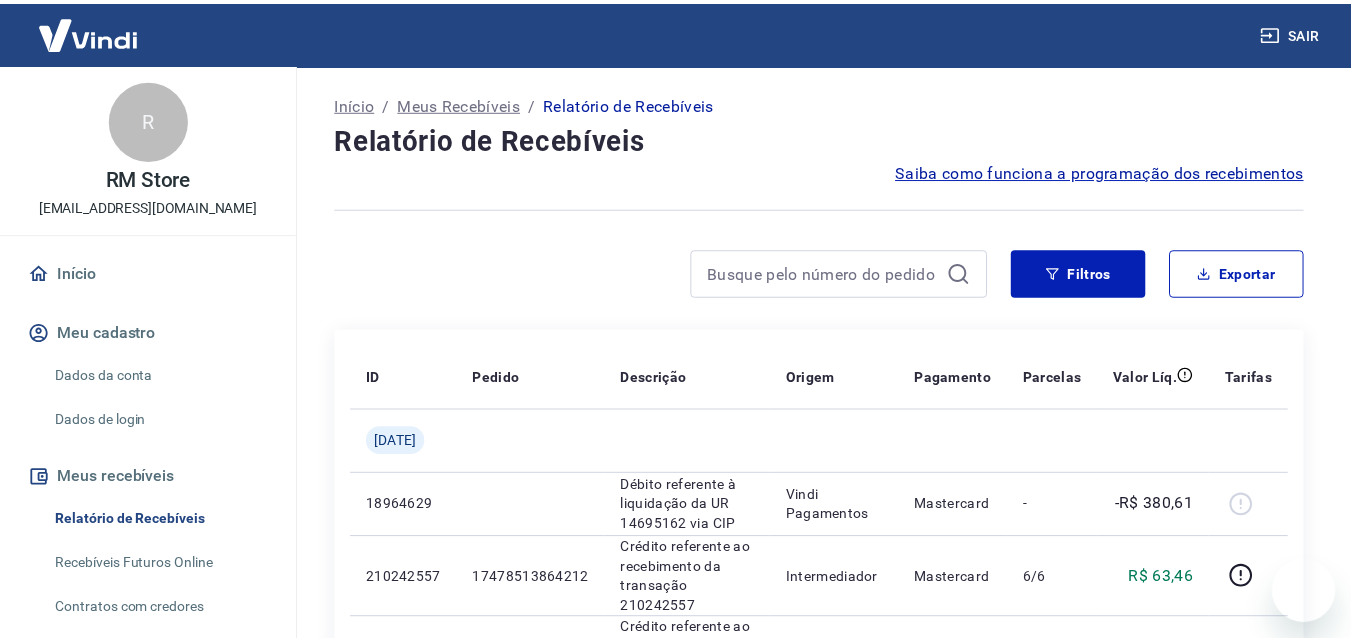 scroll, scrollTop: 0, scrollLeft: 0, axis: both 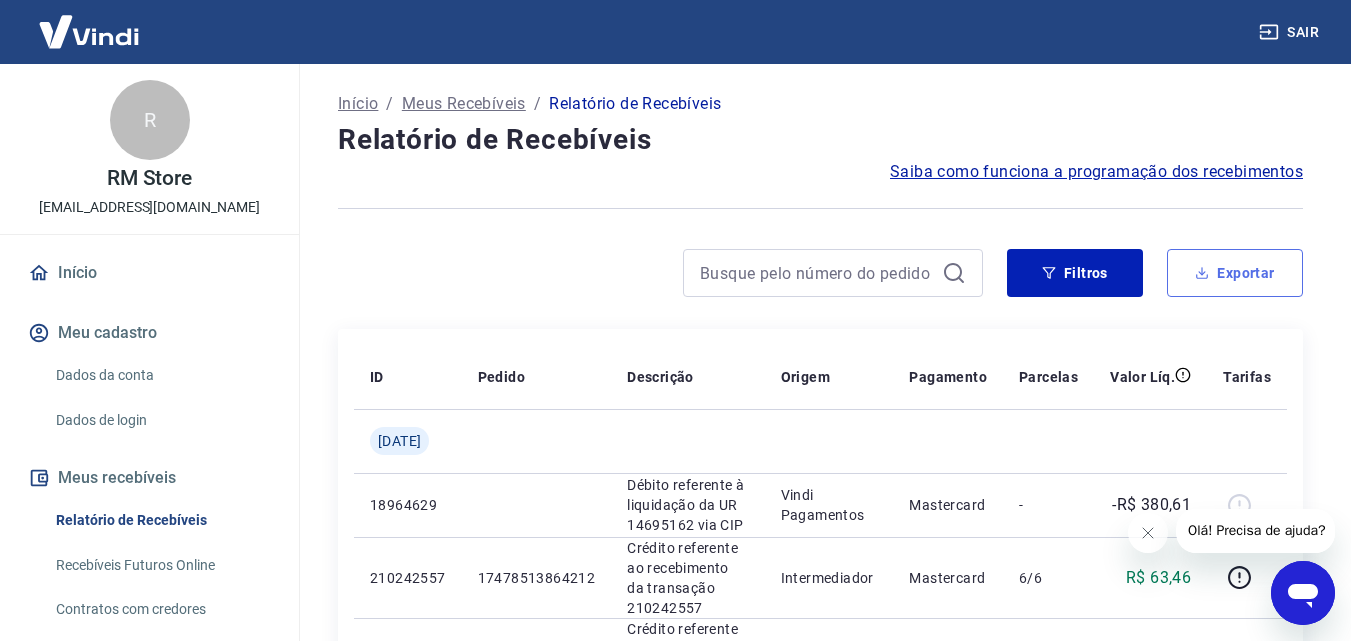click on "Exportar" at bounding box center [1235, 273] 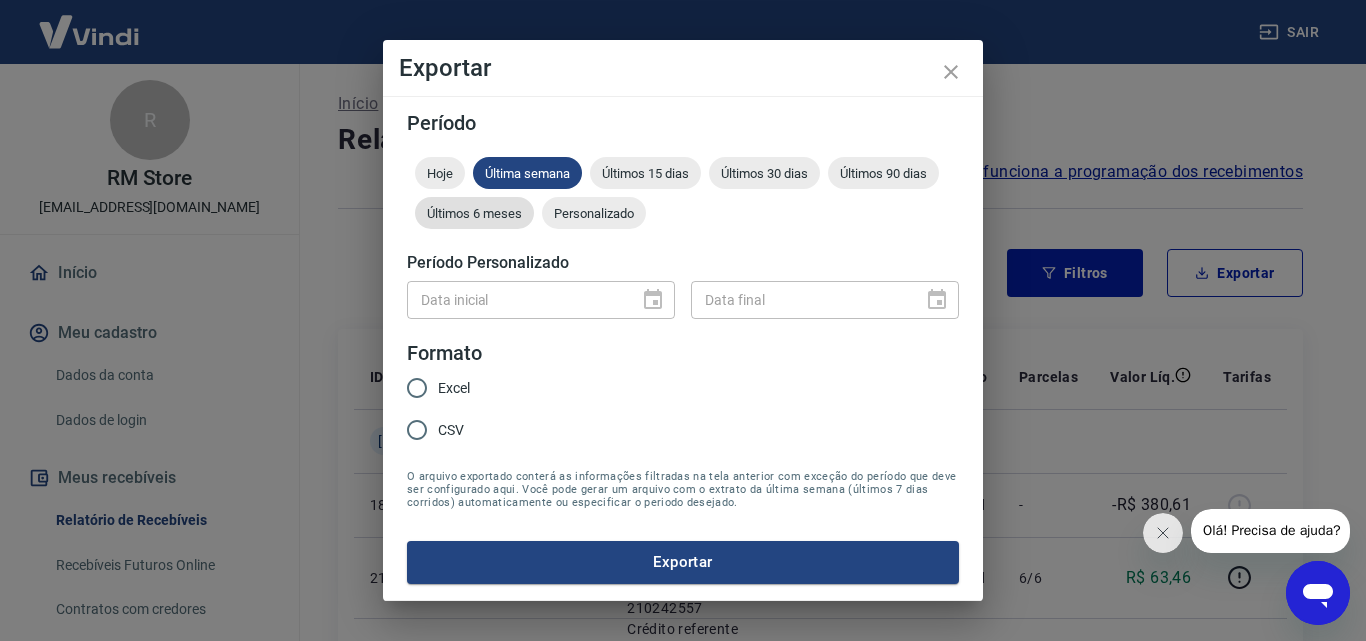 click on "Últimos 6 meses" at bounding box center [474, 213] 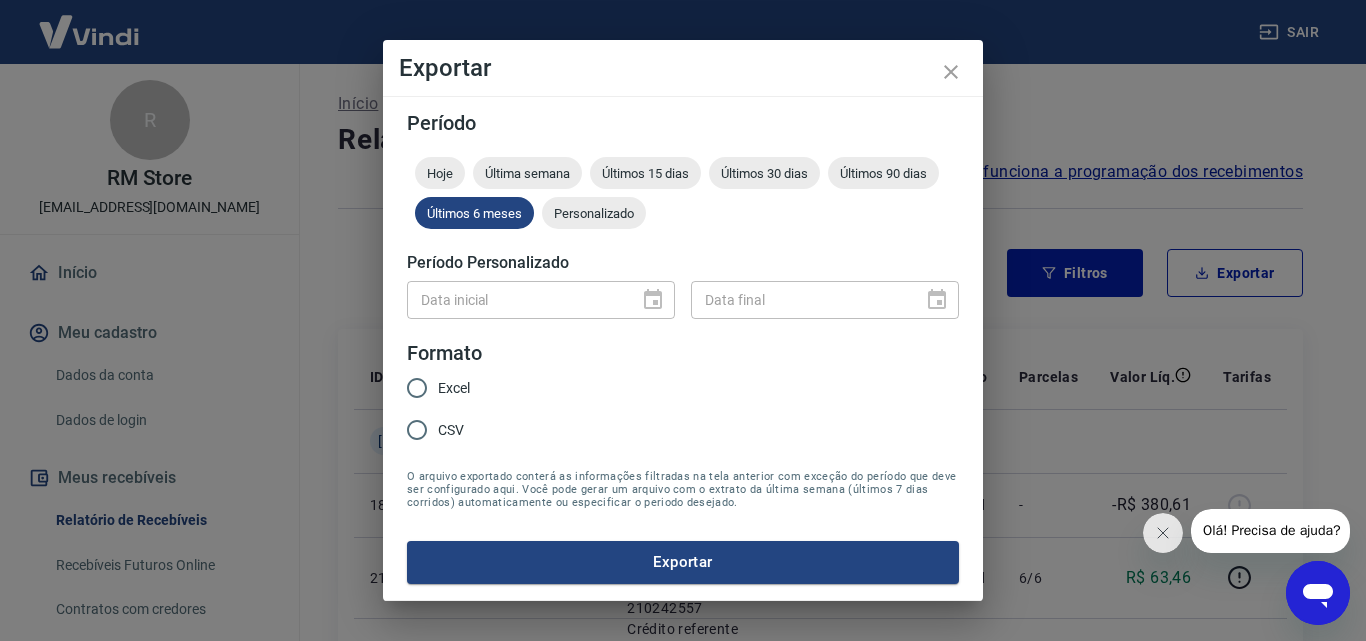 click on "Excel" at bounding box center [417, 388] 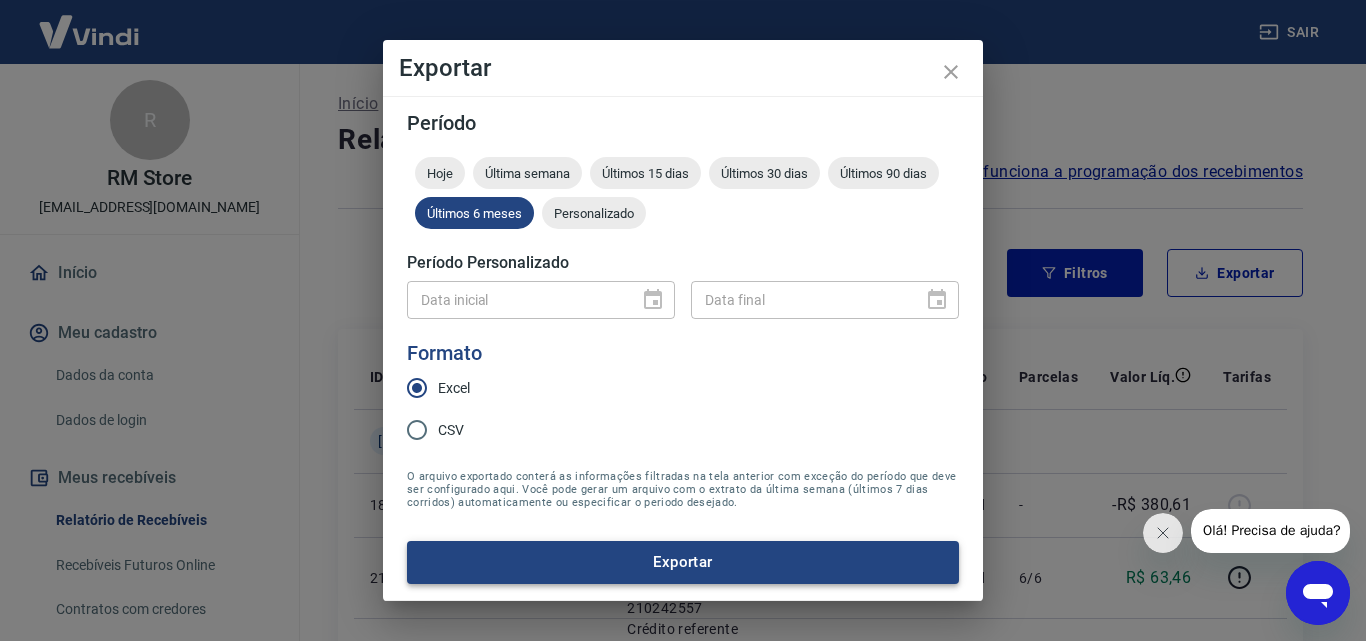 click on "Exportar" at bounding box center (683, 562) 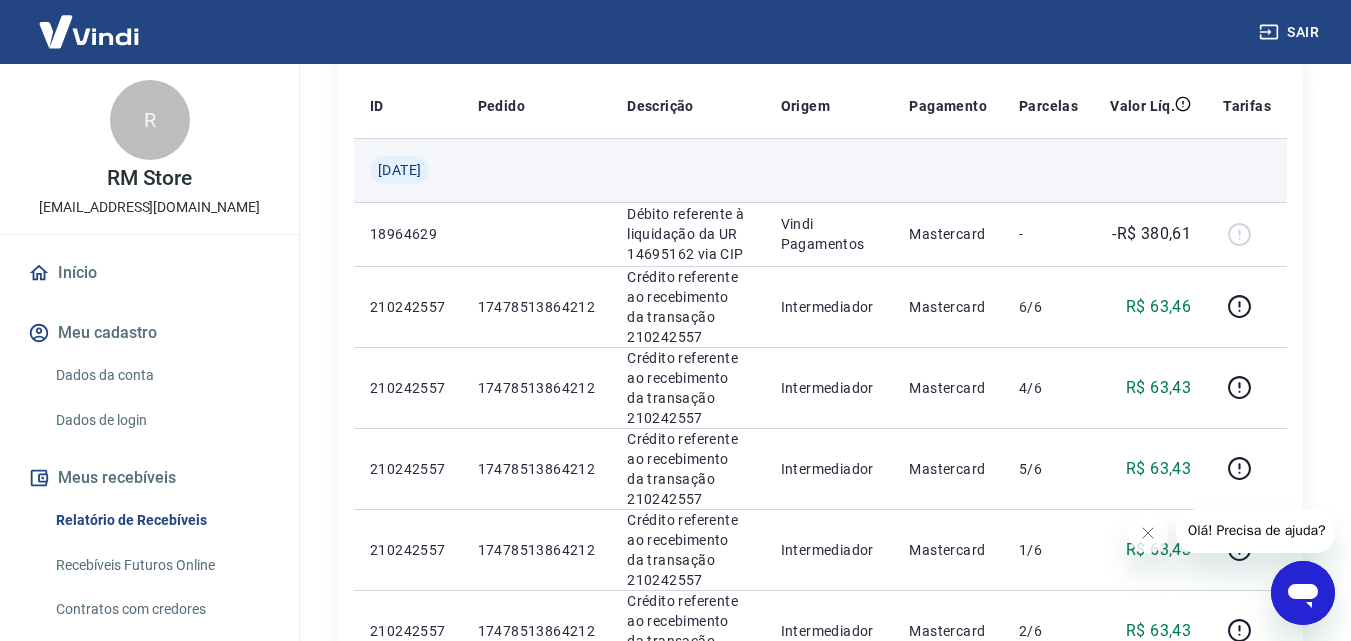 scroll, scrollTop: 300, scrollLeft: 0, axis: vertical 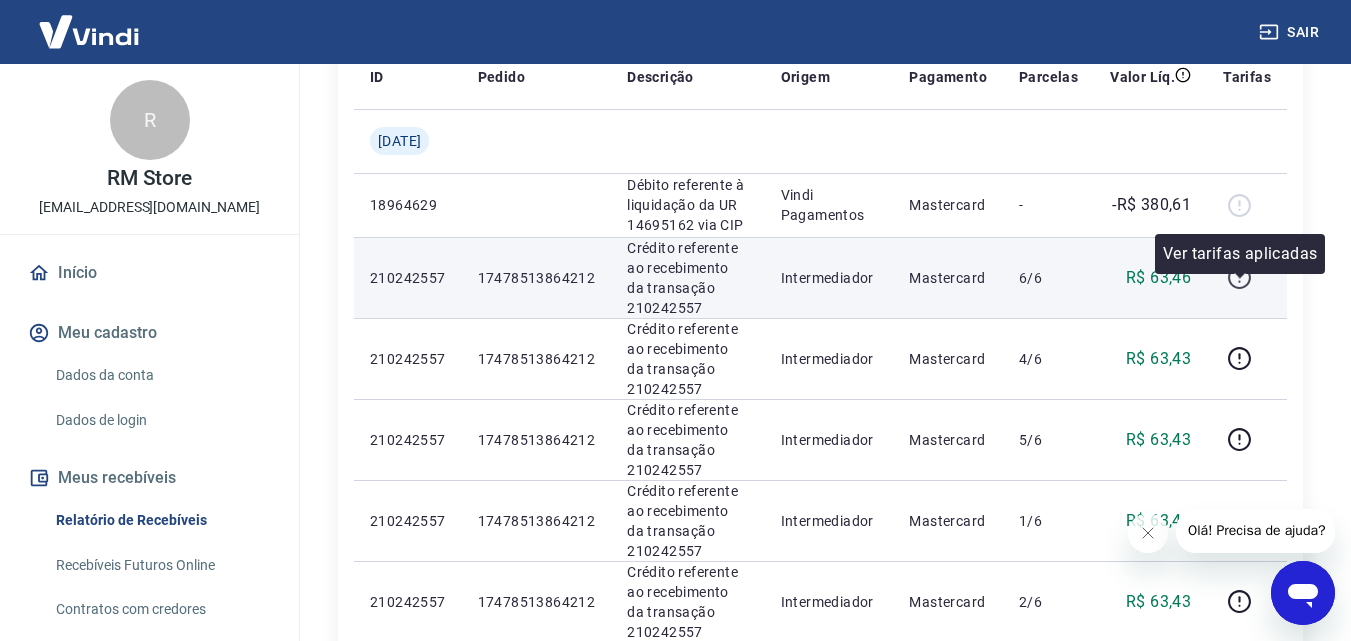 click 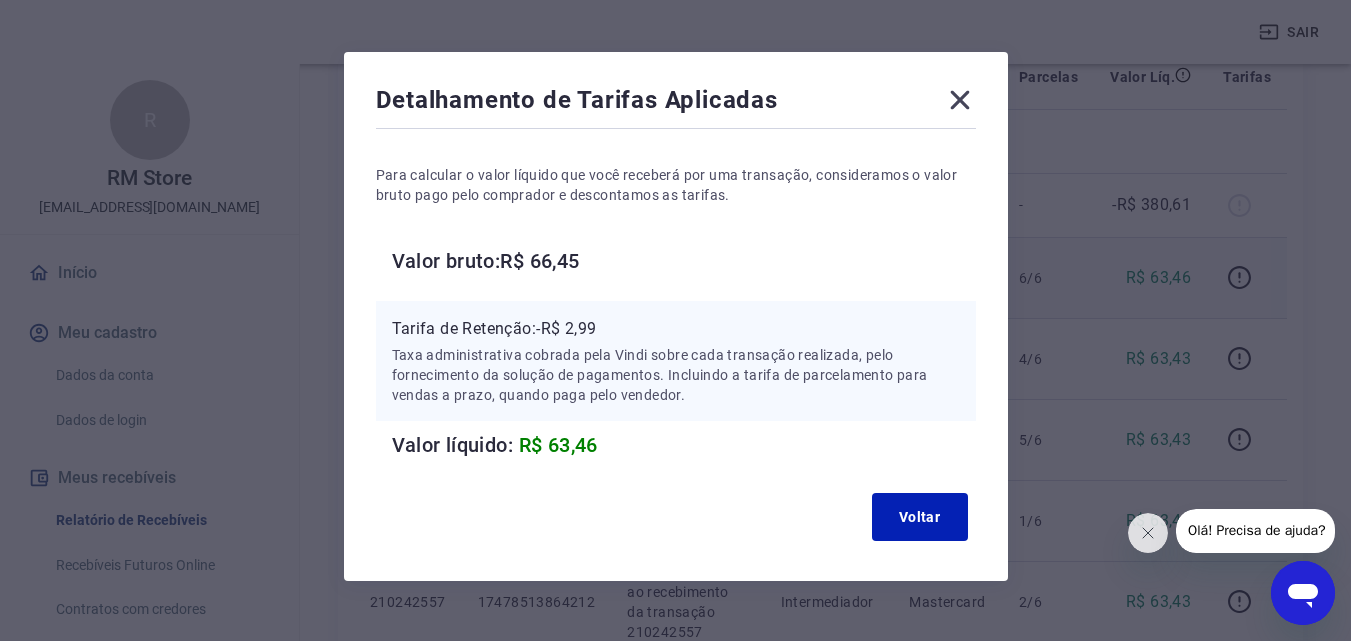 scroll, scrollTop: 80, scrollLeft: 0, axis: vertical 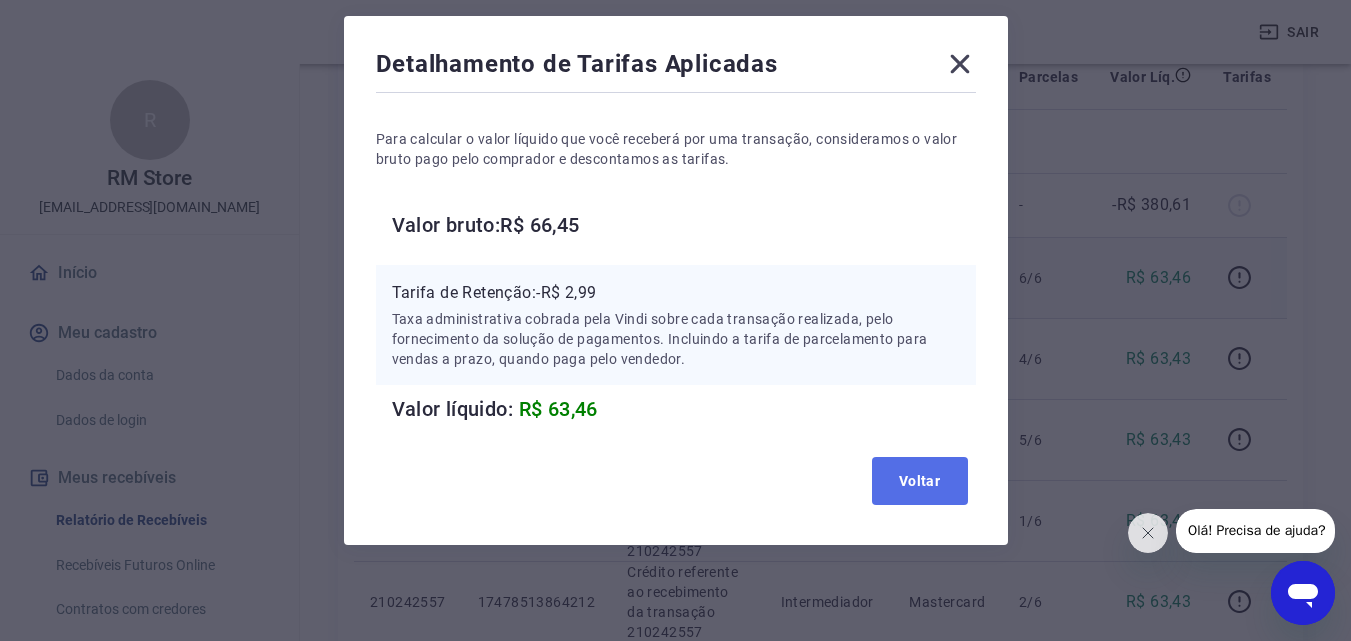 click on "Voltar" at bounding box center [920, 481] 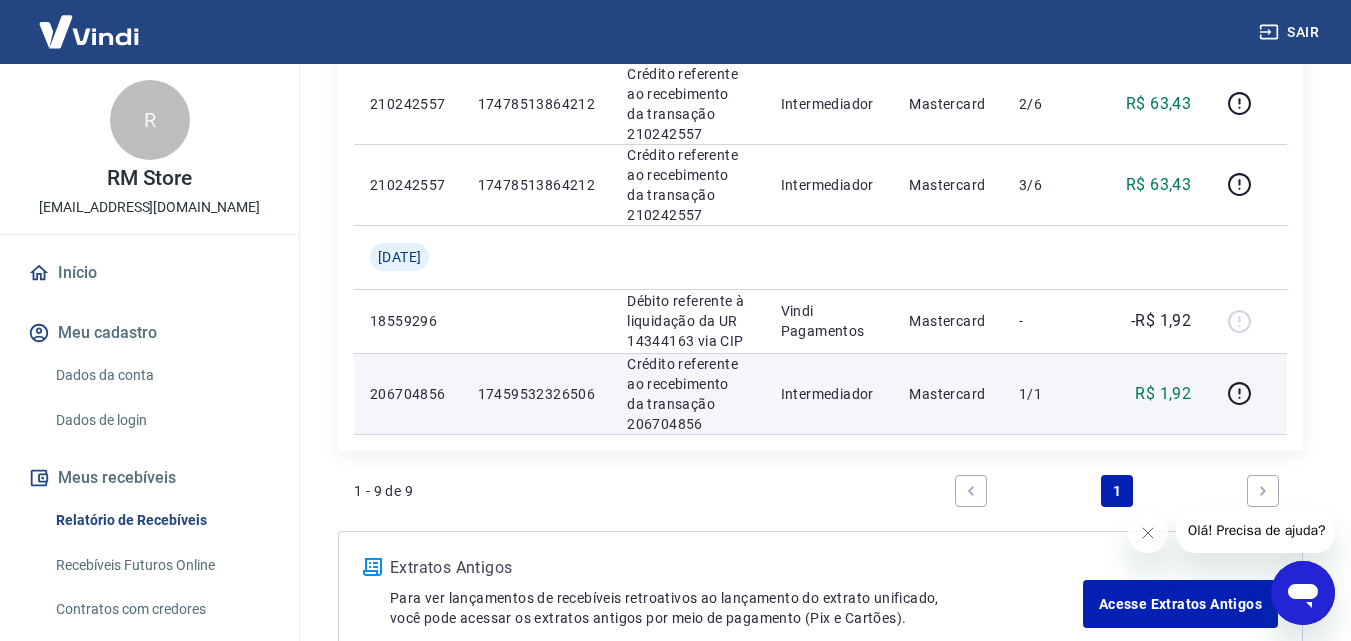 scroll, scrollTop: 800, scrollLeft: 0, axis: vertical 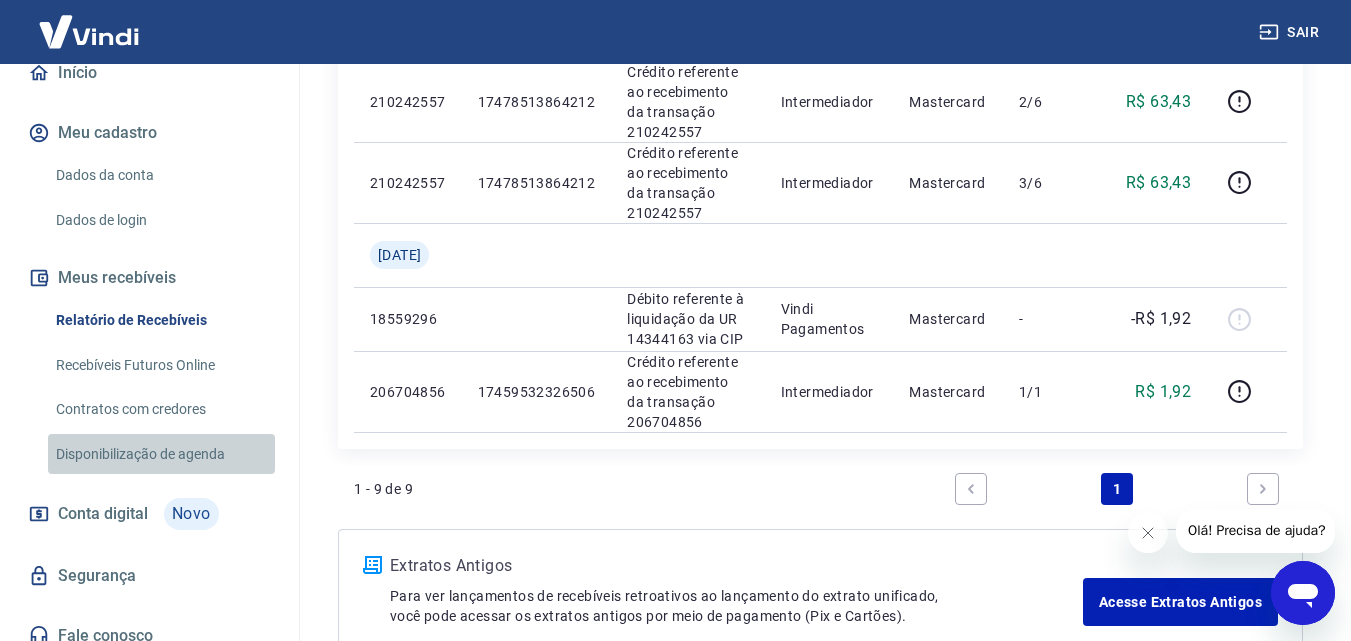 click on "Disponibilização de agenda" at bounding box center (161, 454) 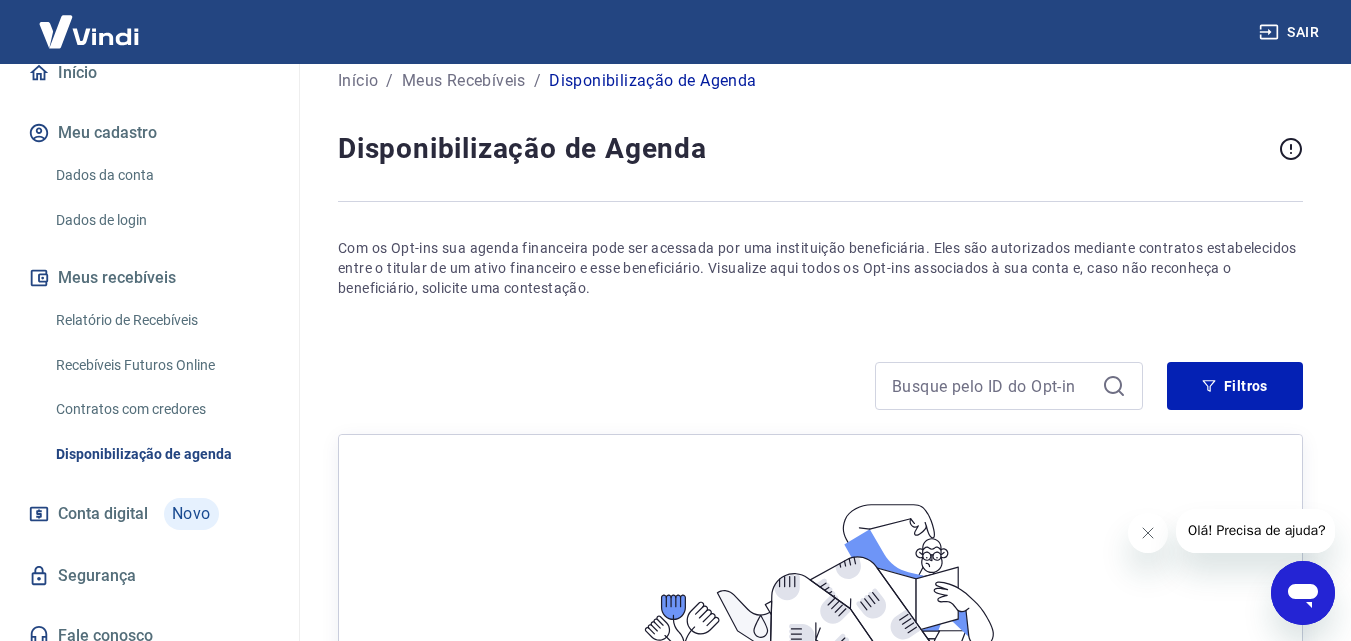 scroll, scrollTop: 0, scrollLeft: 0, axis: both 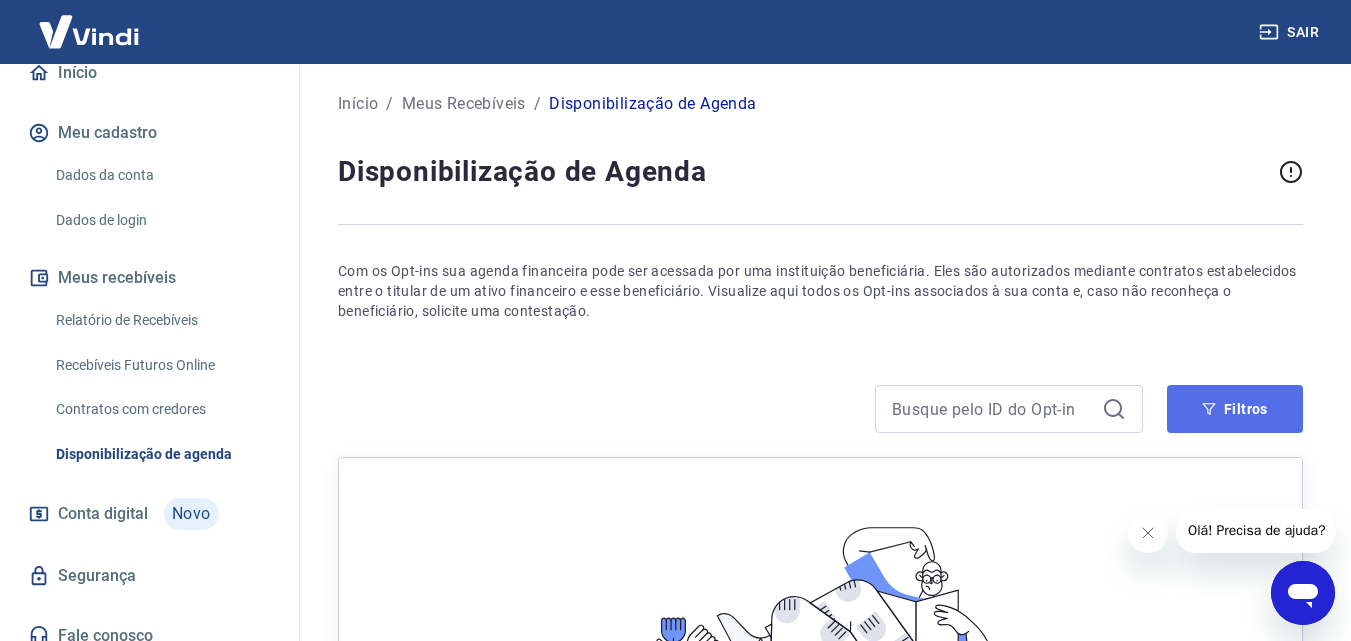 click on "Filtros" at bounding box center (1235, 409) 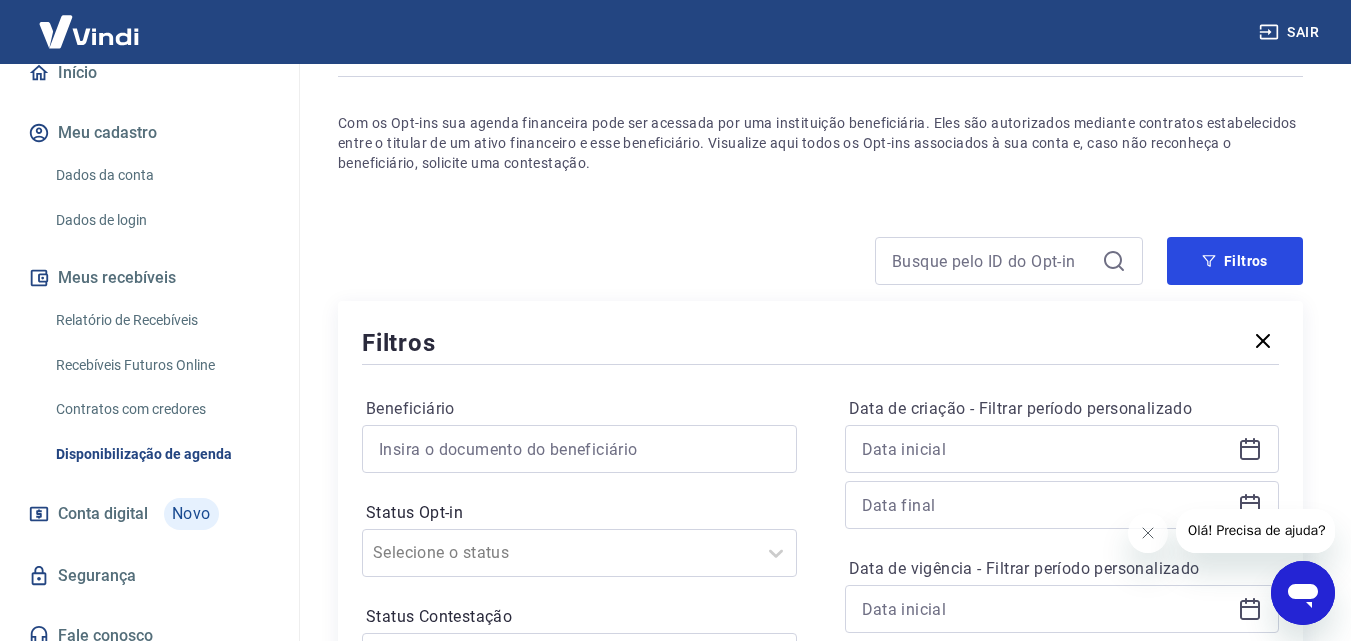 scroll, scrollTop: 0, scrollLeft: 0, axis: both 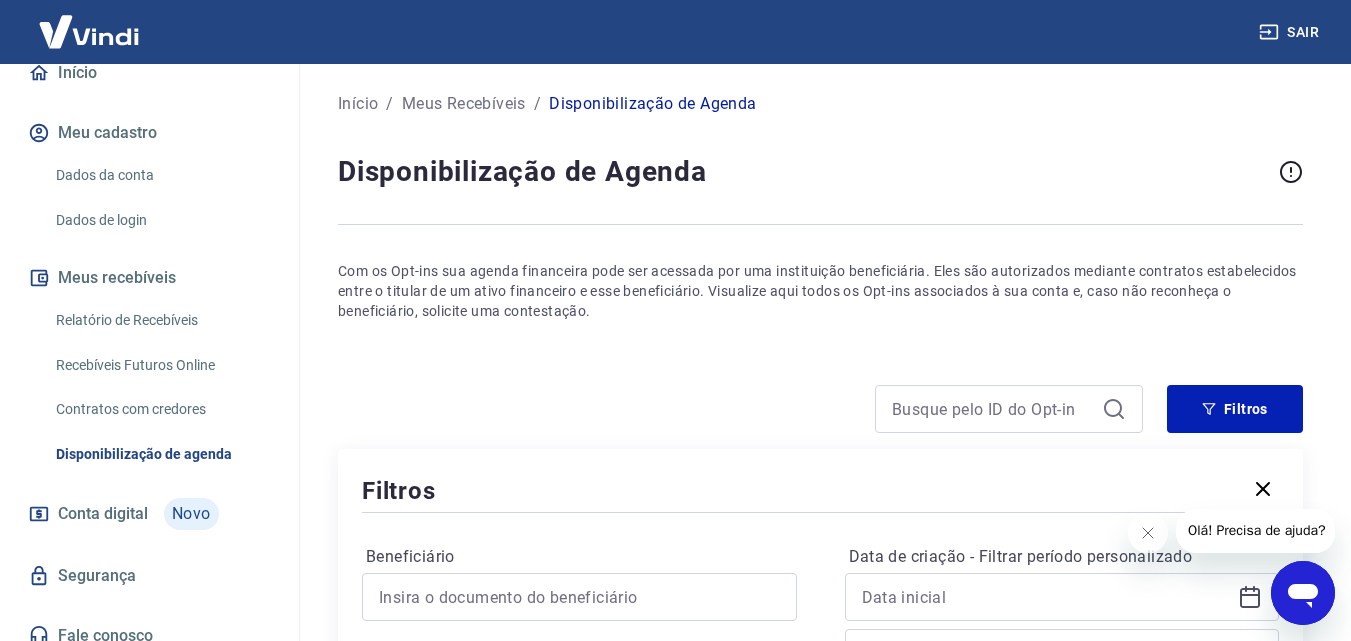 click on "Meus Recebíveis" at bounding box center (464, 104) 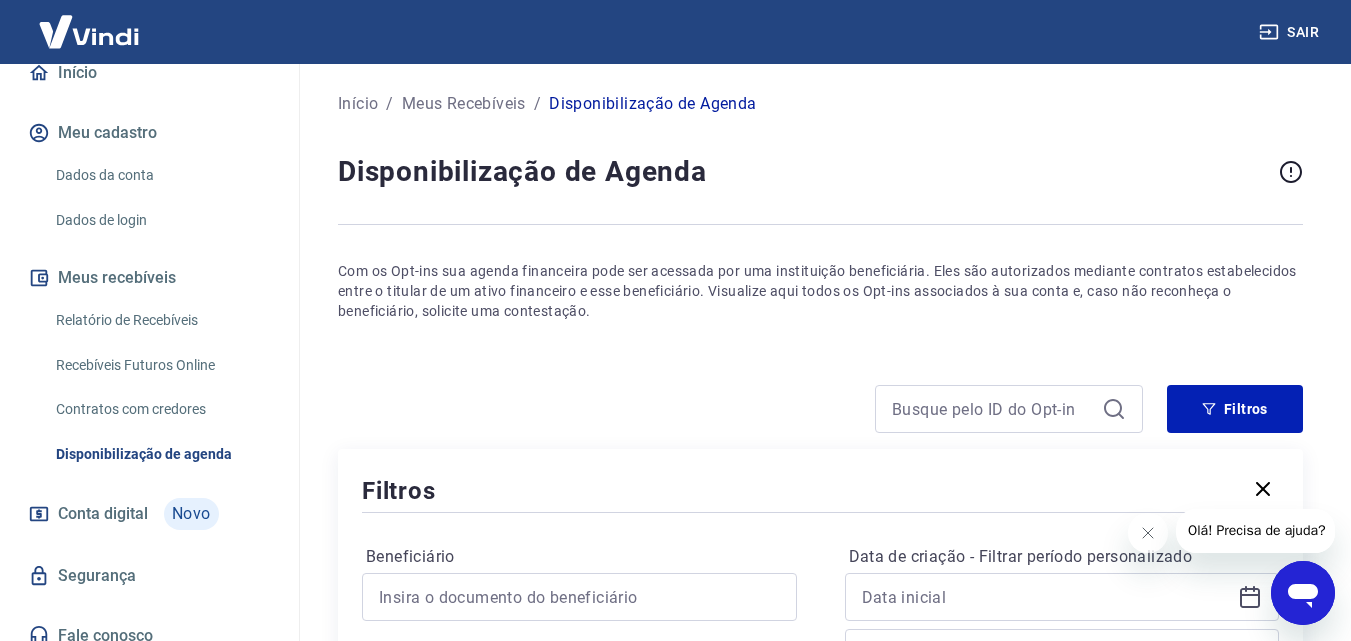 click at bounding box center (89, 31) 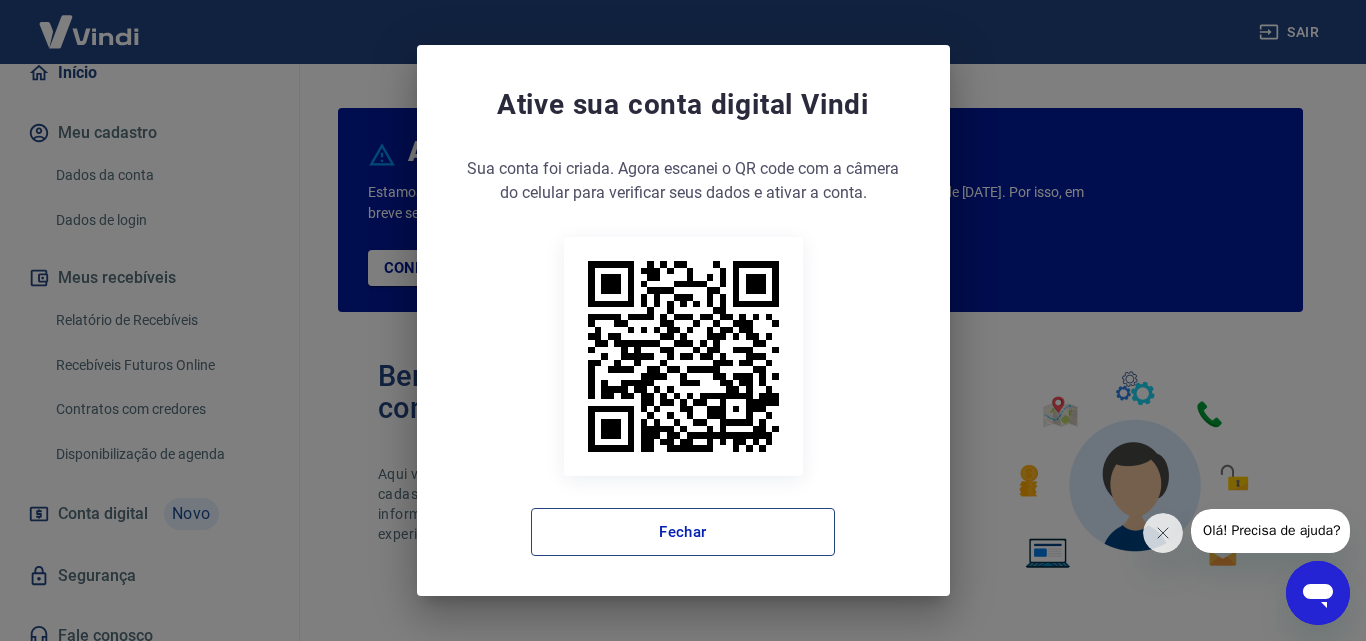 click on "Fechar" at bounding box center [683, 532] 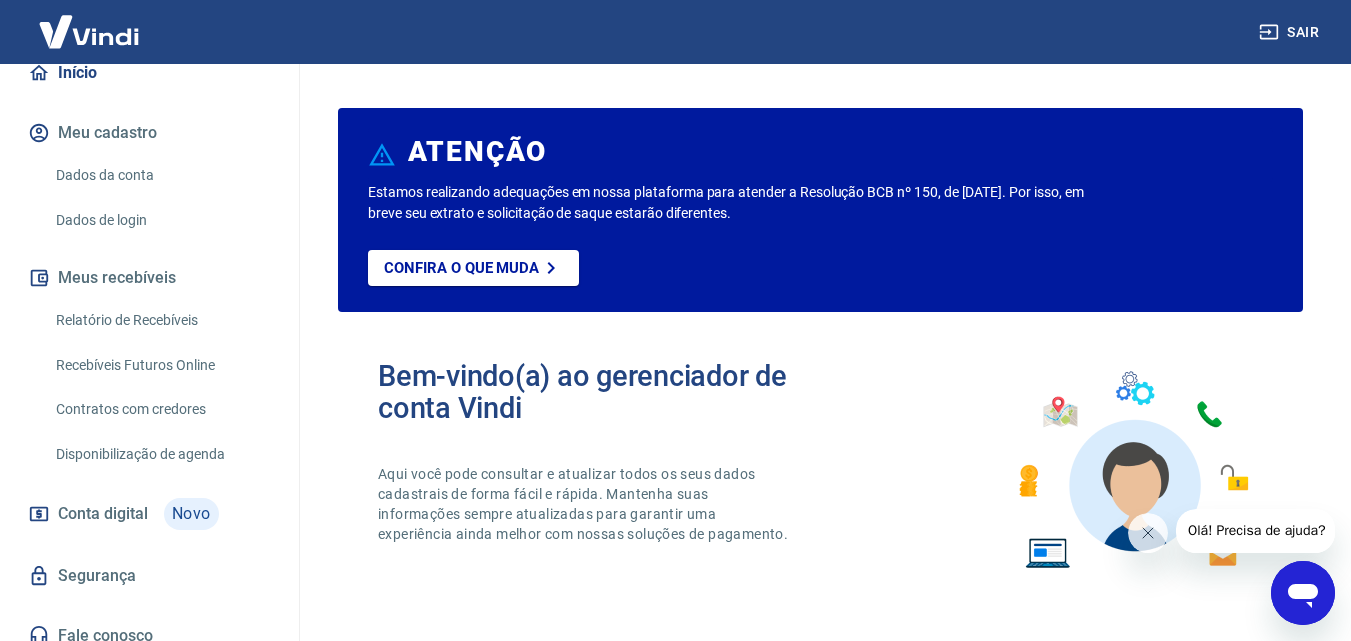 click 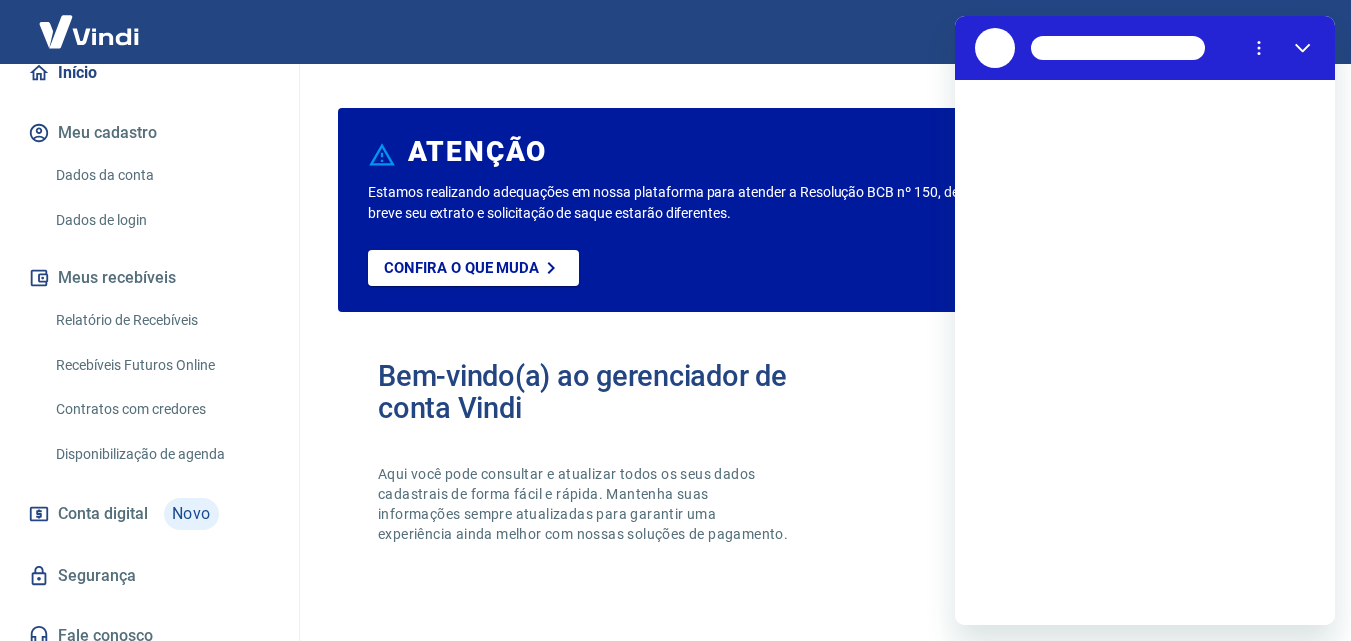 scroll, scrollTop: 0, scrollLeft: 0, axis: both 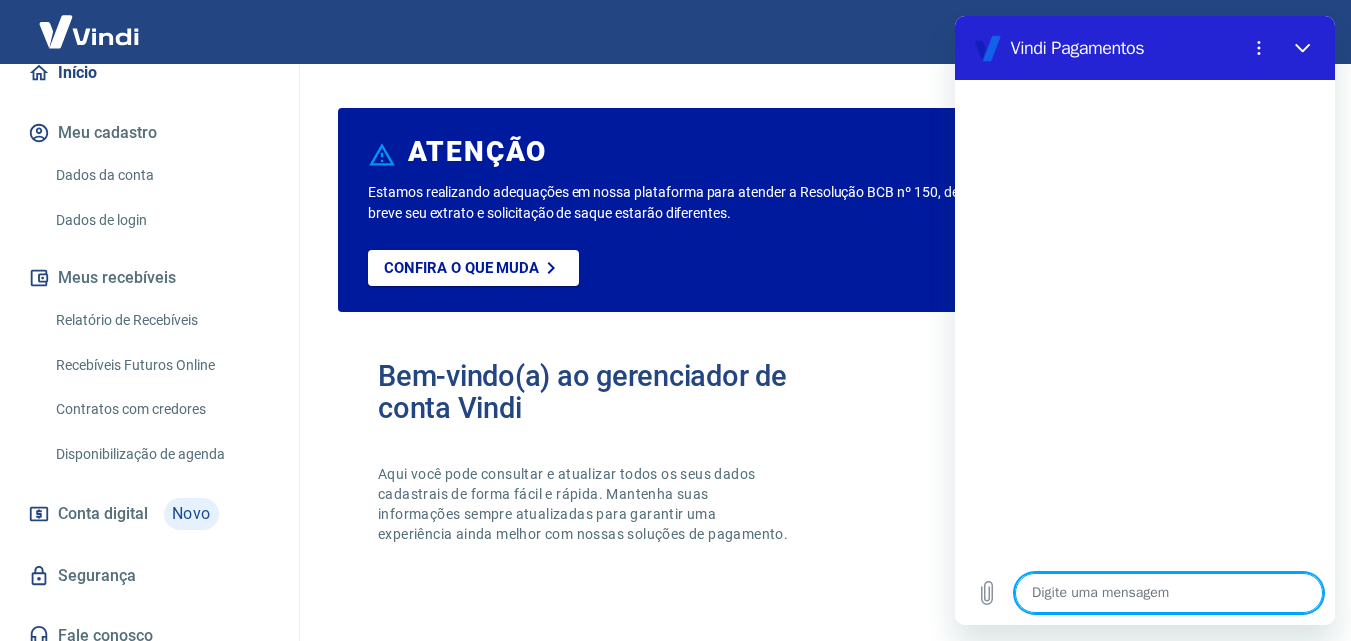 type on "o" 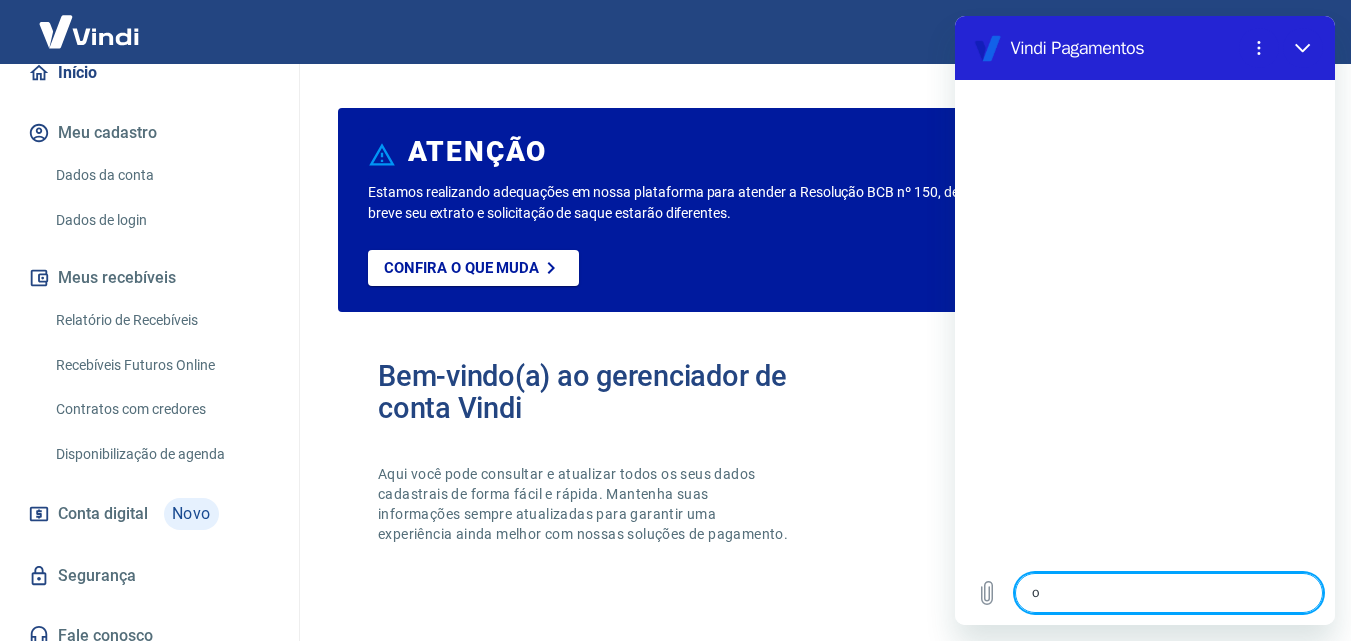 type on "oi" 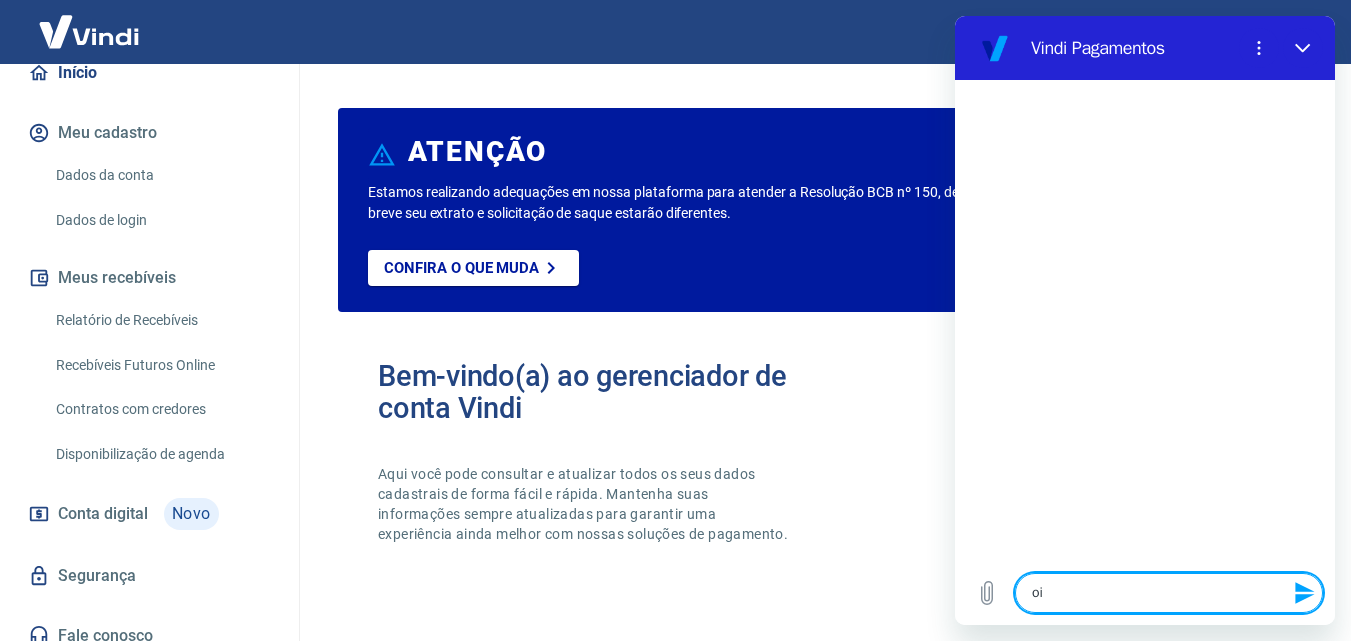 type 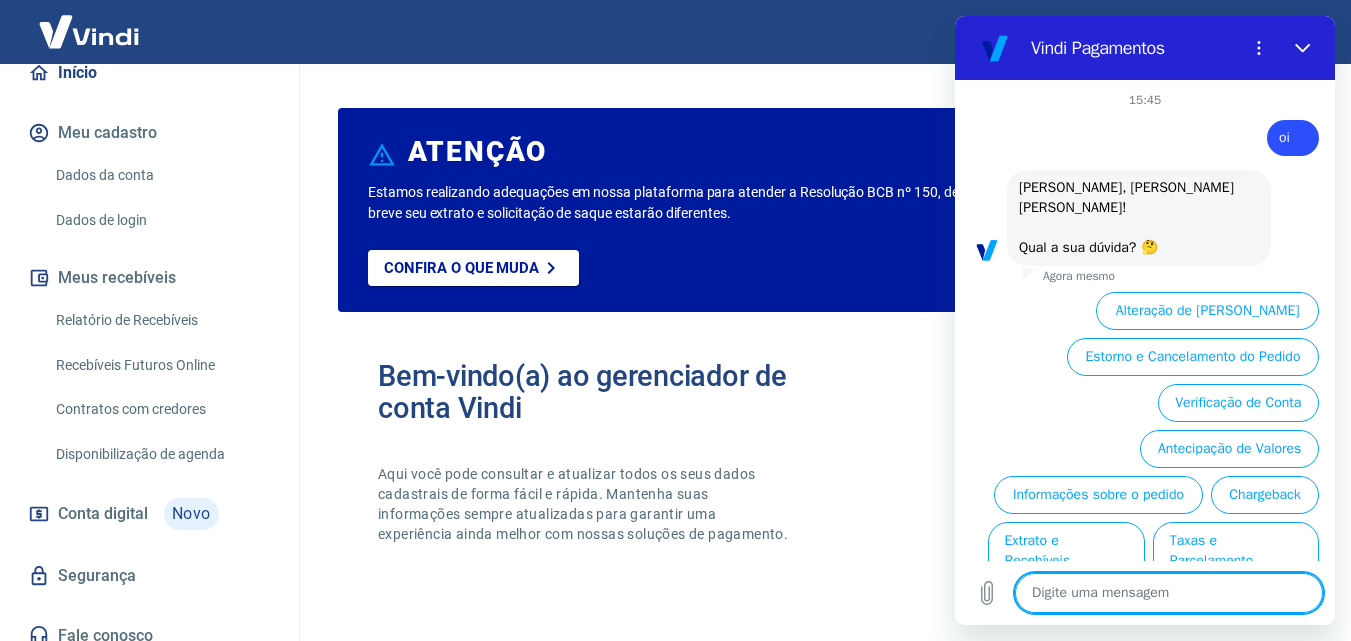 scroll, scrollTop: 50, scrollLeft: 0, axis: vertical 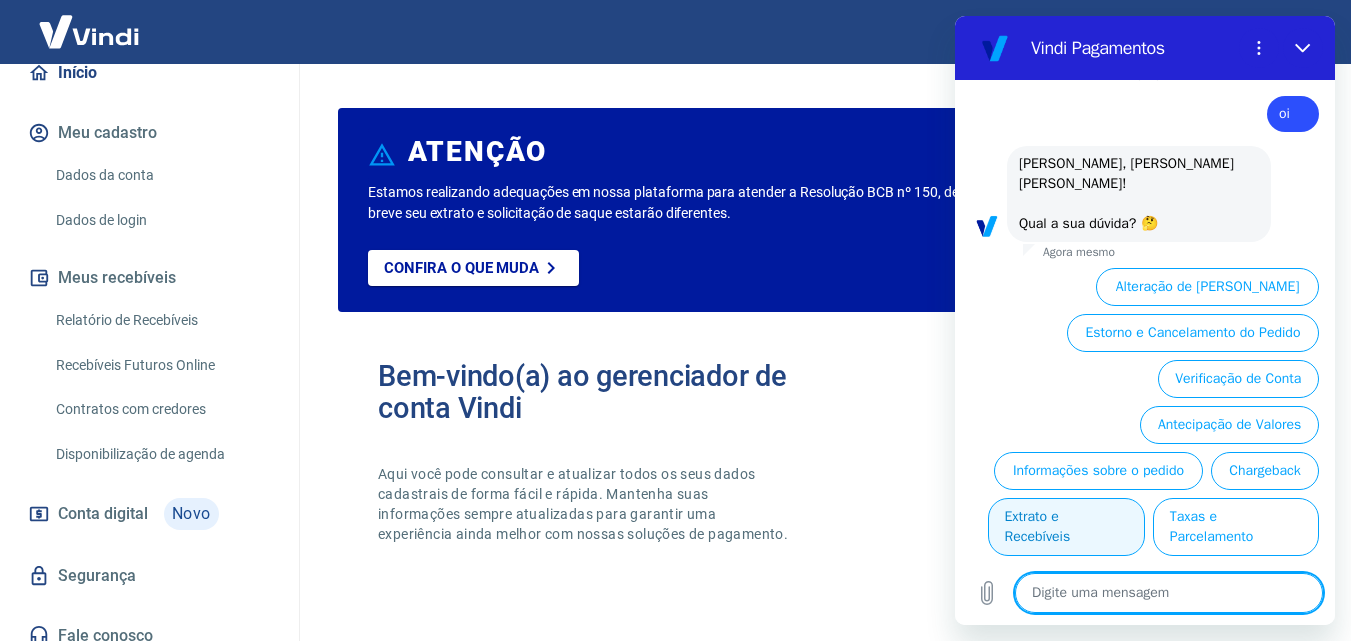 click on "Extrato e Recebíveis" at bounding box center [1066, 527] 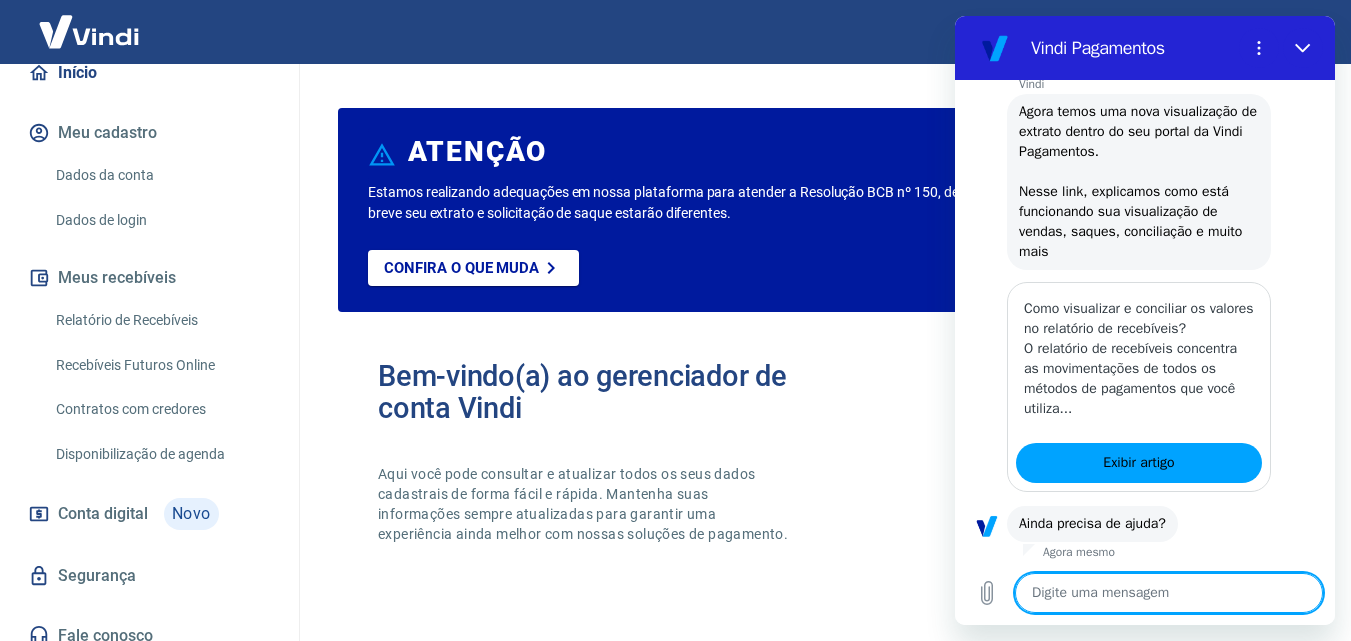 scroll, scrollTop: 320, scrollLeft: 0, axis: vertical 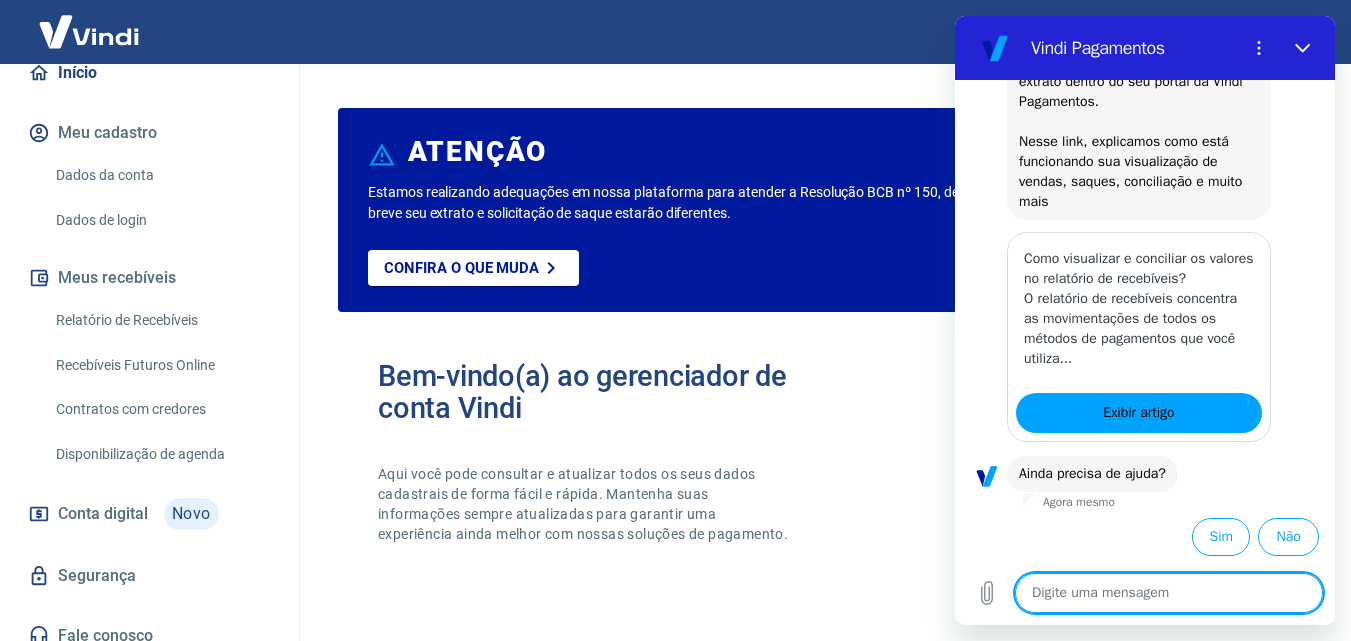 click at bounding box center [1169, 593] 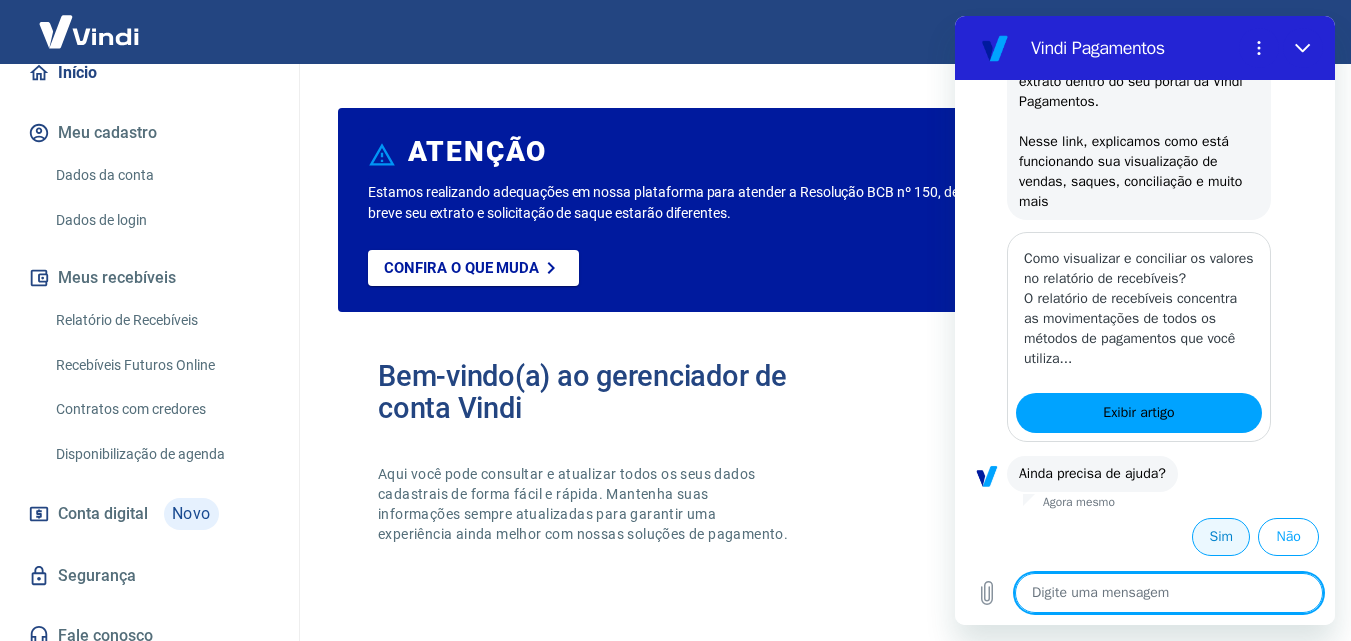 click on "Sim" at bounding box center (1221, 537) 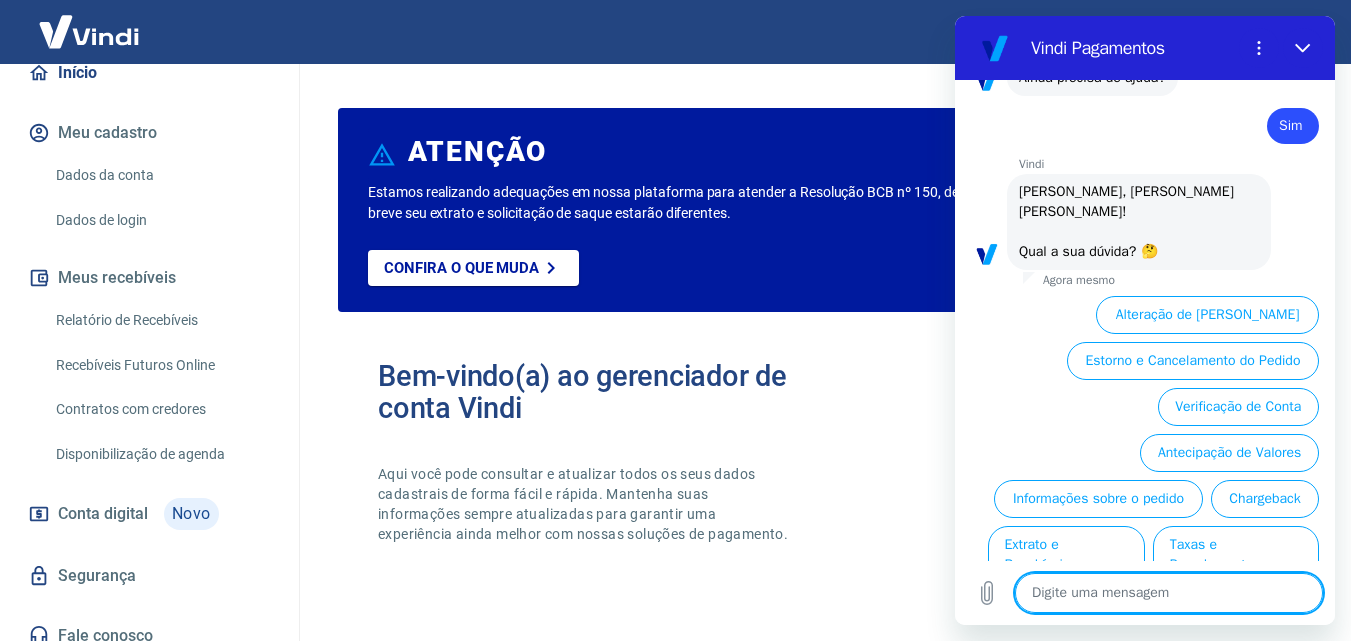 scroll, scrollTop: 770, scrollLeft: 0, axis: vertical 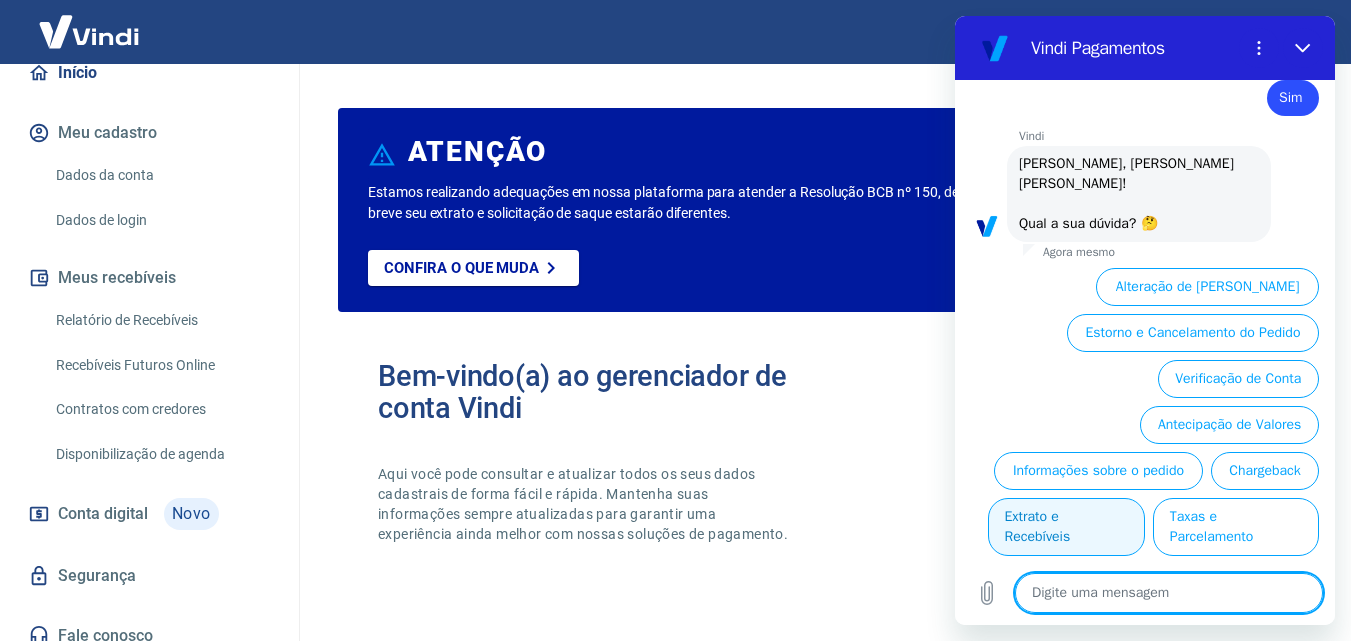 click on "Extrato e Recebíveis" at bounding box center (1066, 527) 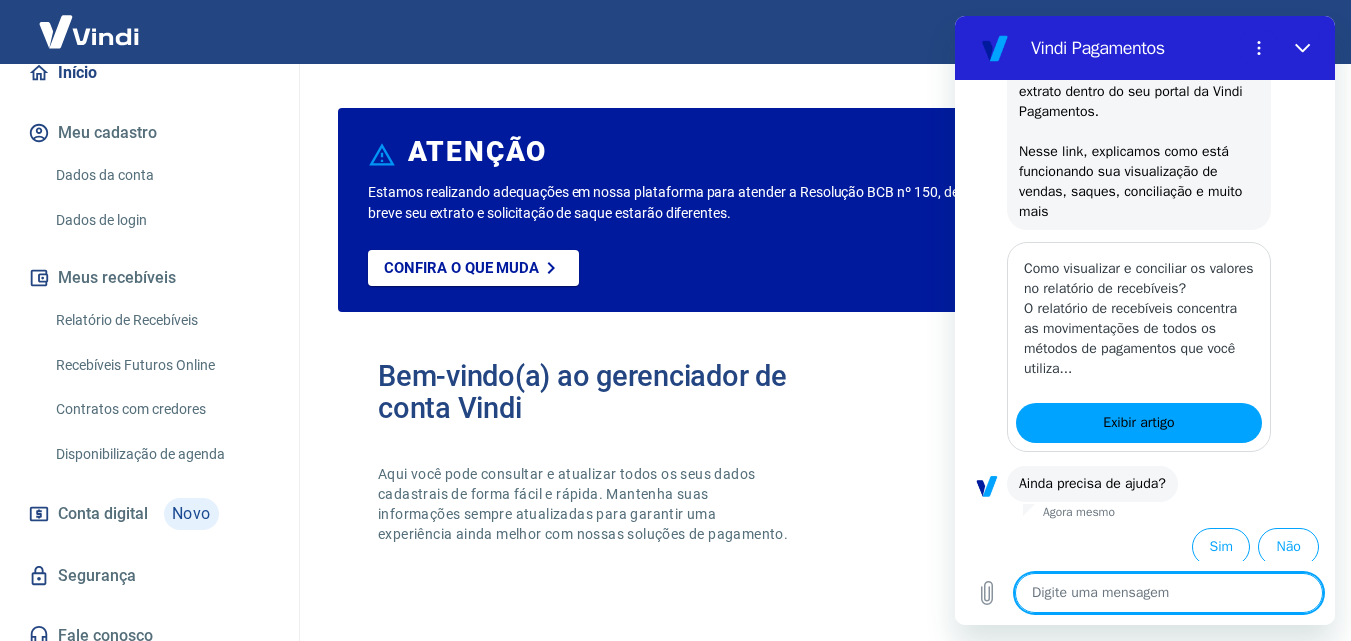 scroll, scrollTop: 1040, scrollLeft: 0, axis: vertical 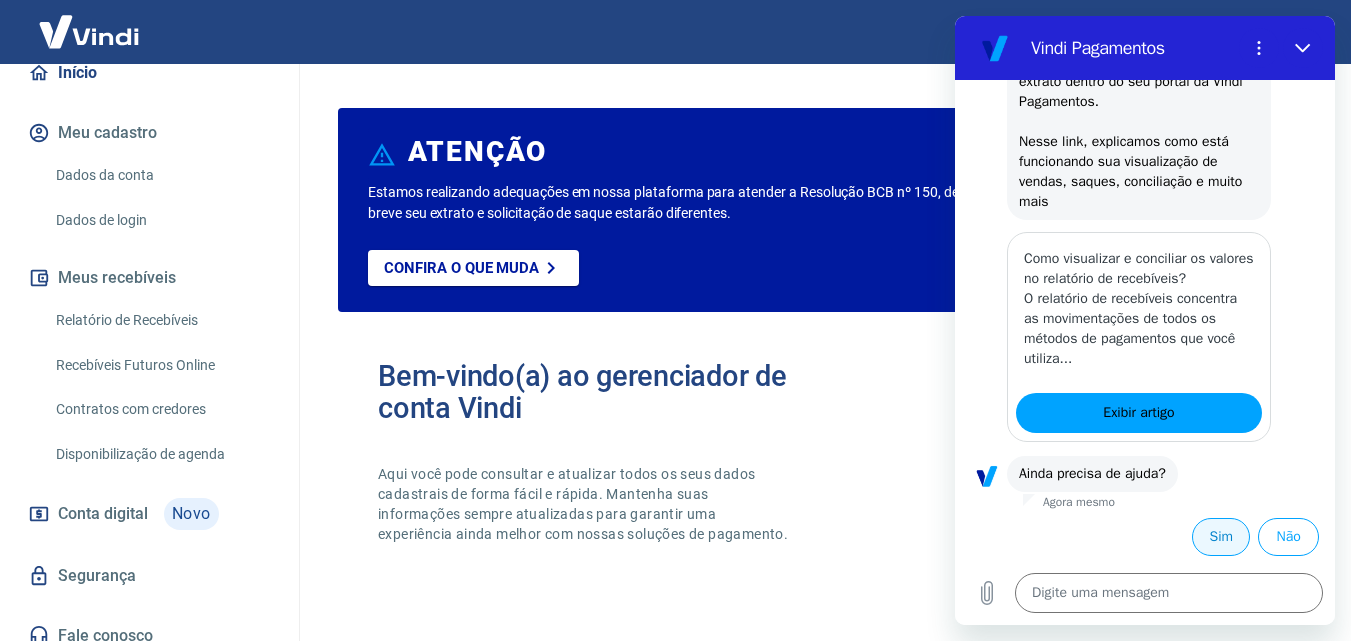 click on "Sim" at bounding box center [1221, 537] 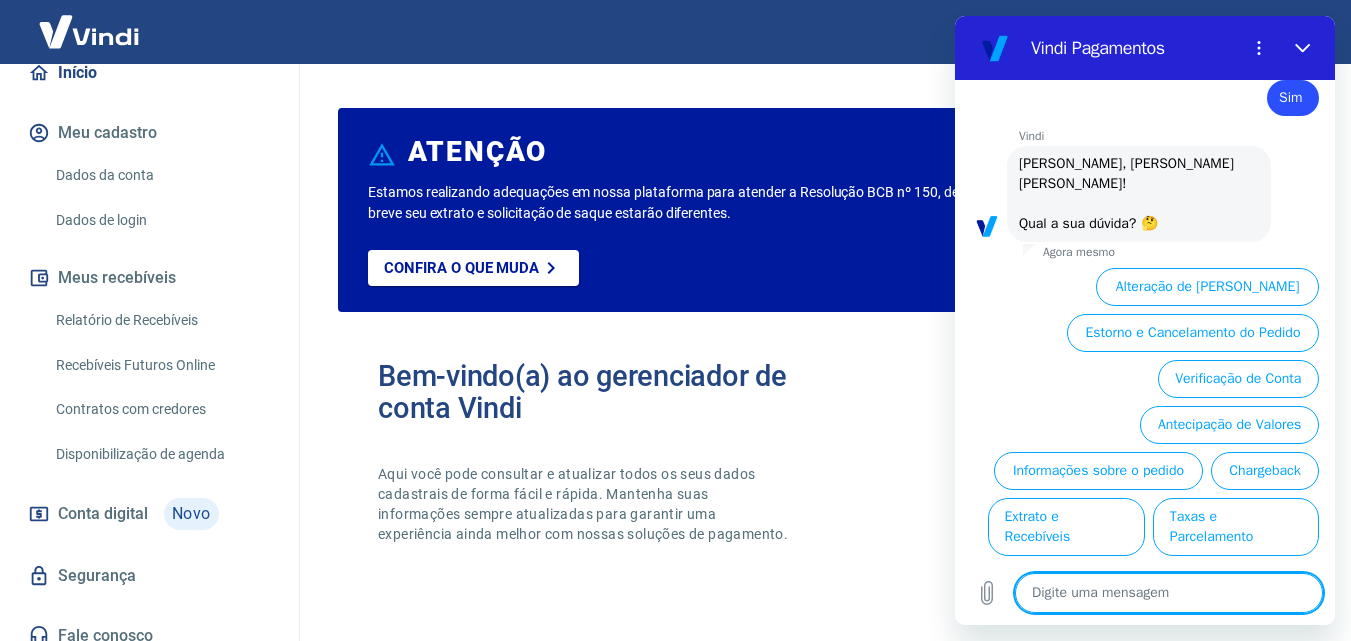 scroll, scrollTop: 1490, scrollLeft: 0, axis: vertical 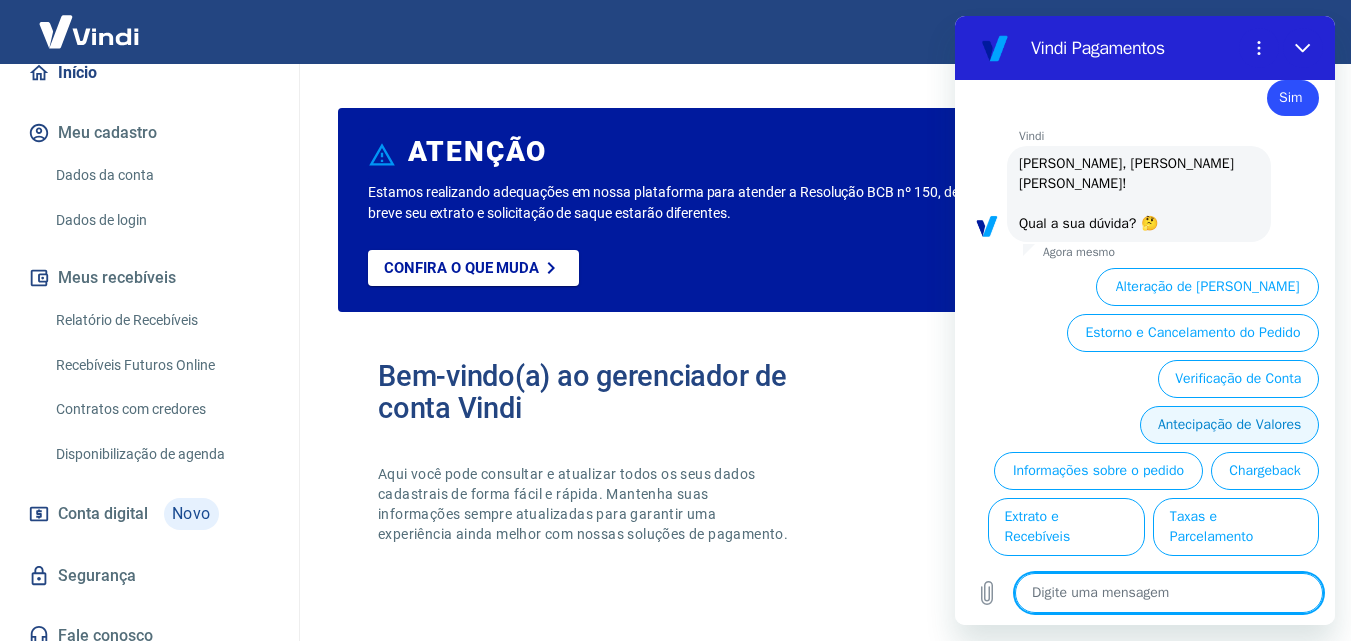 click on "Antecipação de Valores" at bounding box center [1229, 425] 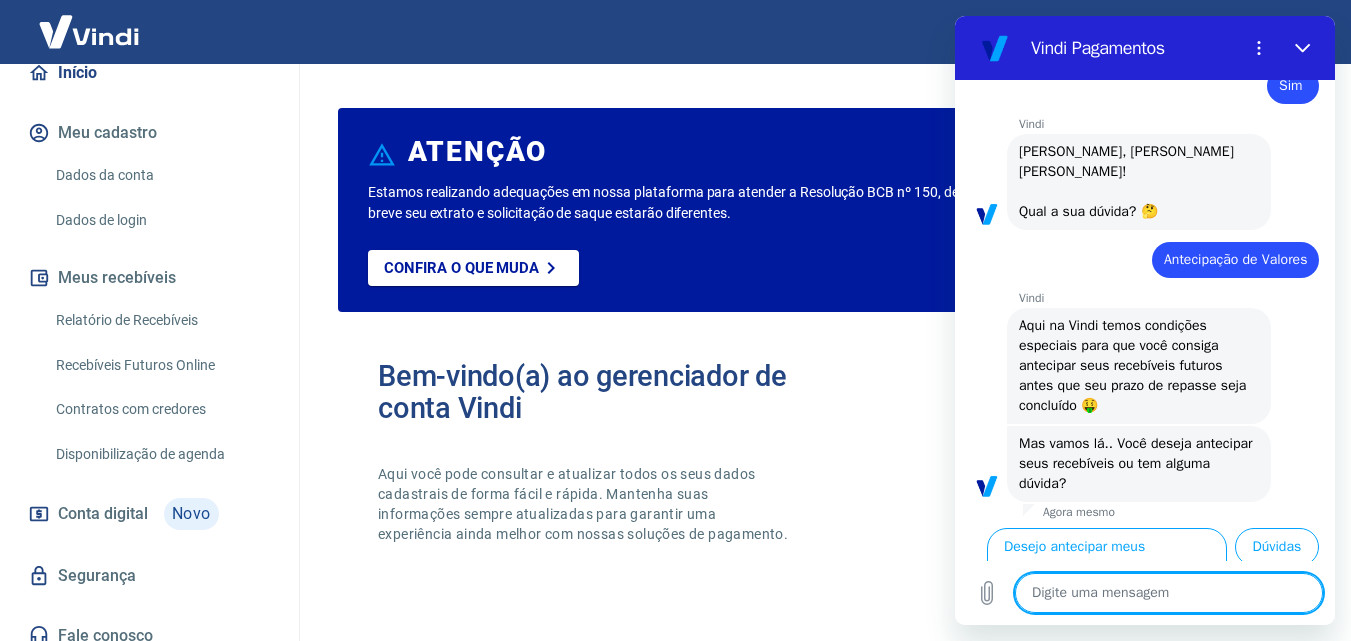 scroll, scrollTop: 1532, scrollLeft: 0, axis: vertical 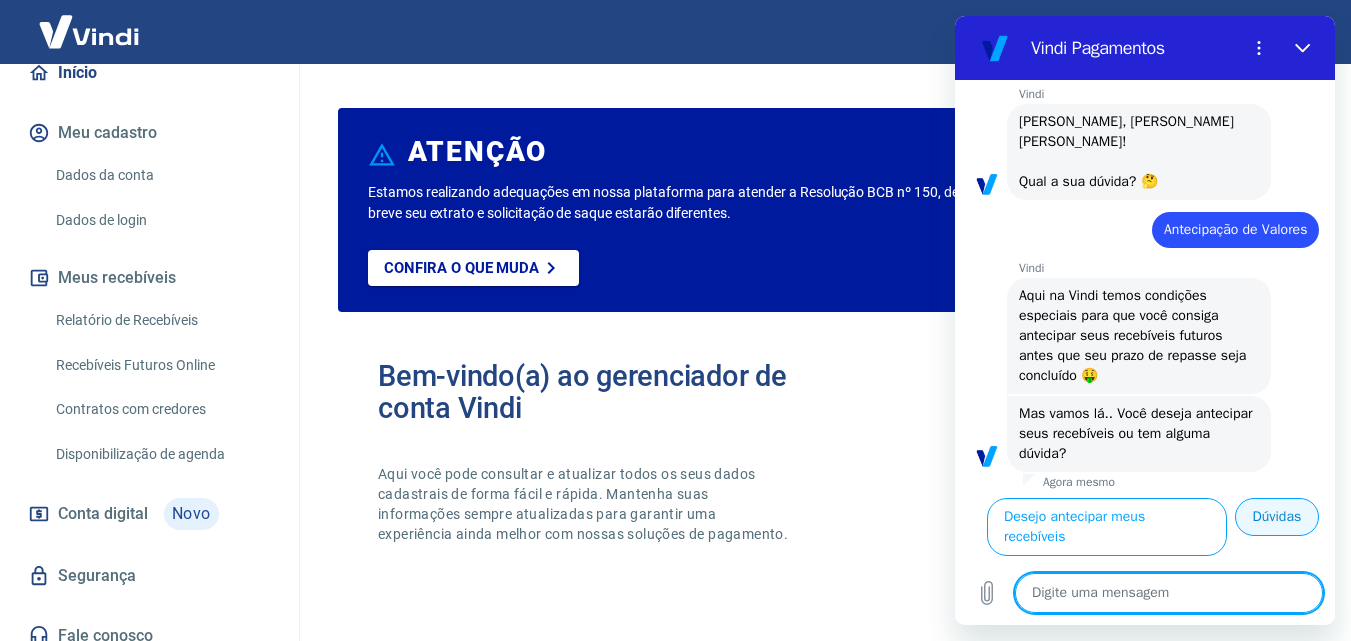 click on "Dúvidas" at bounding box center (1277, 517) 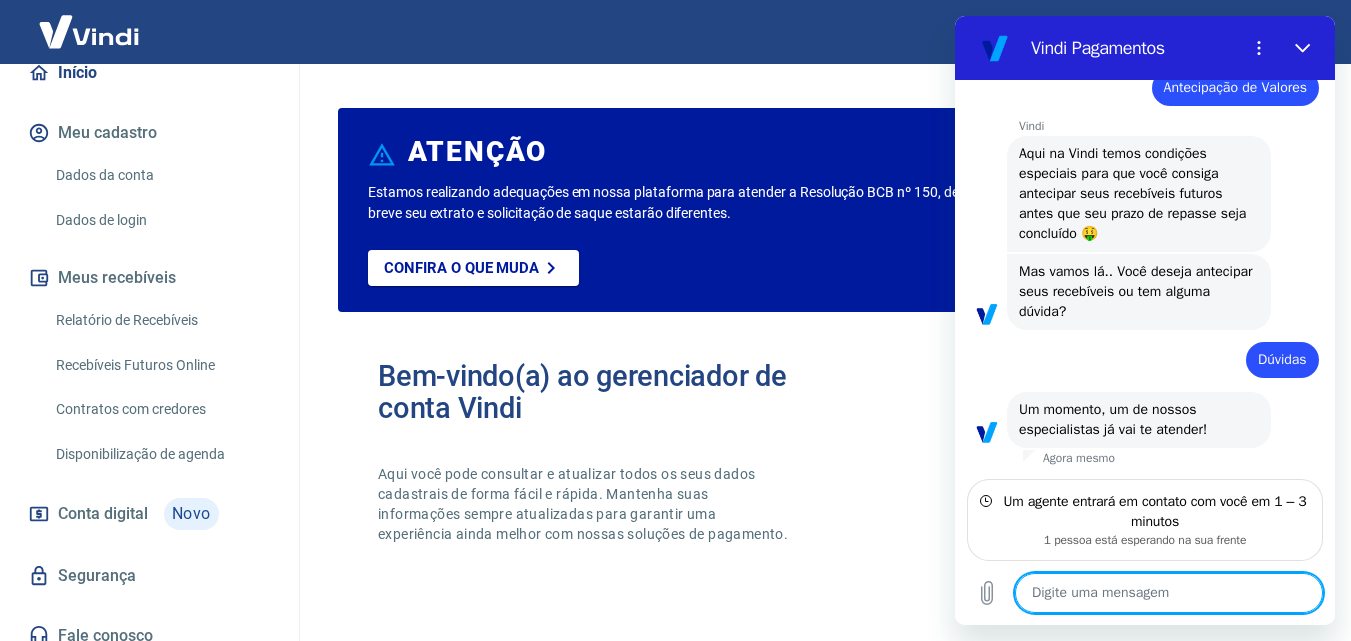 scroll, scrollTop: 1648, scrollLeft: 0, axis: vertical 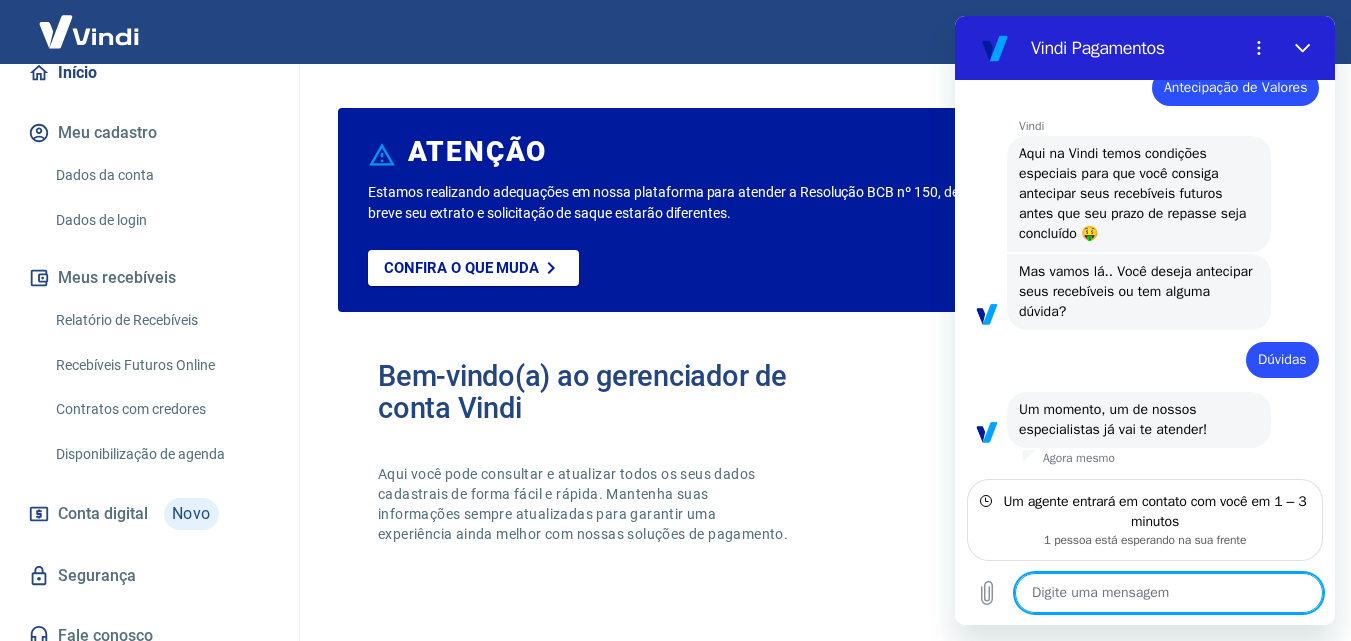 click on "Relatório de Recebíveis" at bounding box center (161, 320) 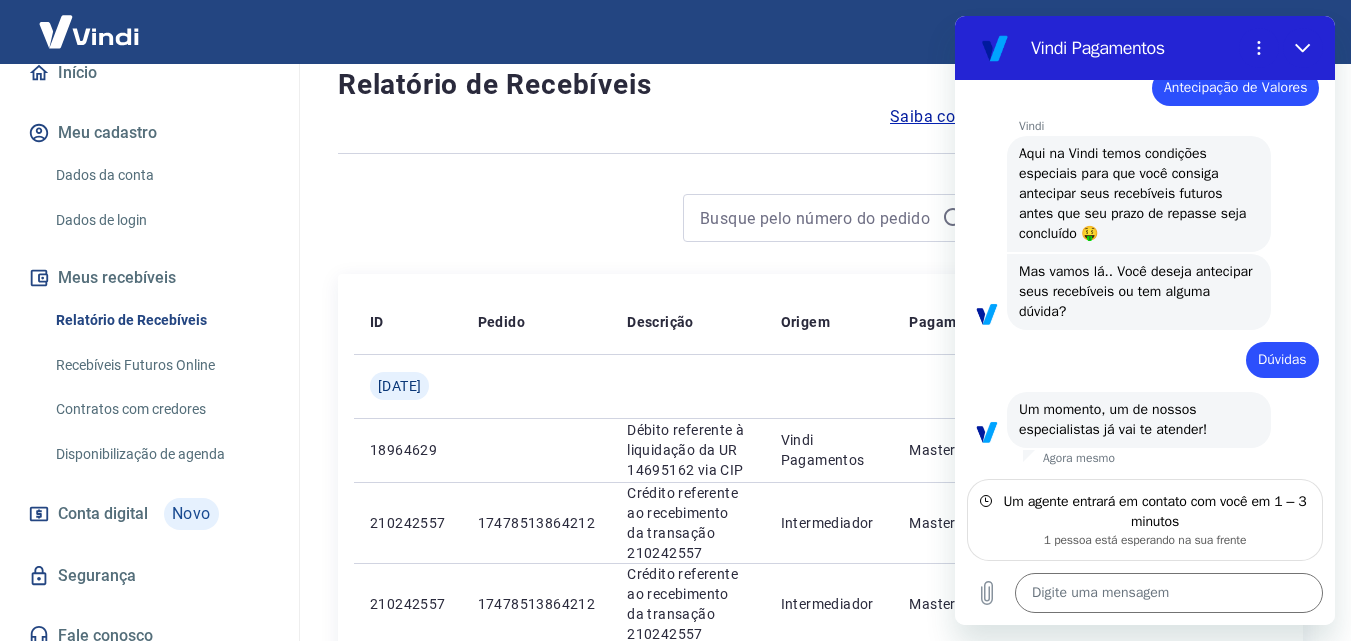 scroll, scrollTop: 100, scrollLeft: 0, axis: vertical 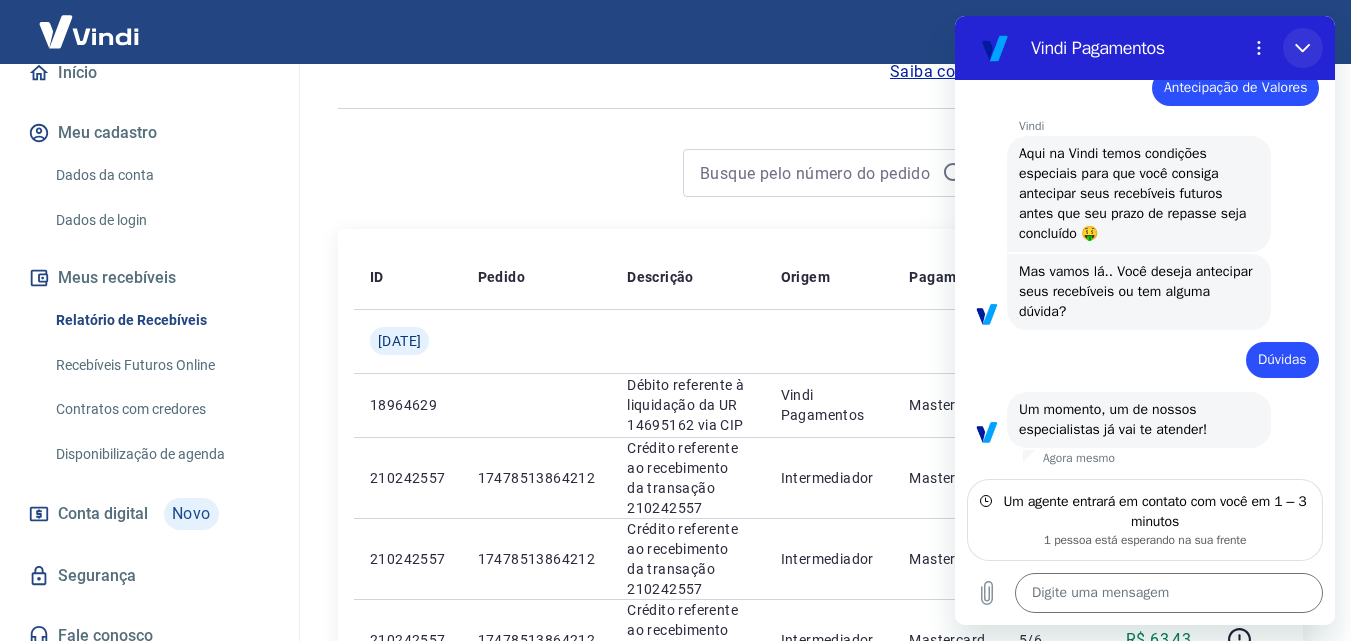 click 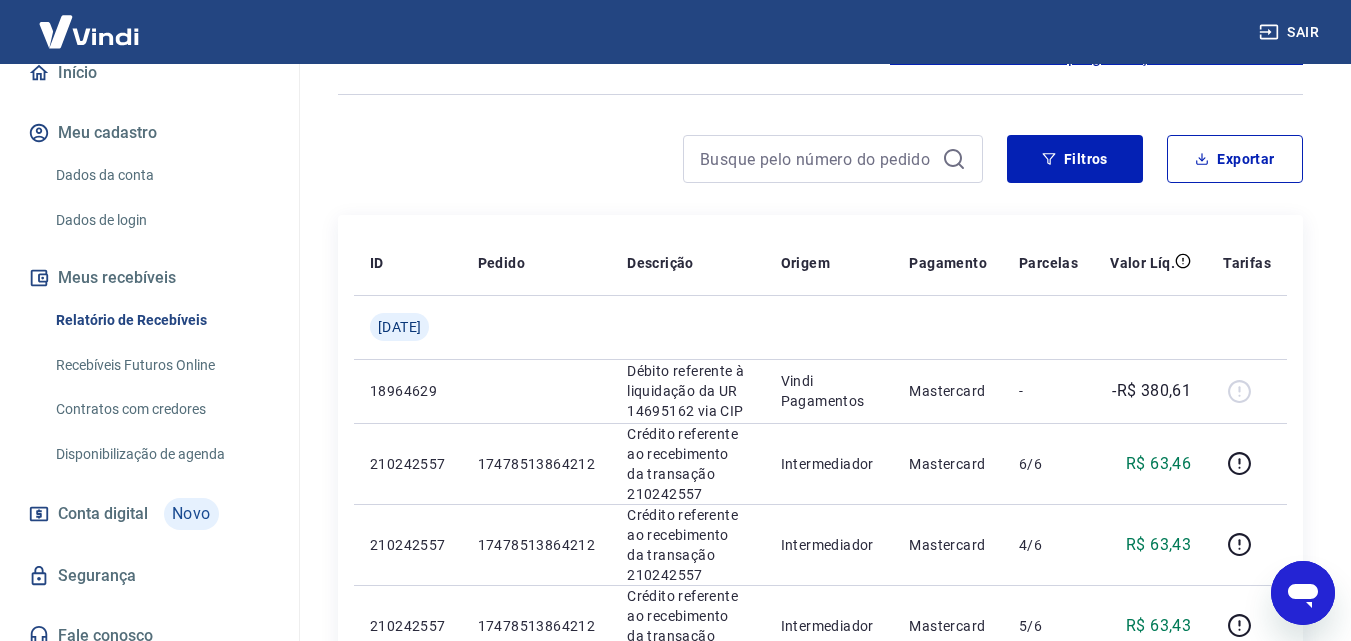 scroll, scrollTop: 100, scrollLeft: 0, axis: vertical 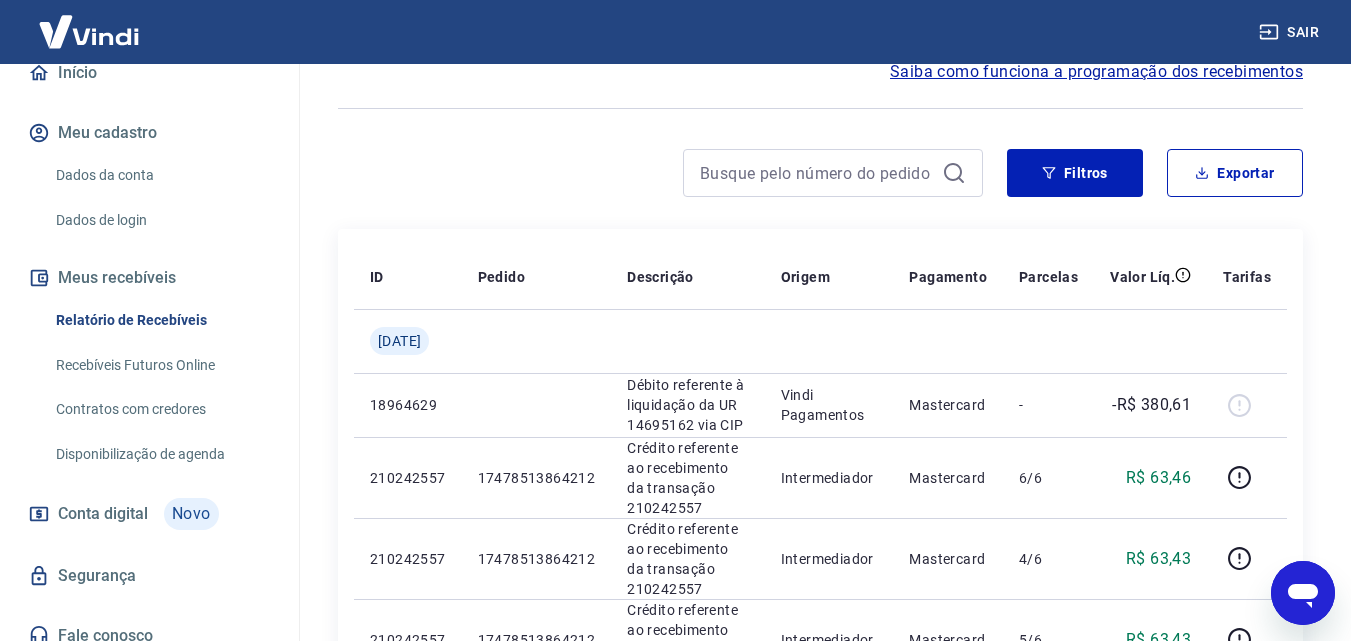 click 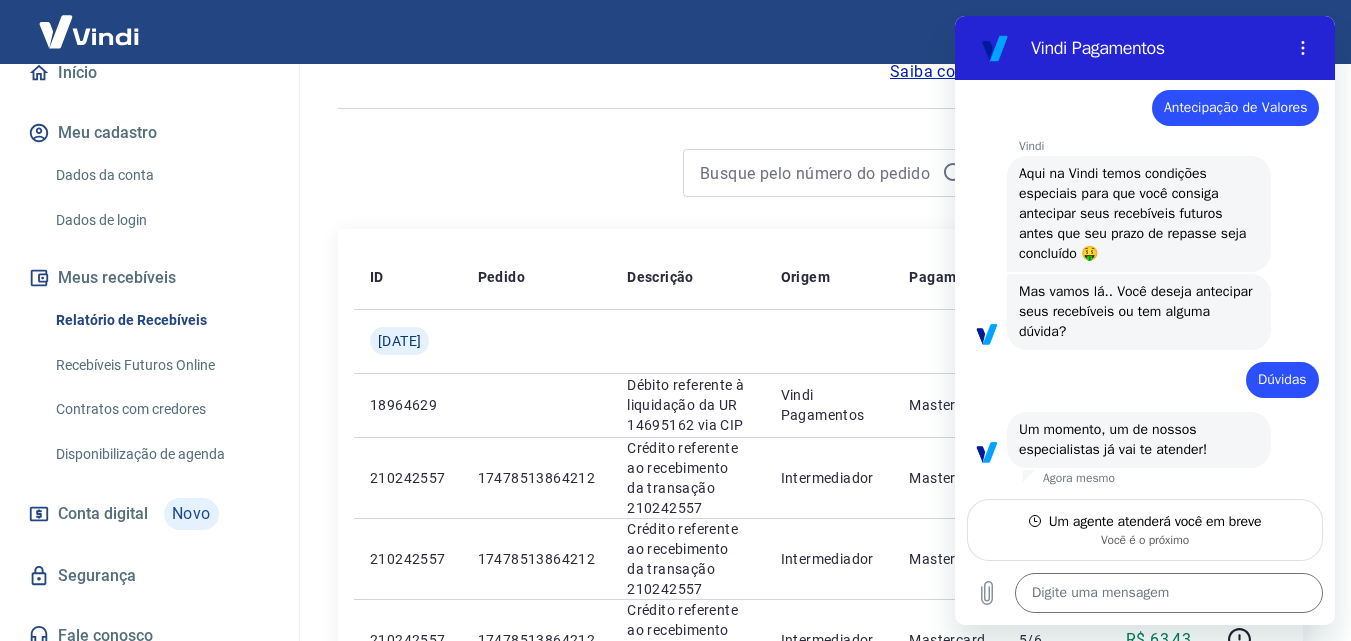 scroll, scrollTop: 1628, scrollLeft: 0, axis: vertical 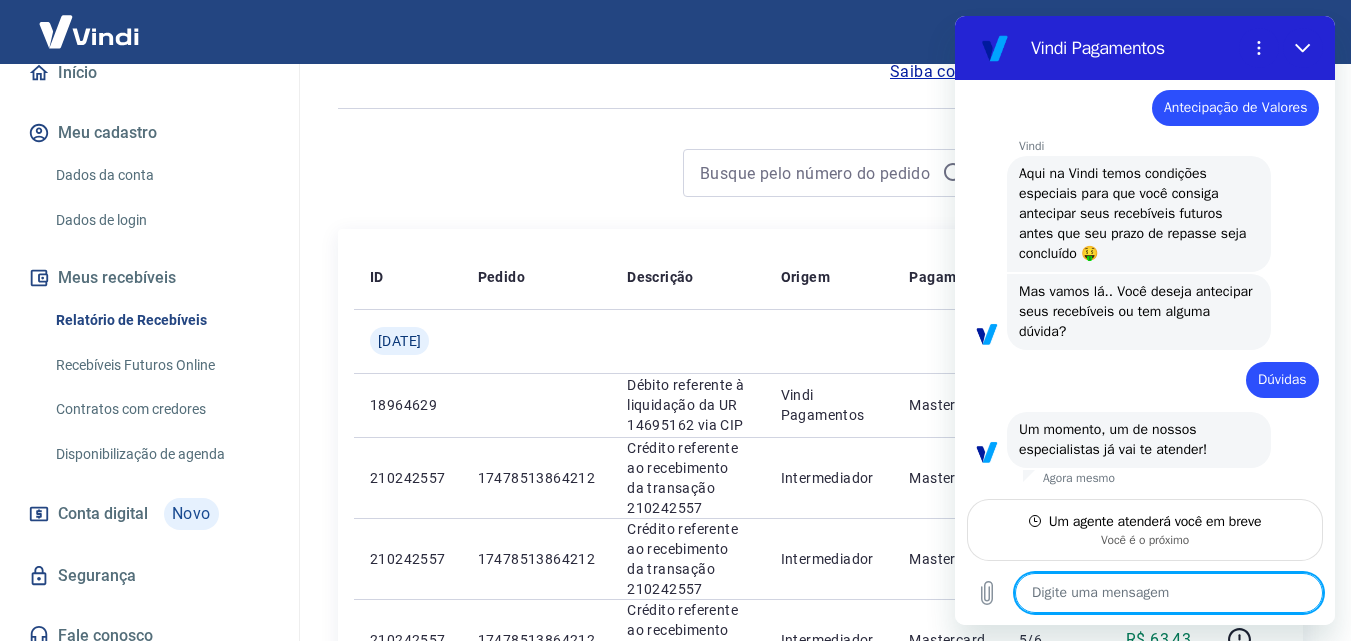 click at bounding box center [89, 31] 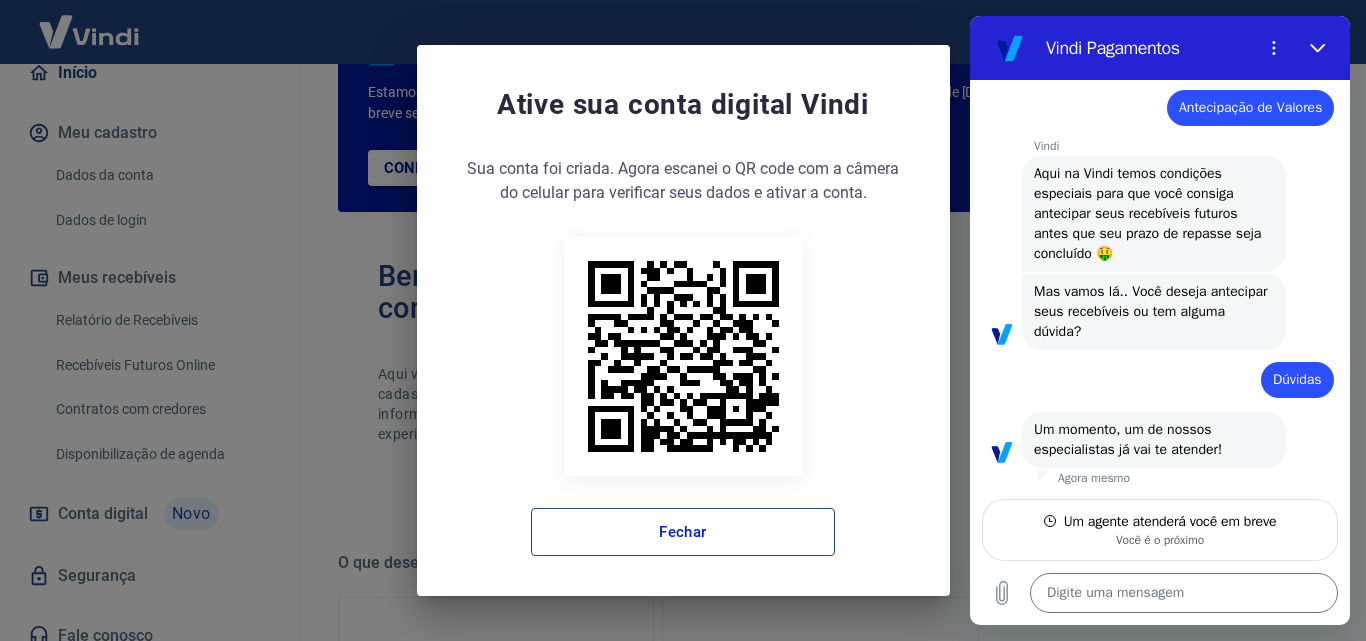 click on "Fechar" at bounding box center [683, 532] 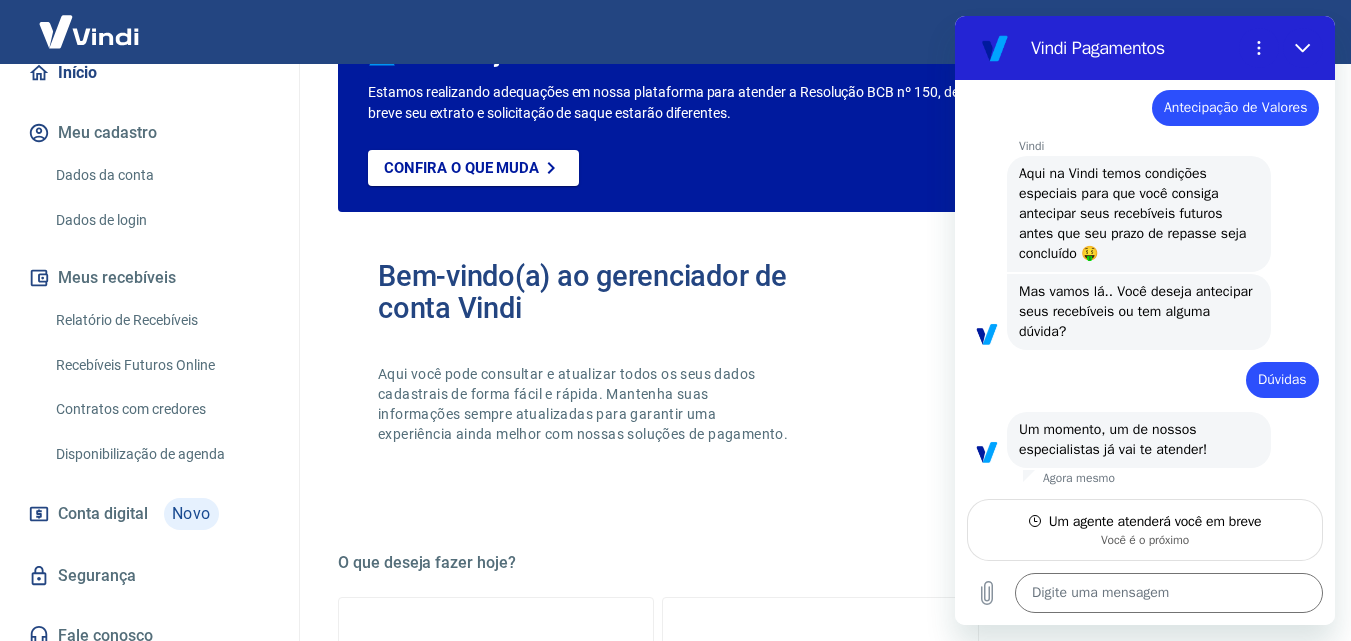click at bounding box center (89, 31) 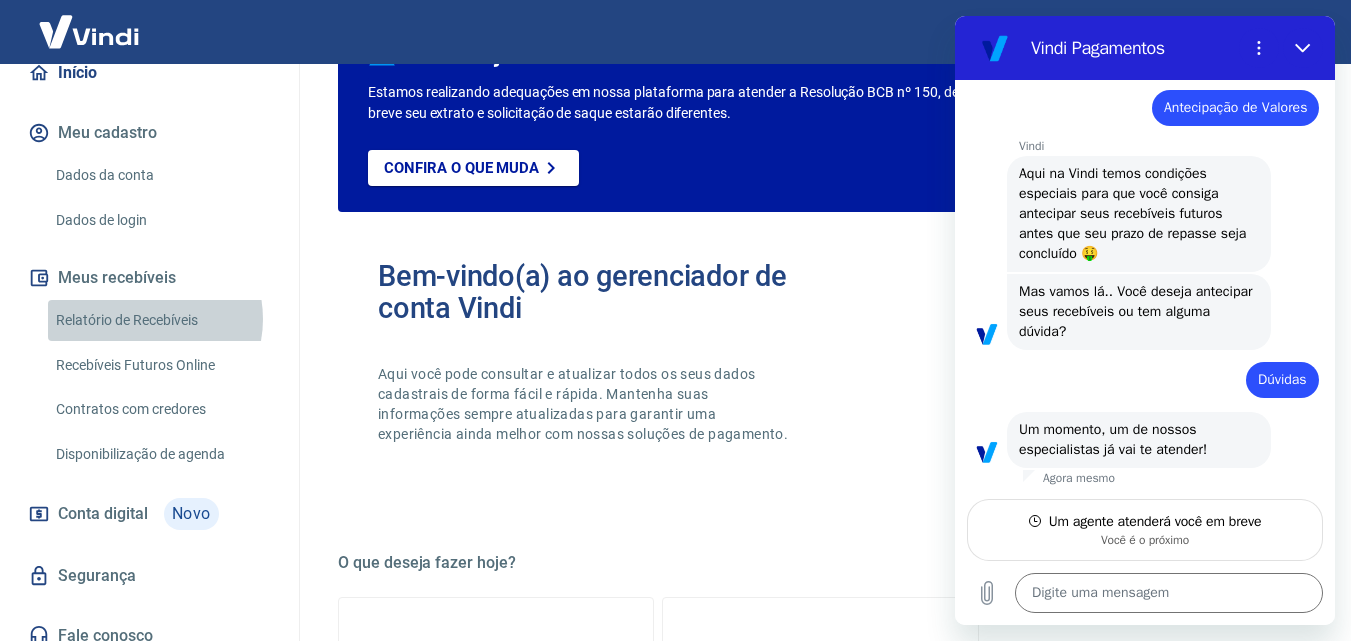 click on "Relatório de Recebíveis" at bounding box center [161, 320] 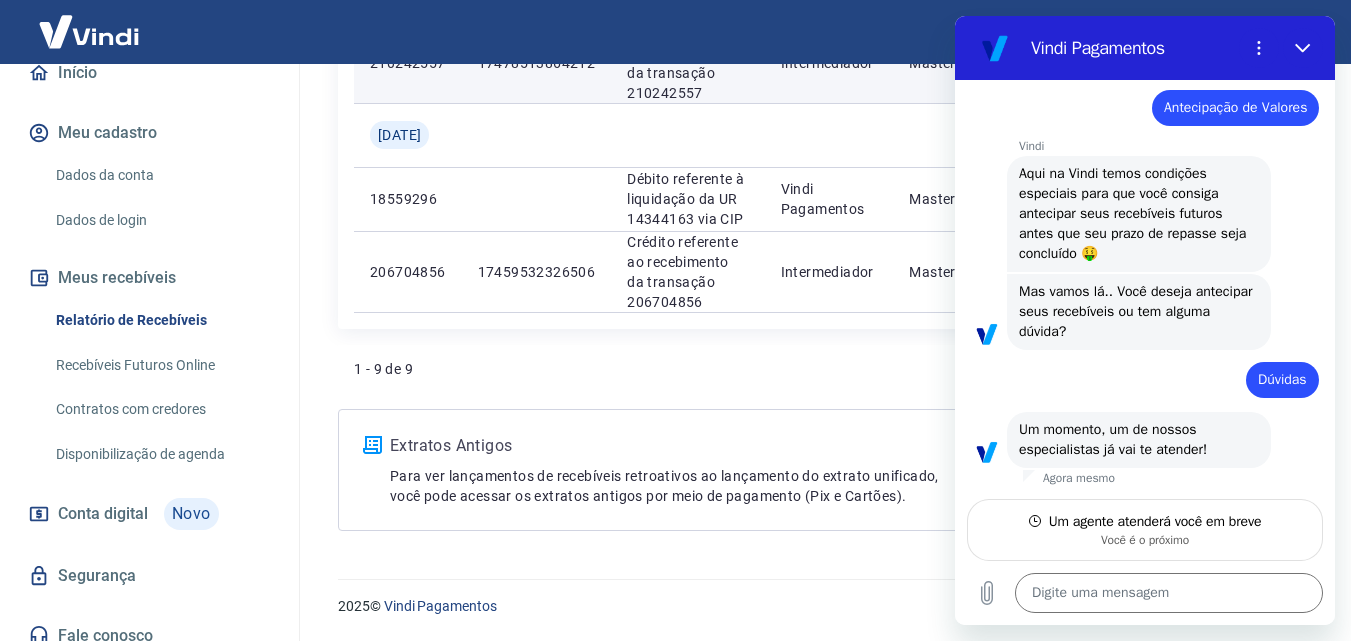 scroll, scrollTop: 954, scrollLeft: 0, axis: vertical 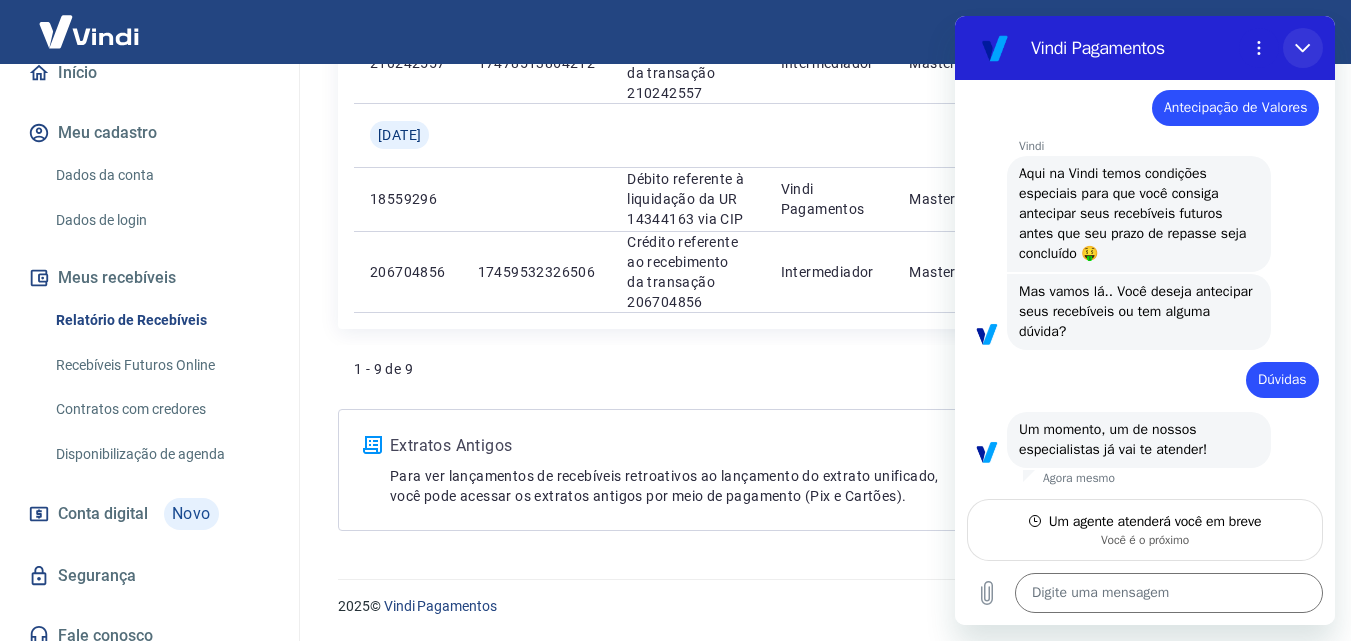 click 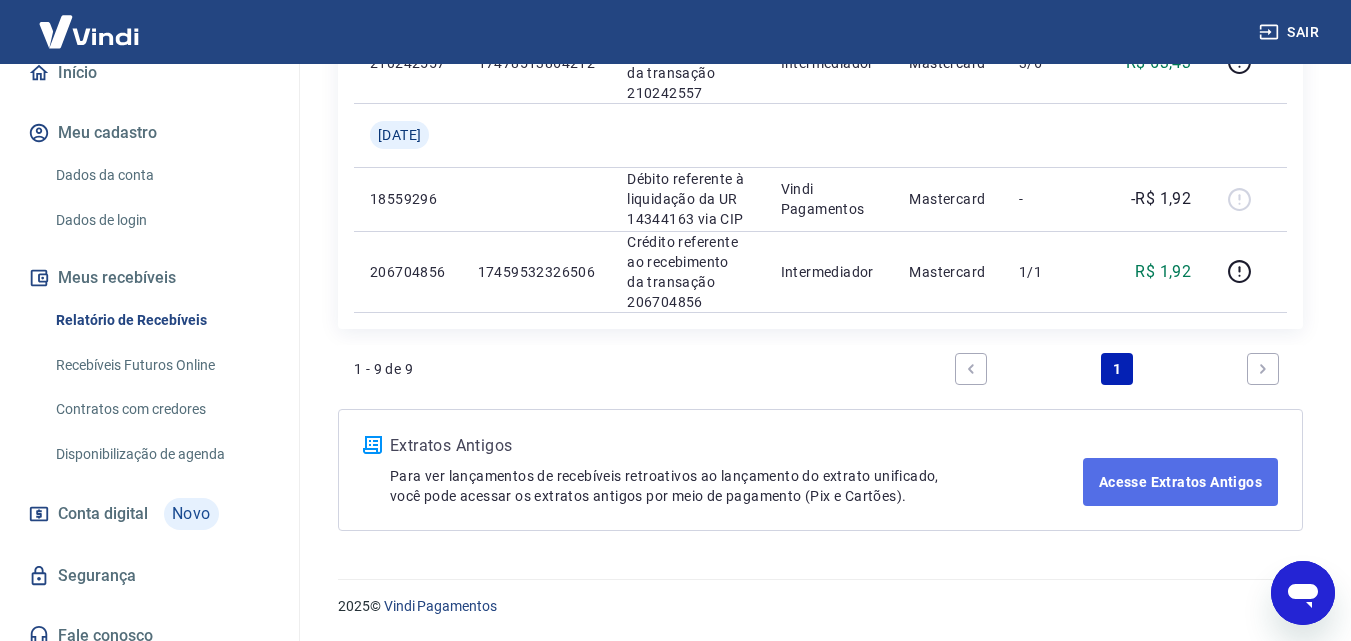 click on "Acesse Extratos Antigos" at bounding box center [1180, 482] 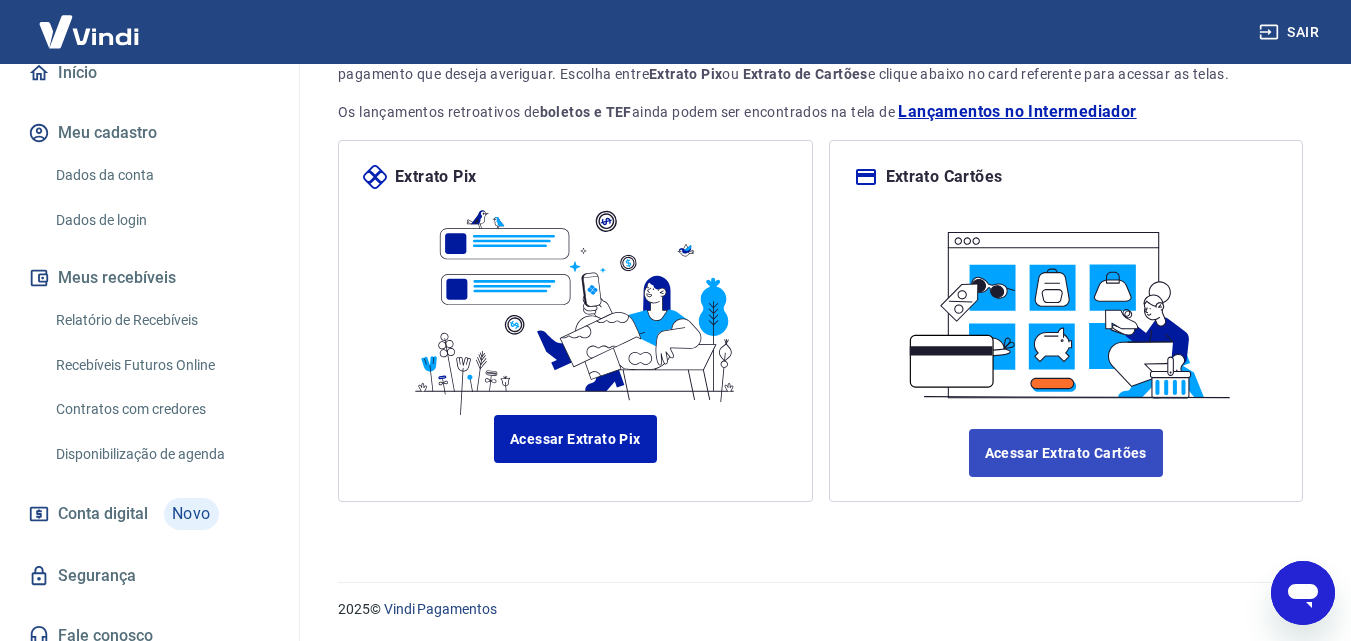 scroll, scrollTop: 189, scrollLeft: 0, axis: vertical 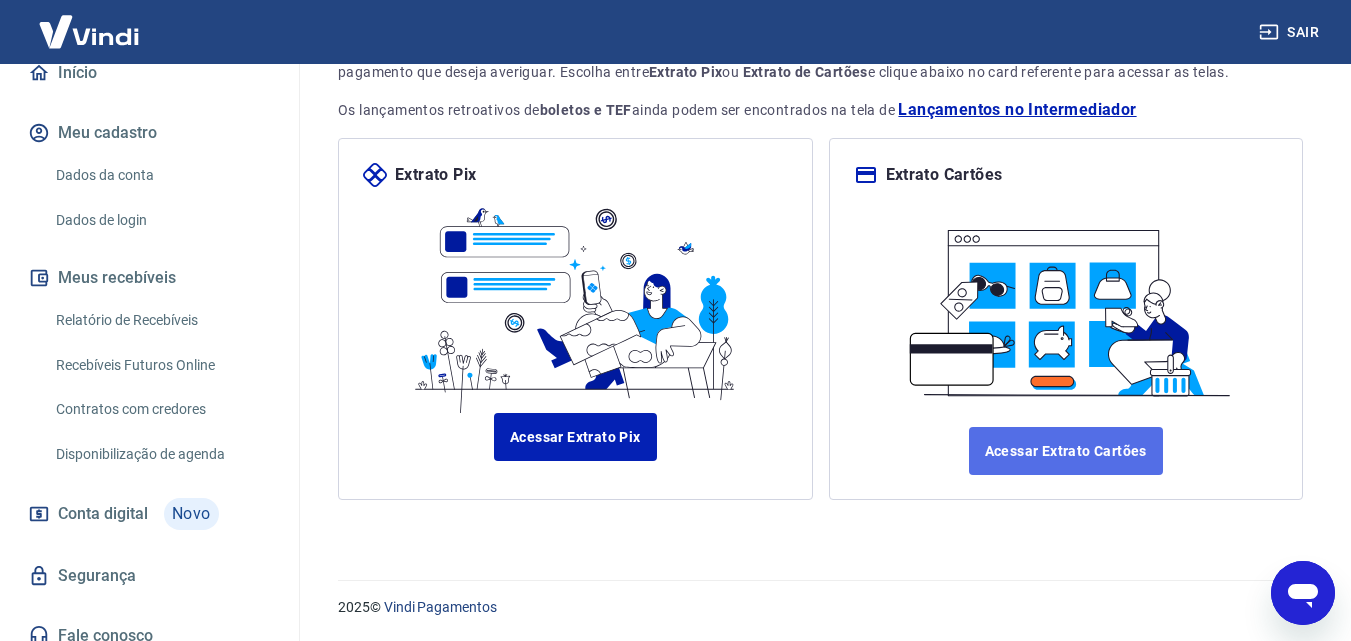 drag, startPoint x: 1133, startPoint y: 437, endPoint x: 1143, endPoint y: 438, distance: 10.049875 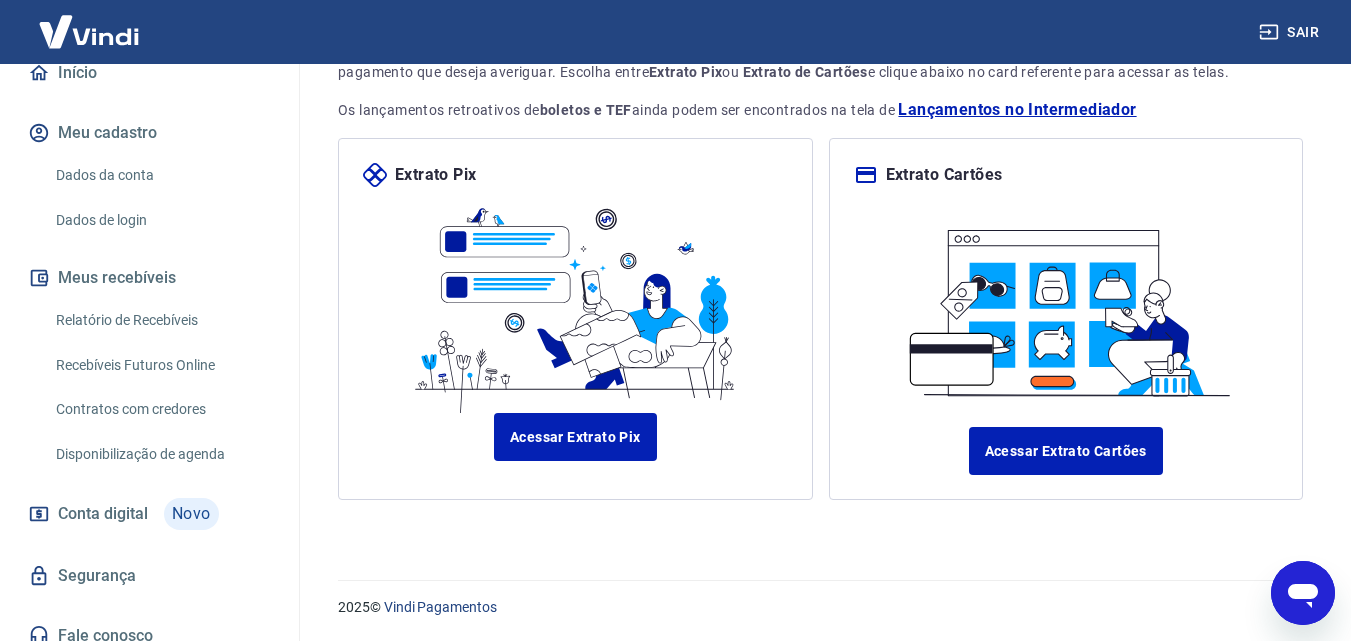 click 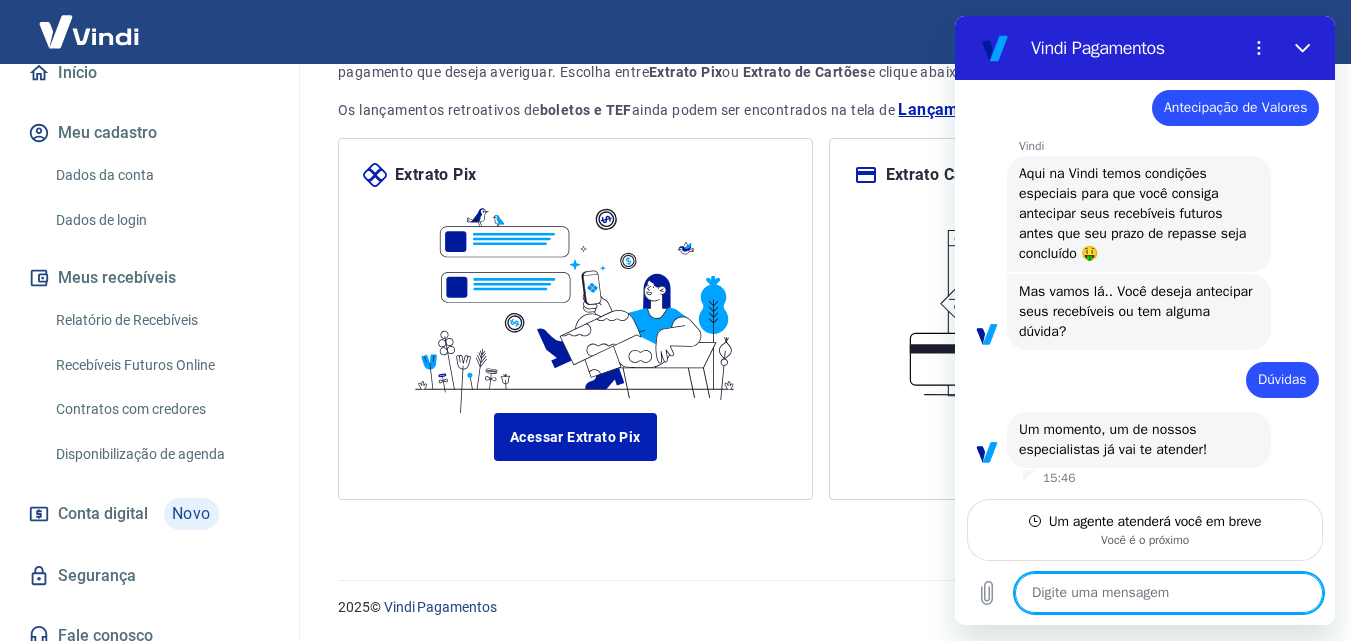 click on "Conta digital" at bounding box center (103, 514) 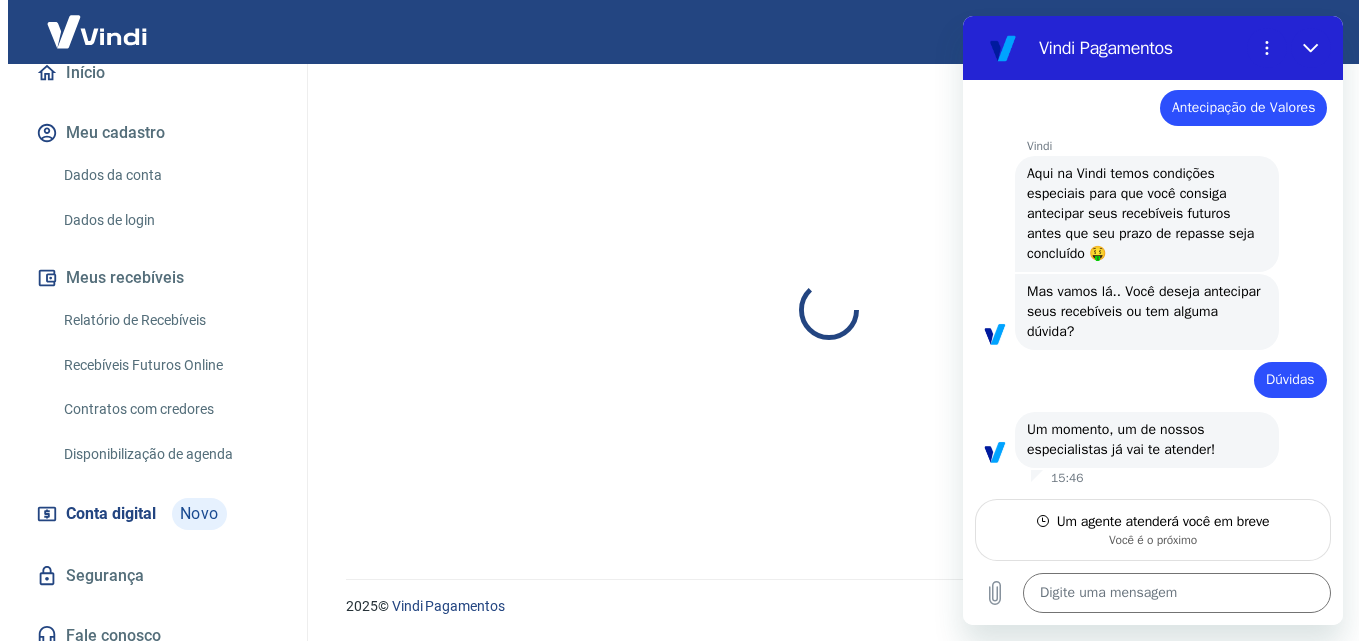 scroll, scrollTop: 0, scrollLeft: 0, axis: both 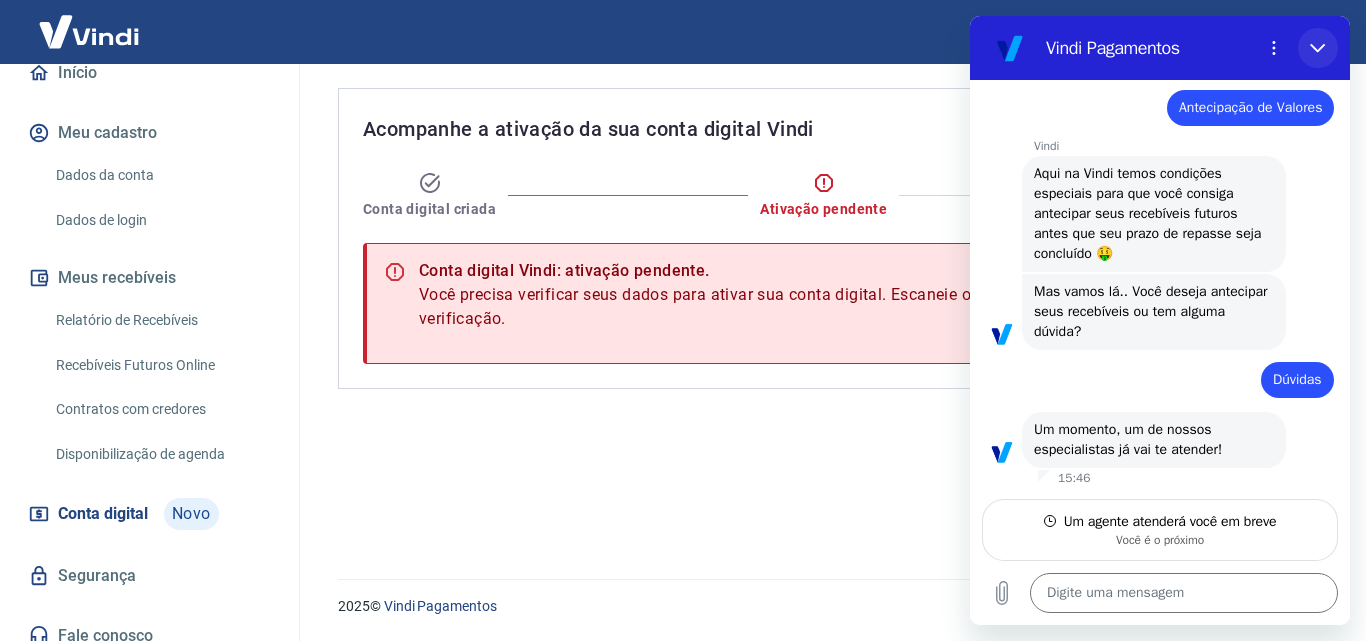 click 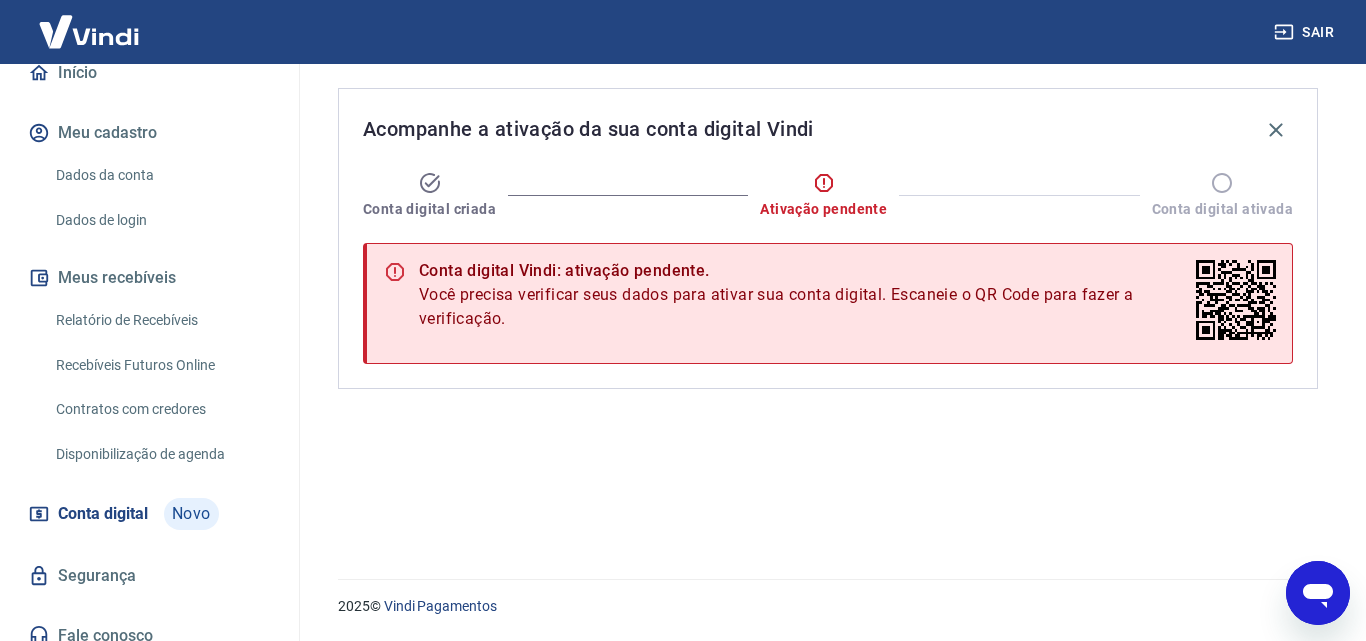 click 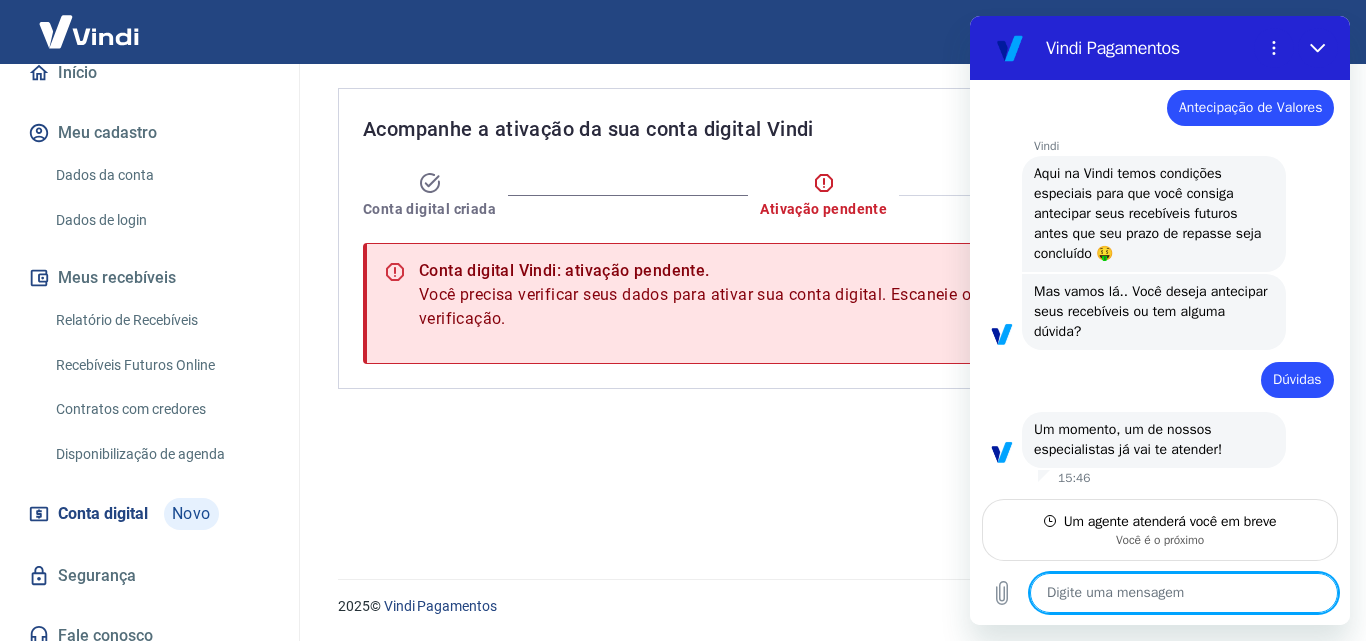 type on "b" 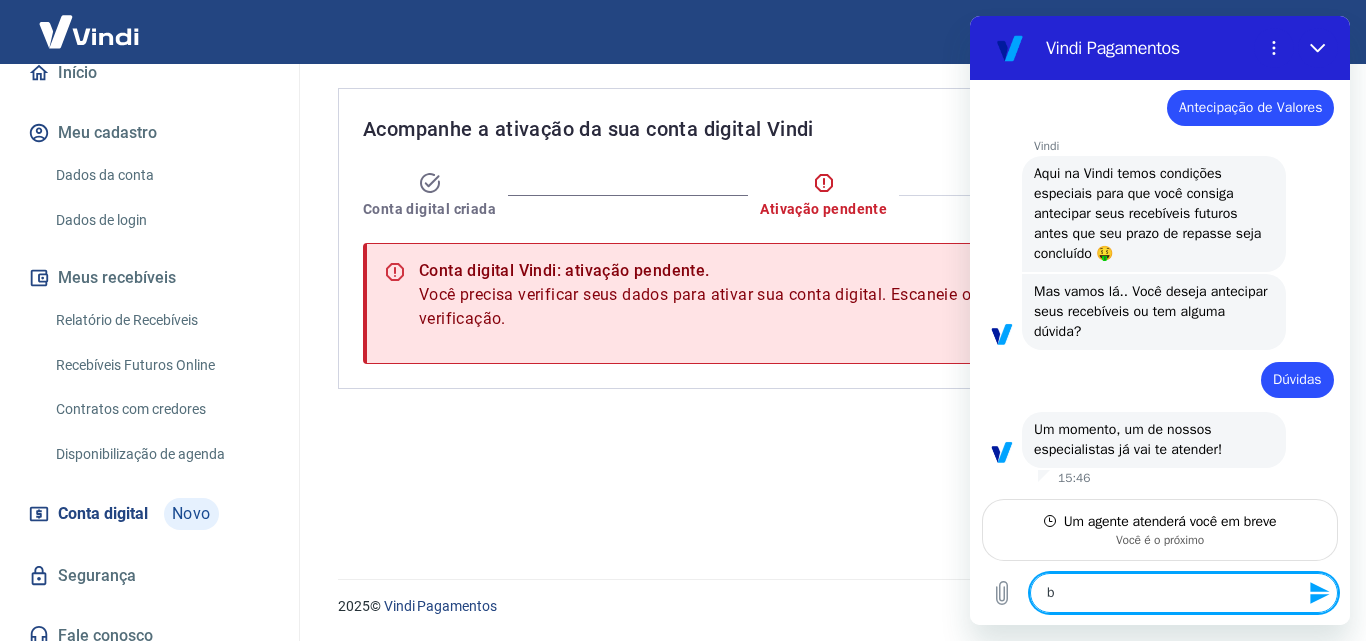 type on "bo" 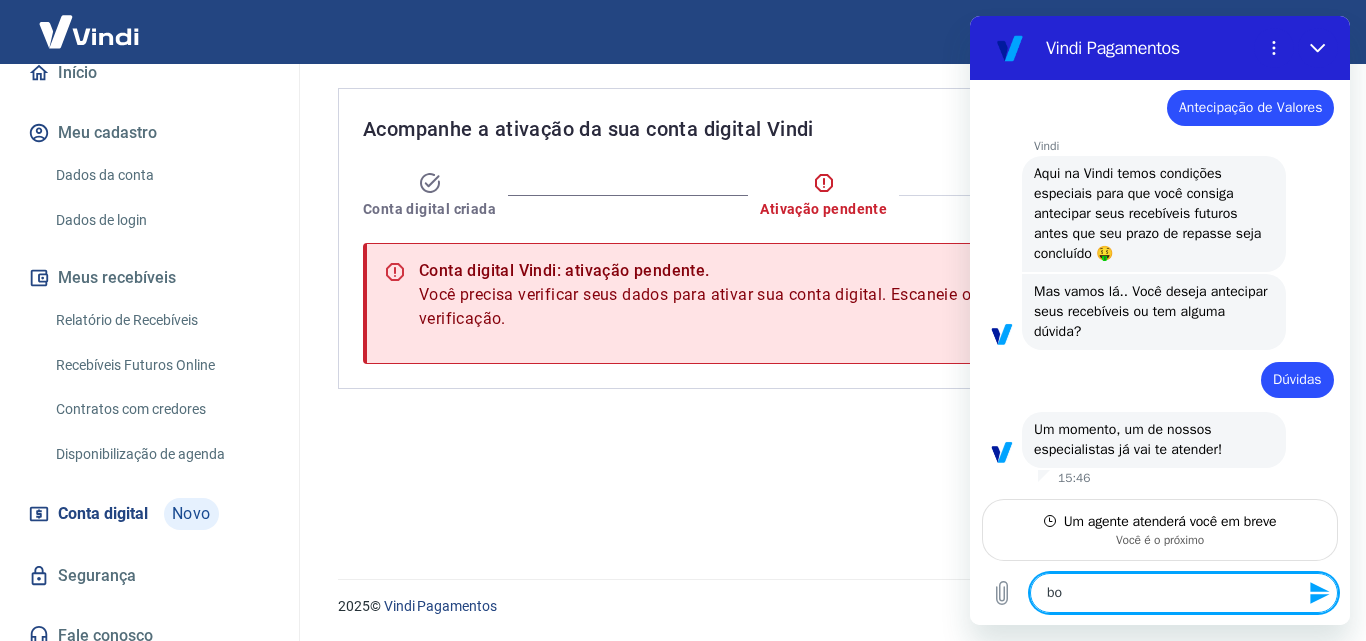 type on "boa" 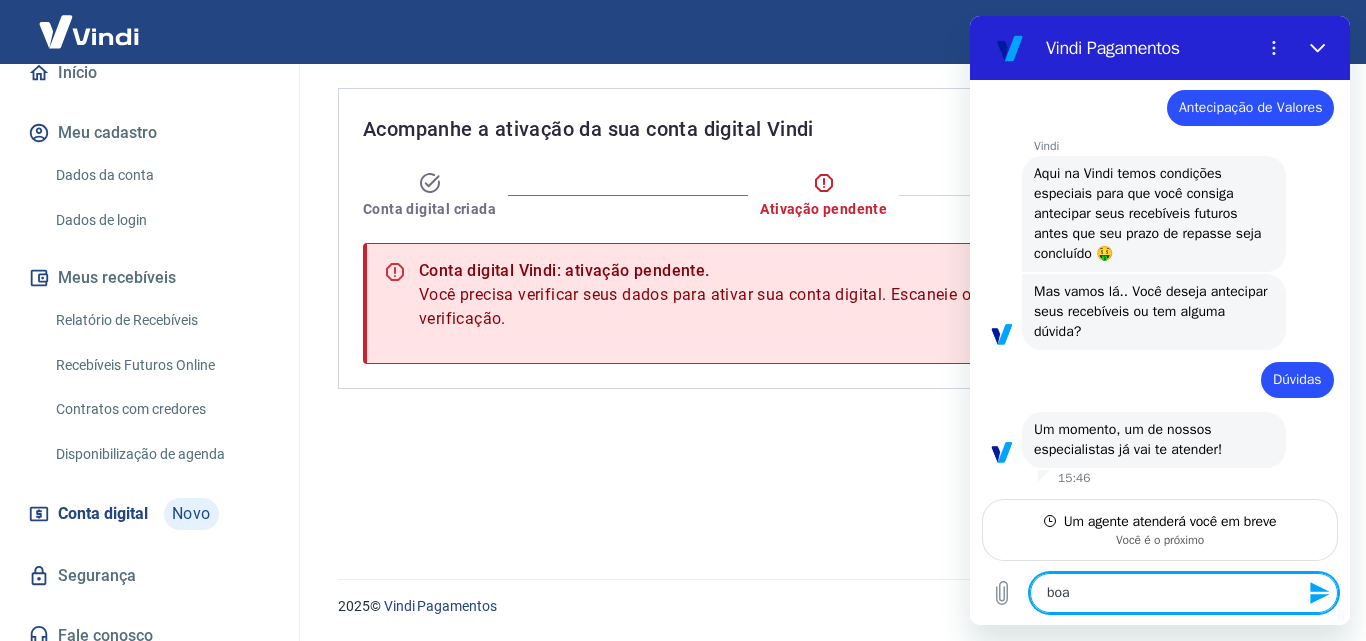 type on "boa" 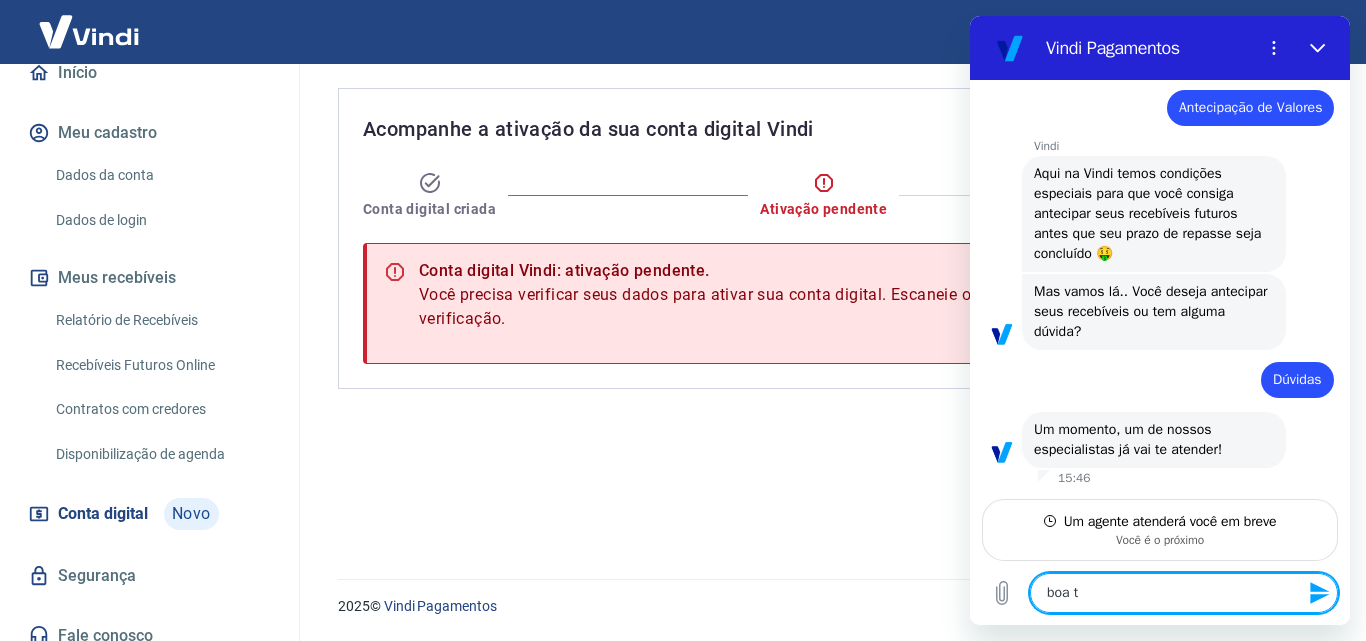 type on "boa ta" 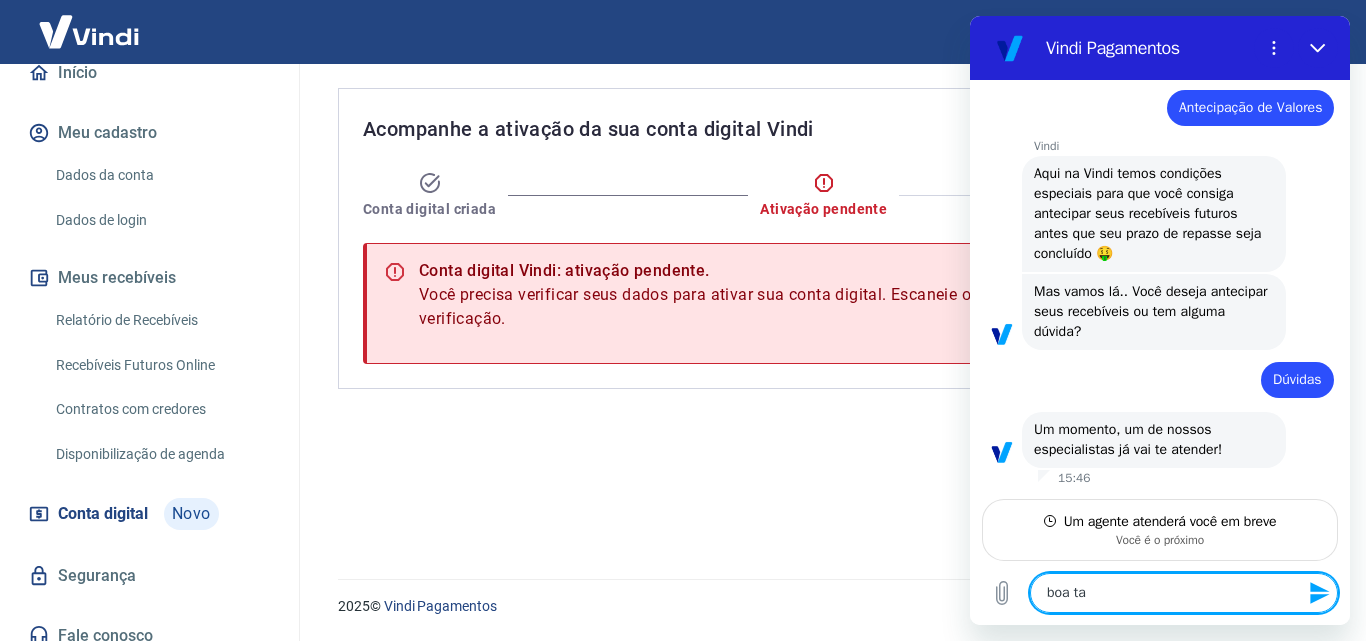 type on "boa tar" 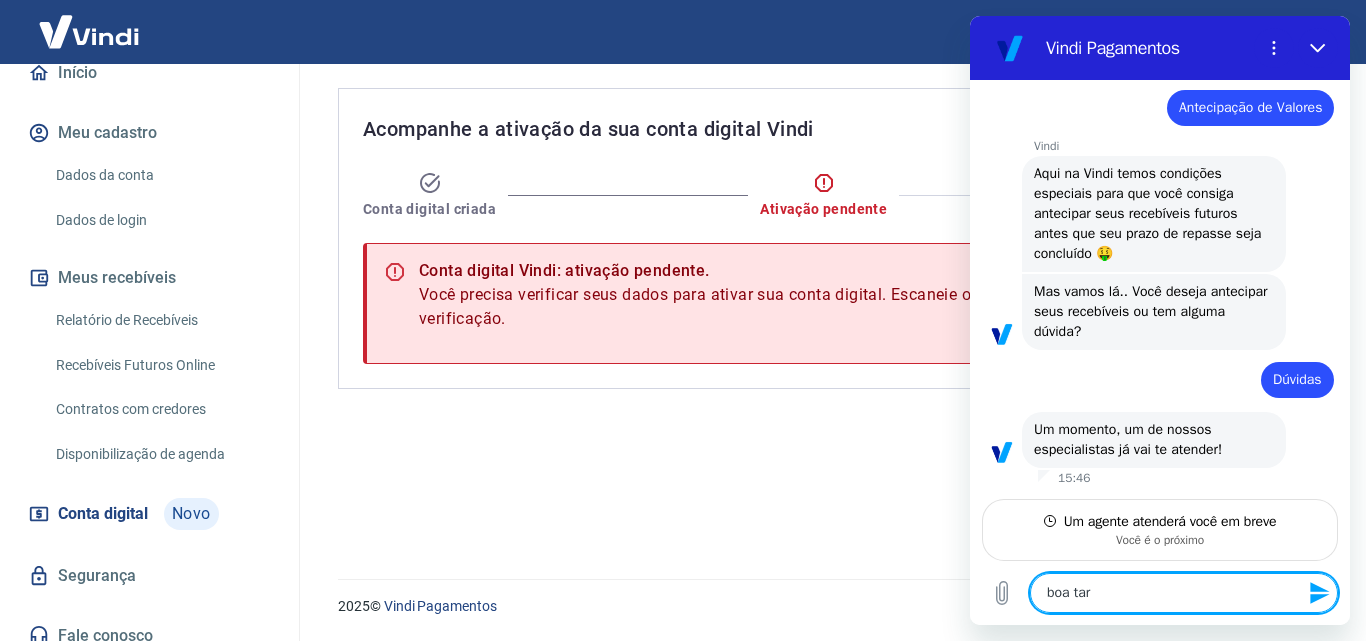 type on "boa tard" 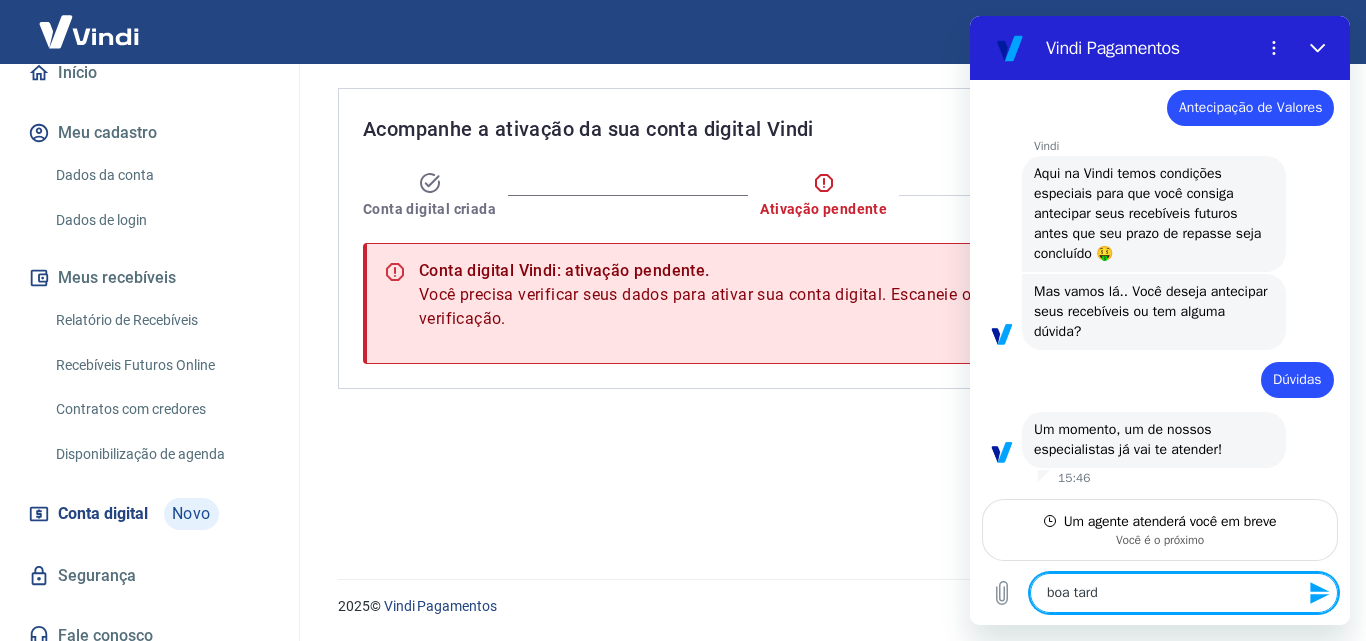 type on "boa tarde" 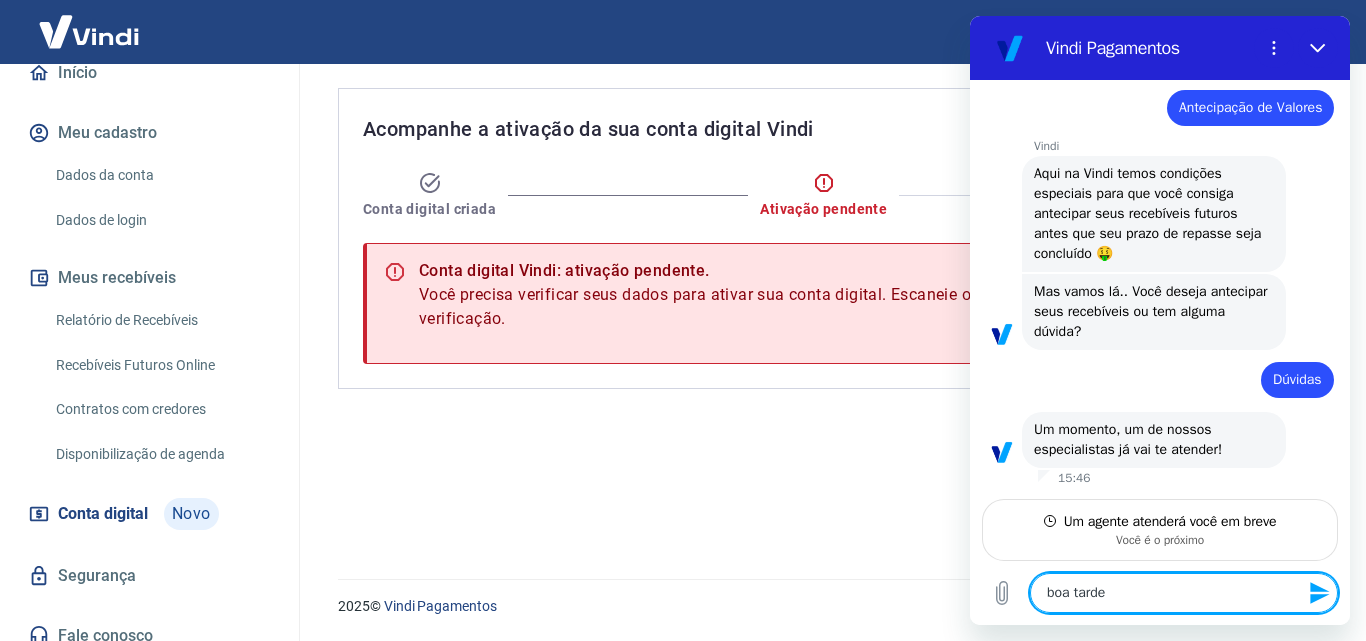 type on "boa tarde," 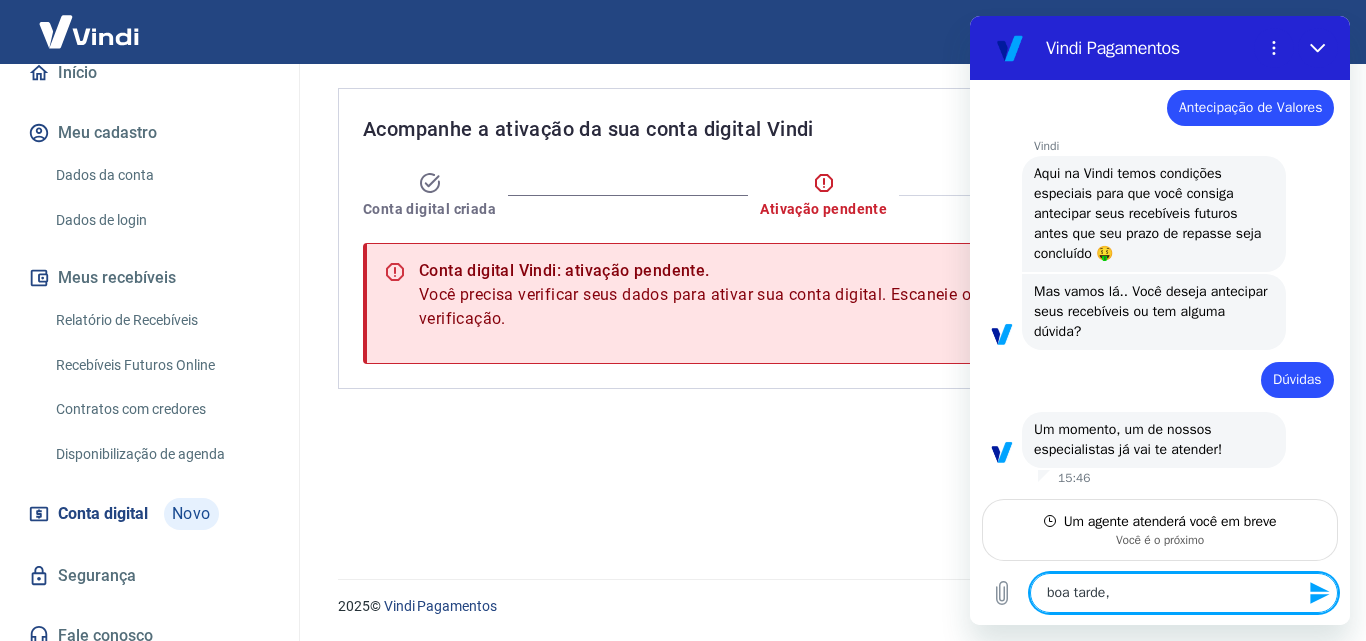 type on "x" 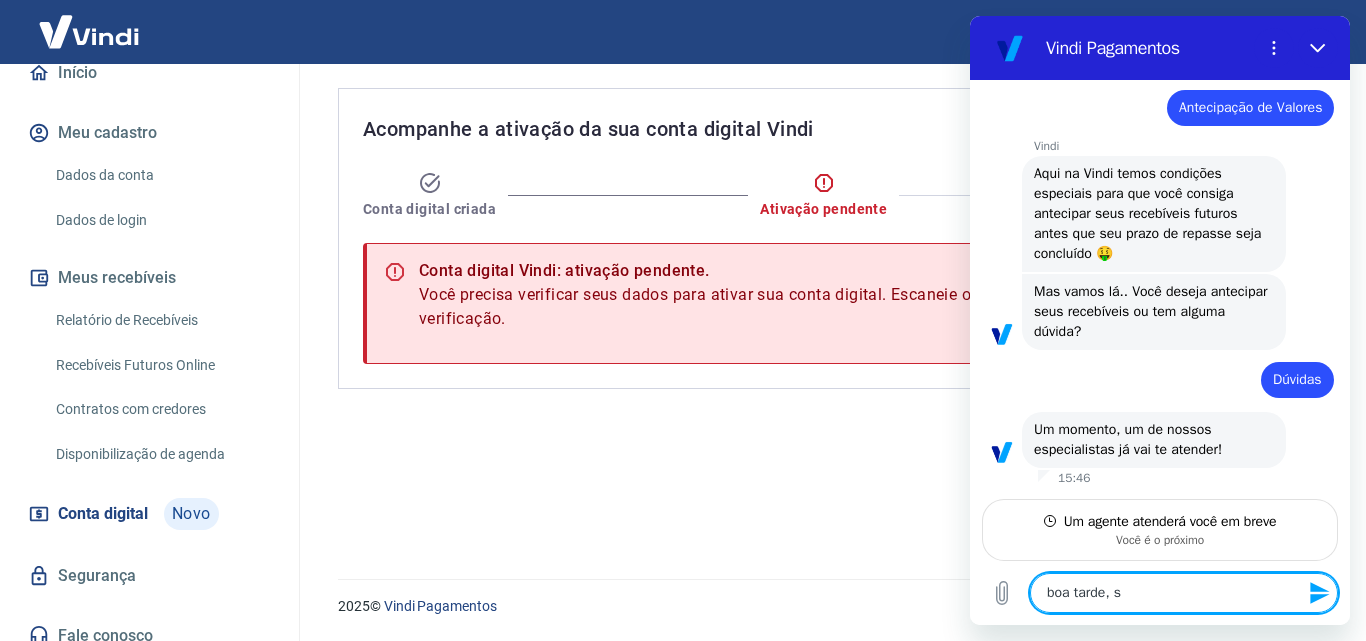 type on "boa tarde, so" 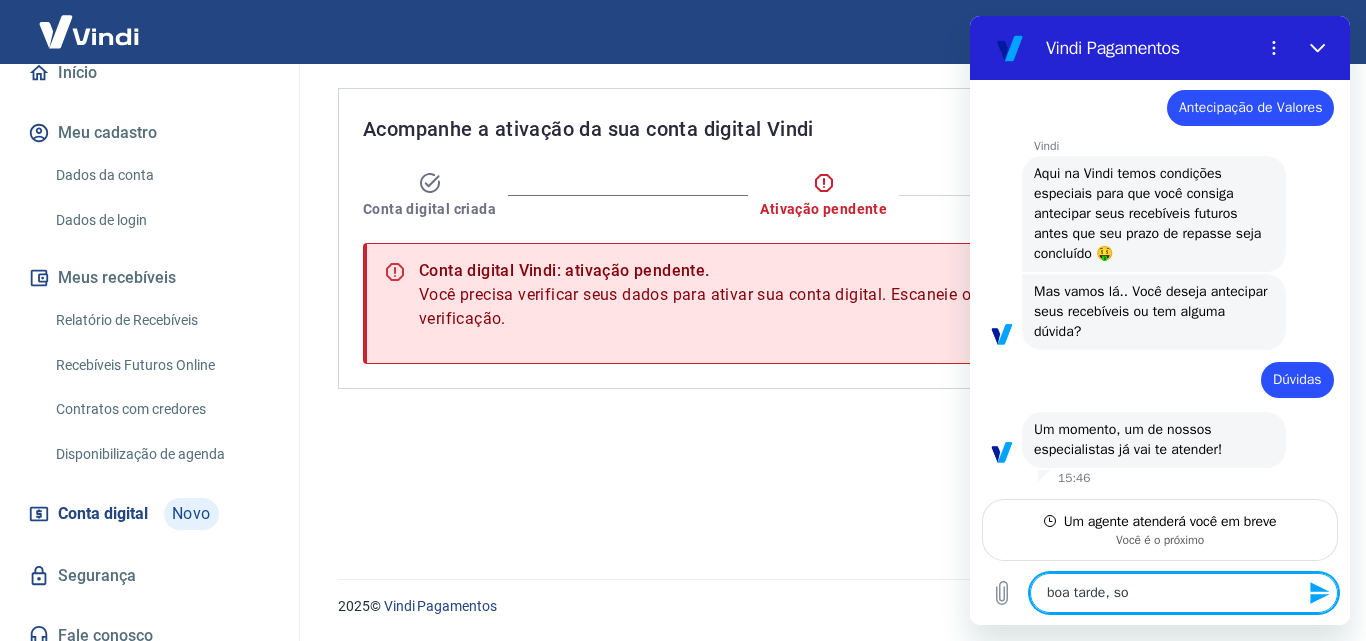 type on "boa tarde, sou" 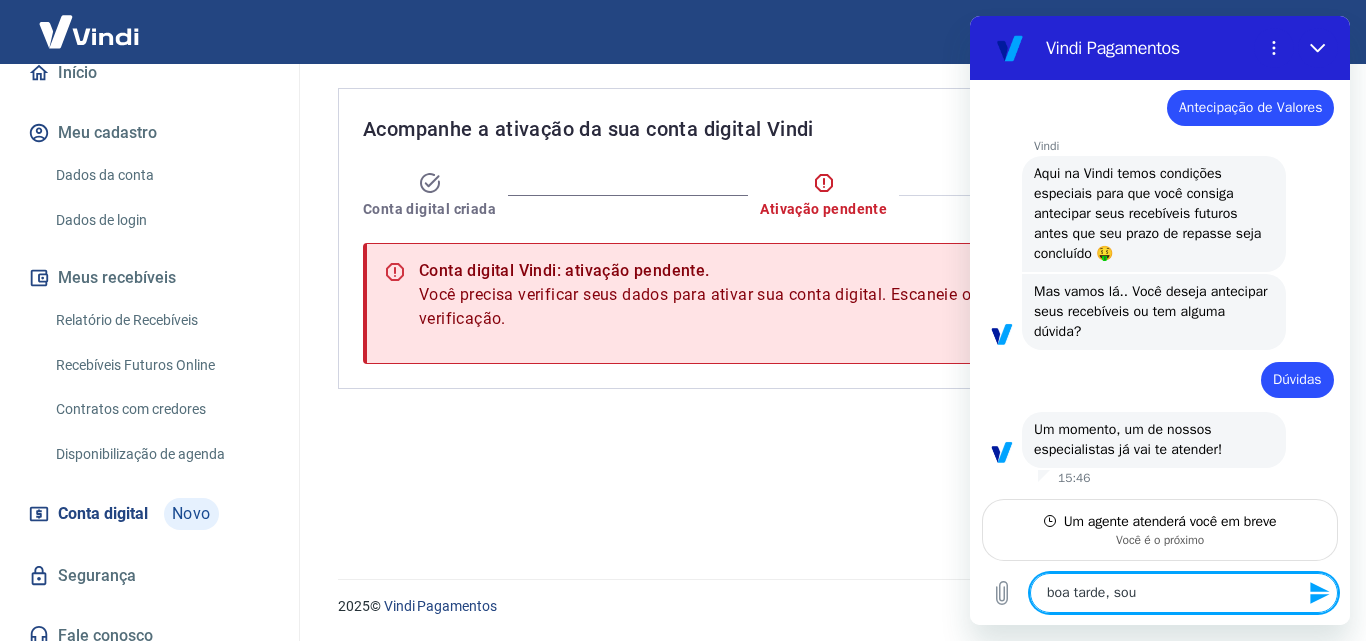 type on "boa tarde, sou" 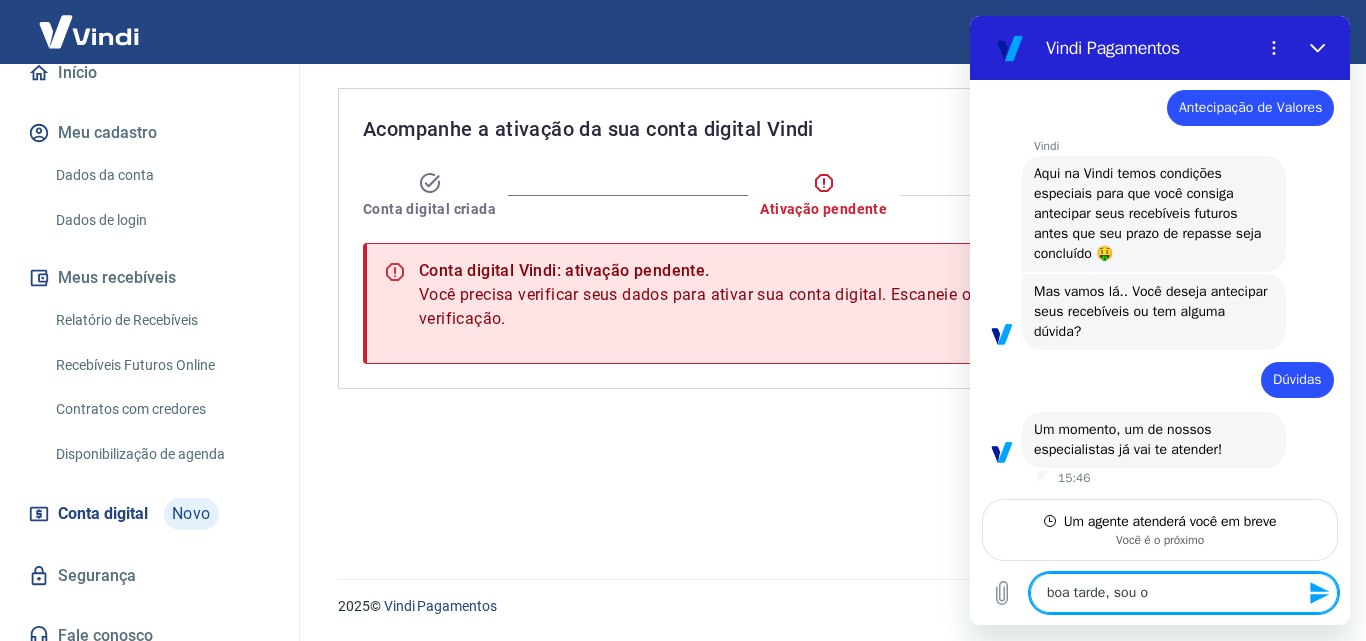 type on "boa tarde, sou ob" 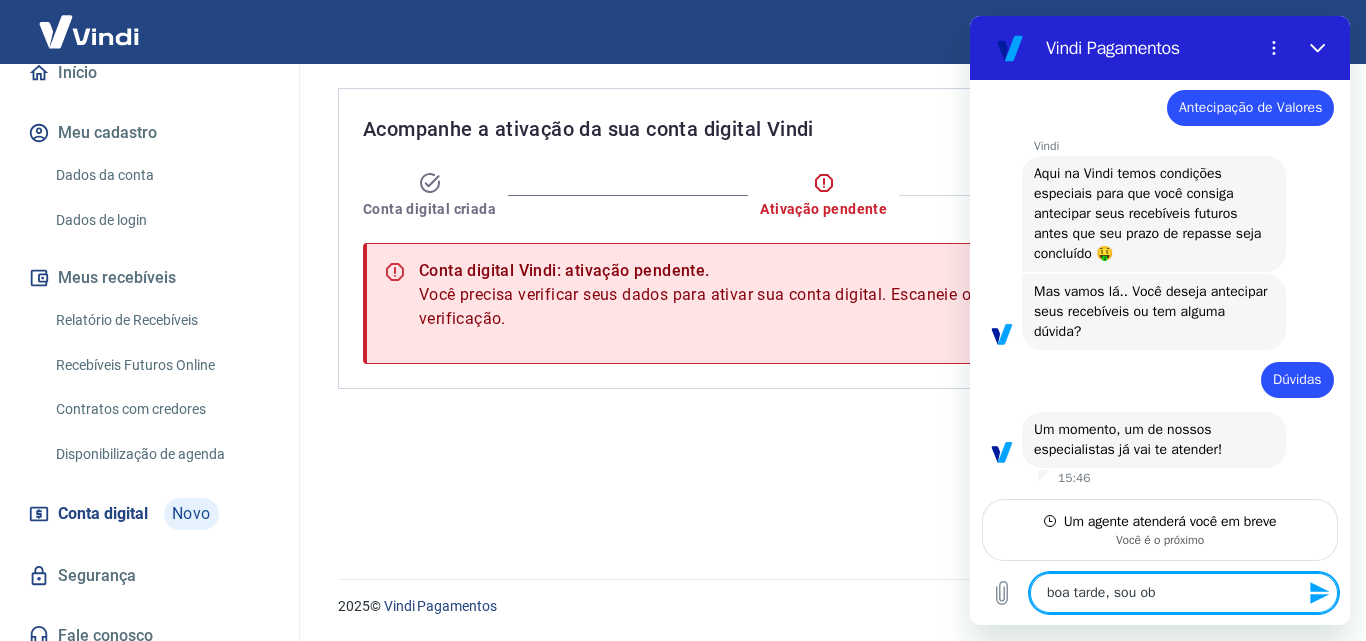 type on "boa tarde, sou obr" 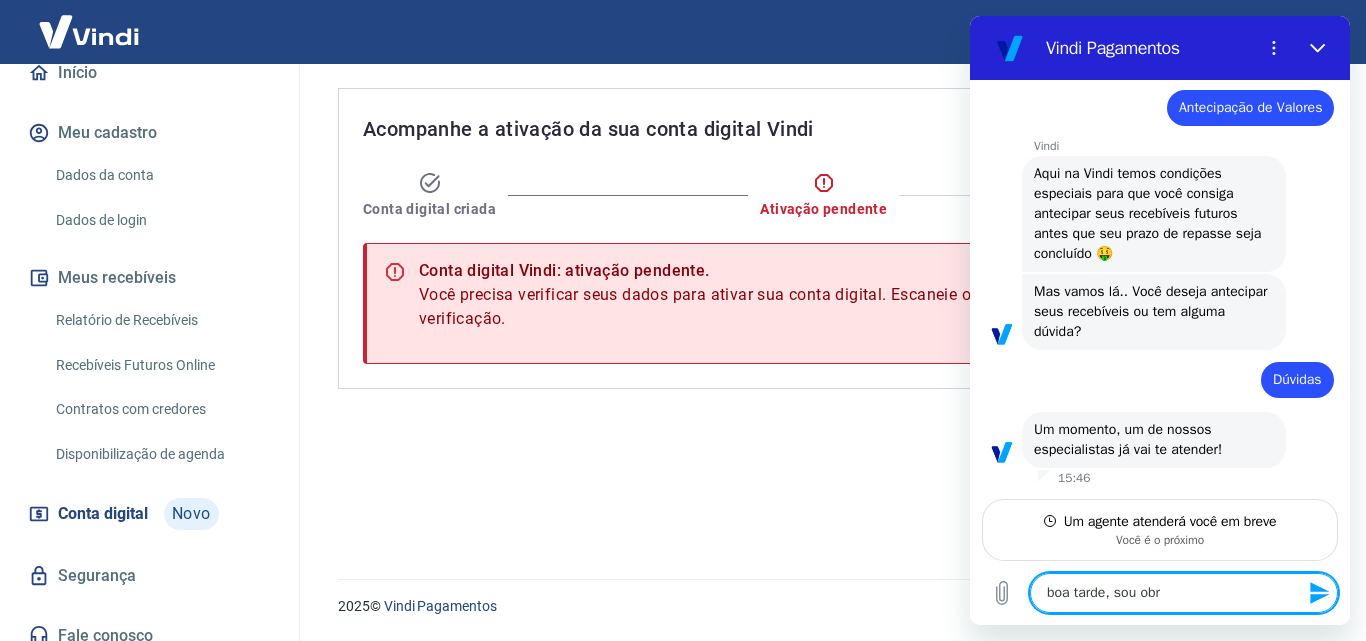 type on "boa tarde, sou obri" 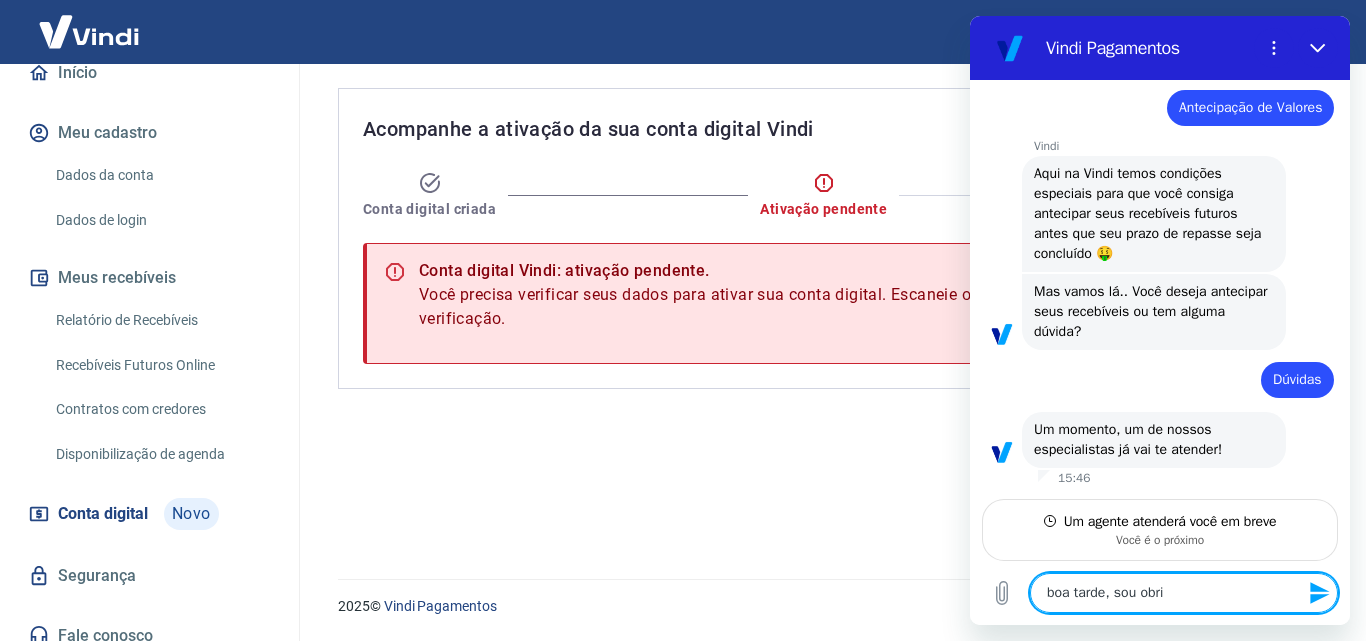 type on "boa tarde, sou obrig" 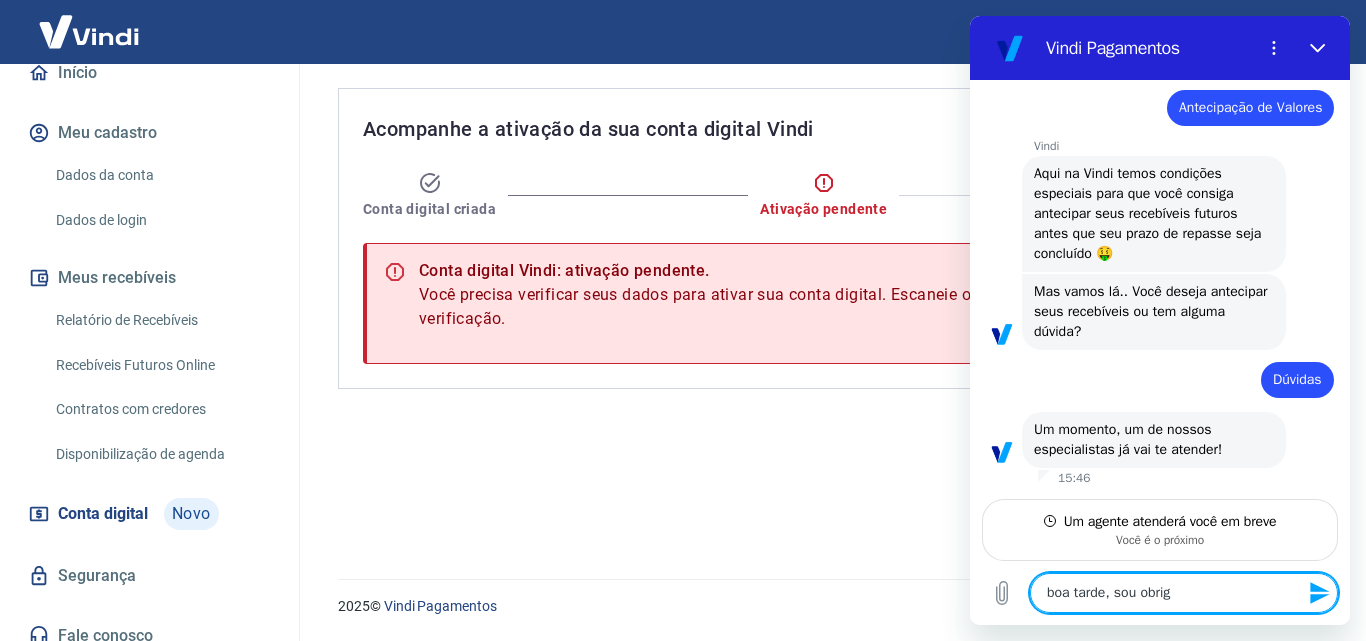 type on "boa tarde, sou obriga" 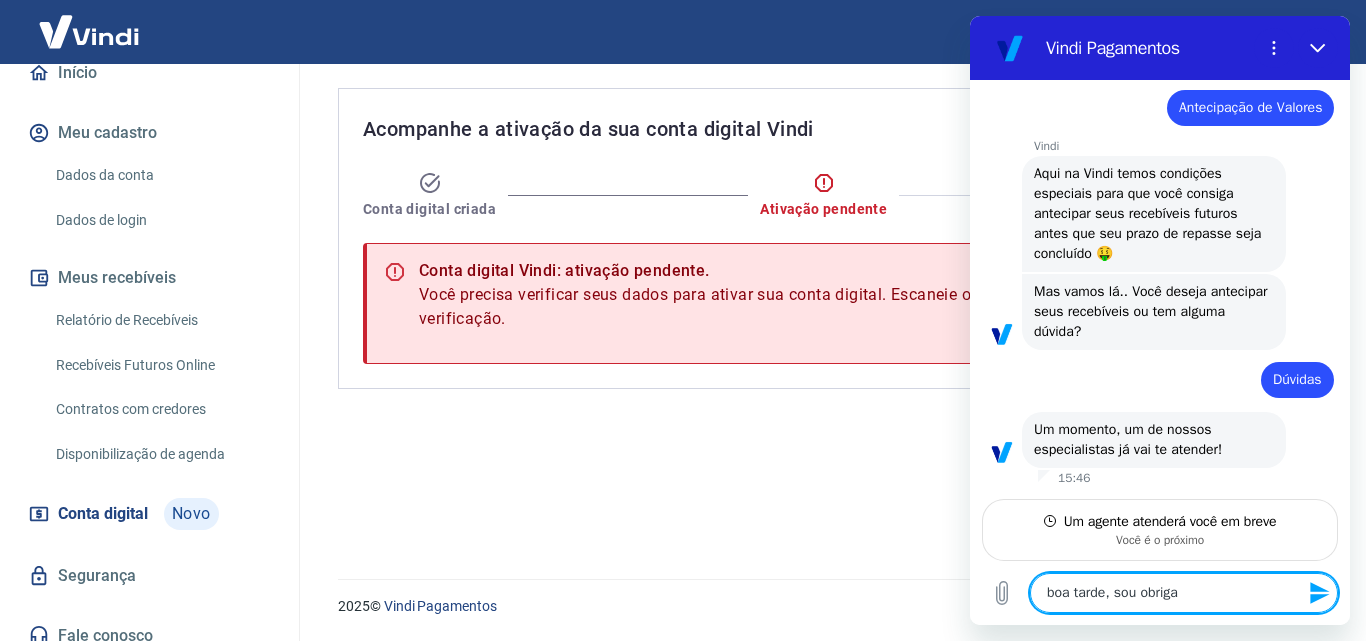 type on "boa tarde, sou obrigad" 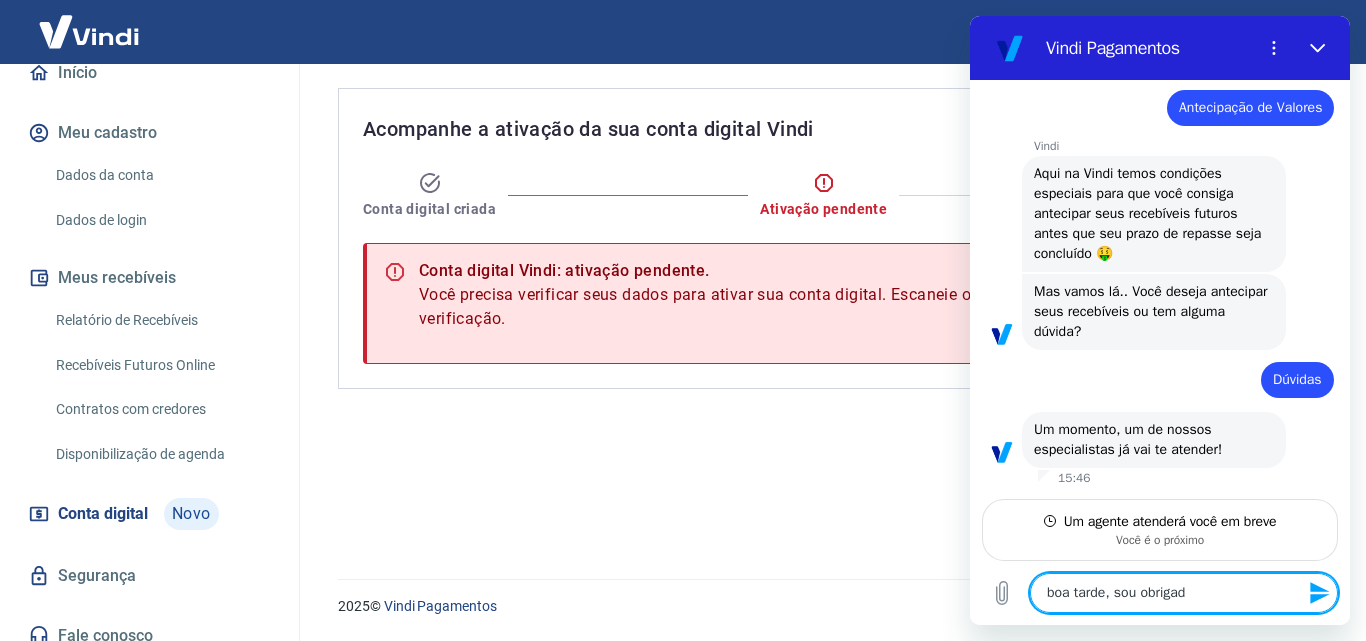 type on "boa tarde, sou obrigada" 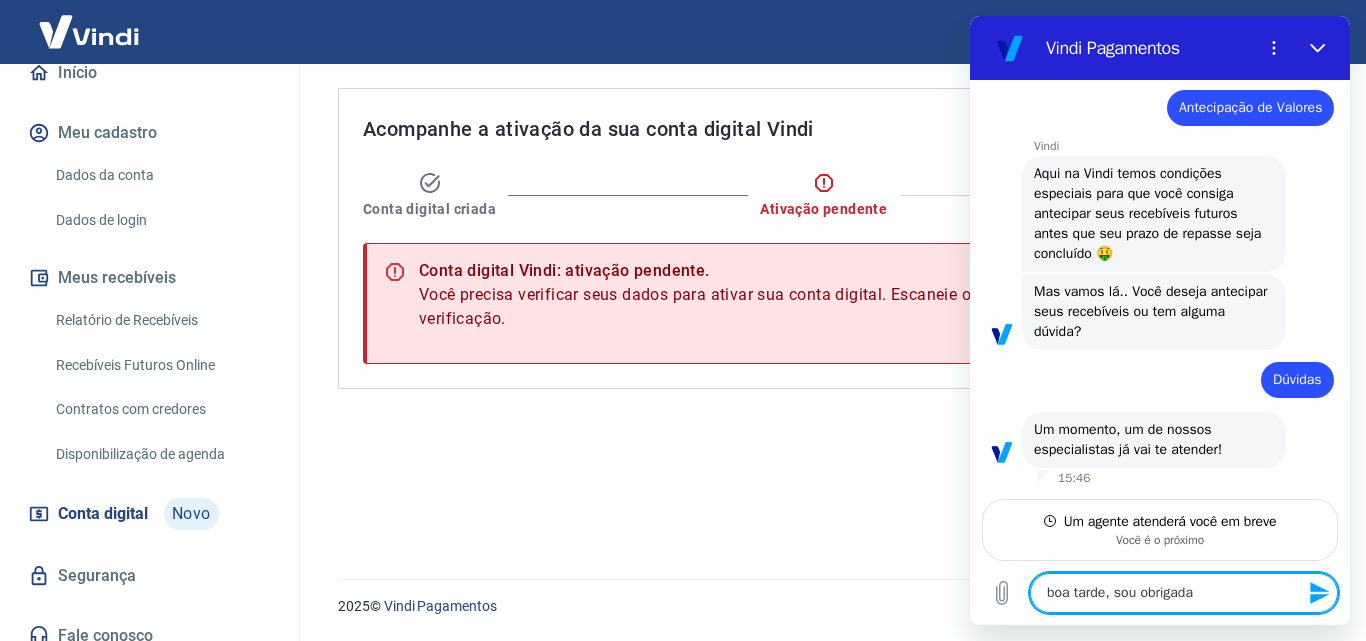 type on "boa tarde, sou obrigada" 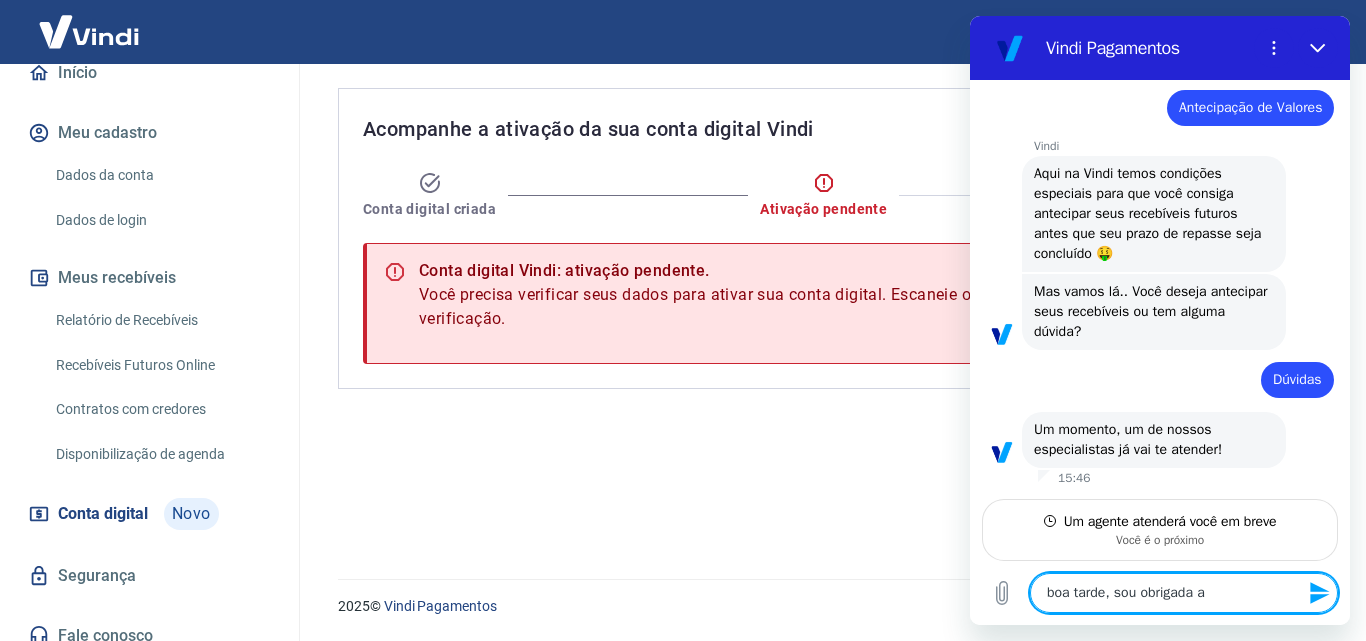 type on "boa tarde, sou obrigada a" 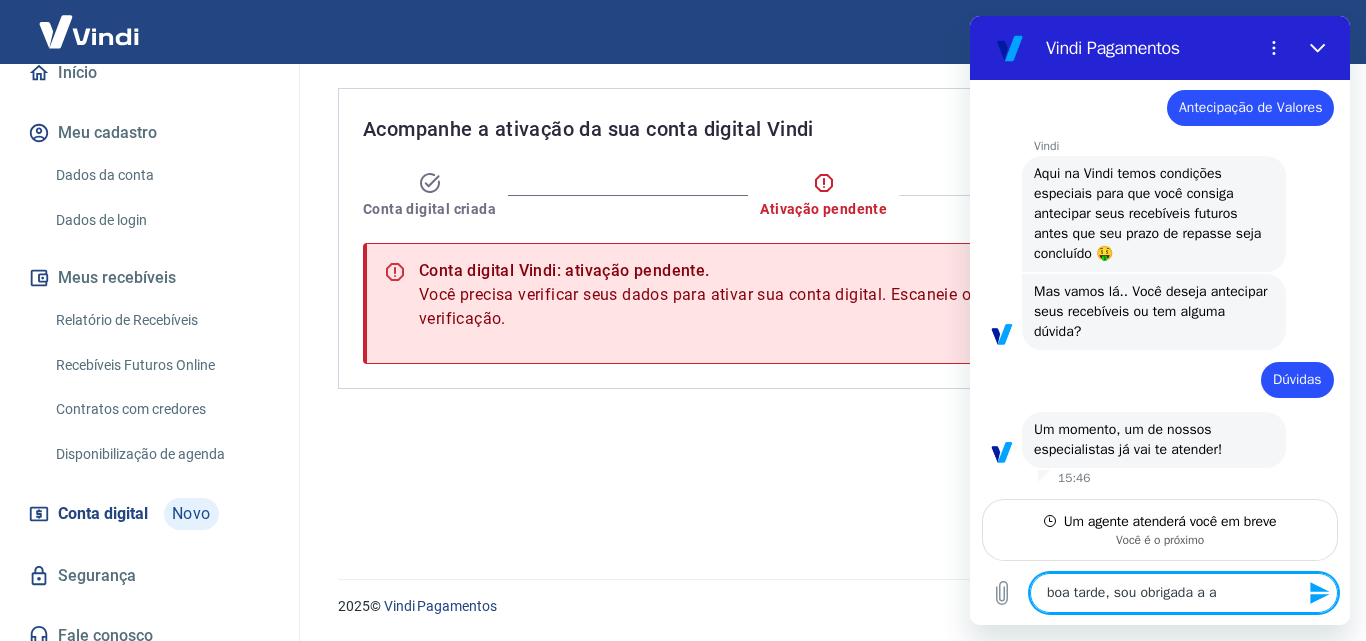type on "boa tarde, sou obrigada a at" 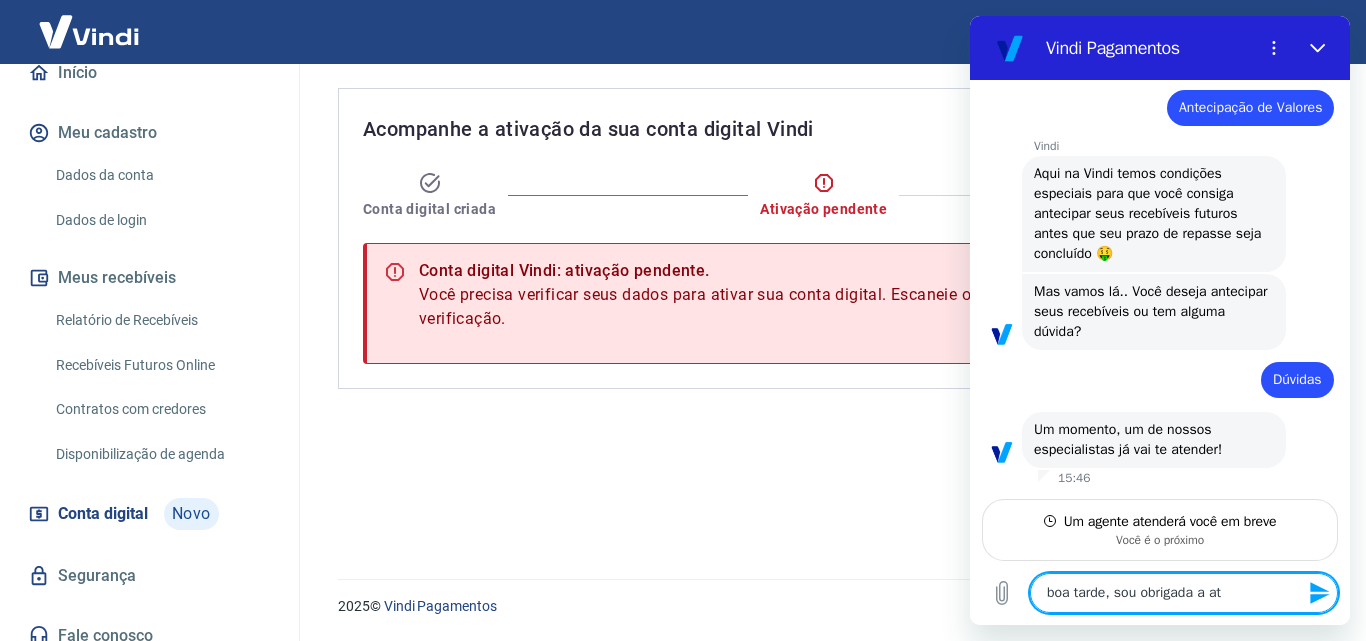 type on "boa tarde, sou obrigada a ati" 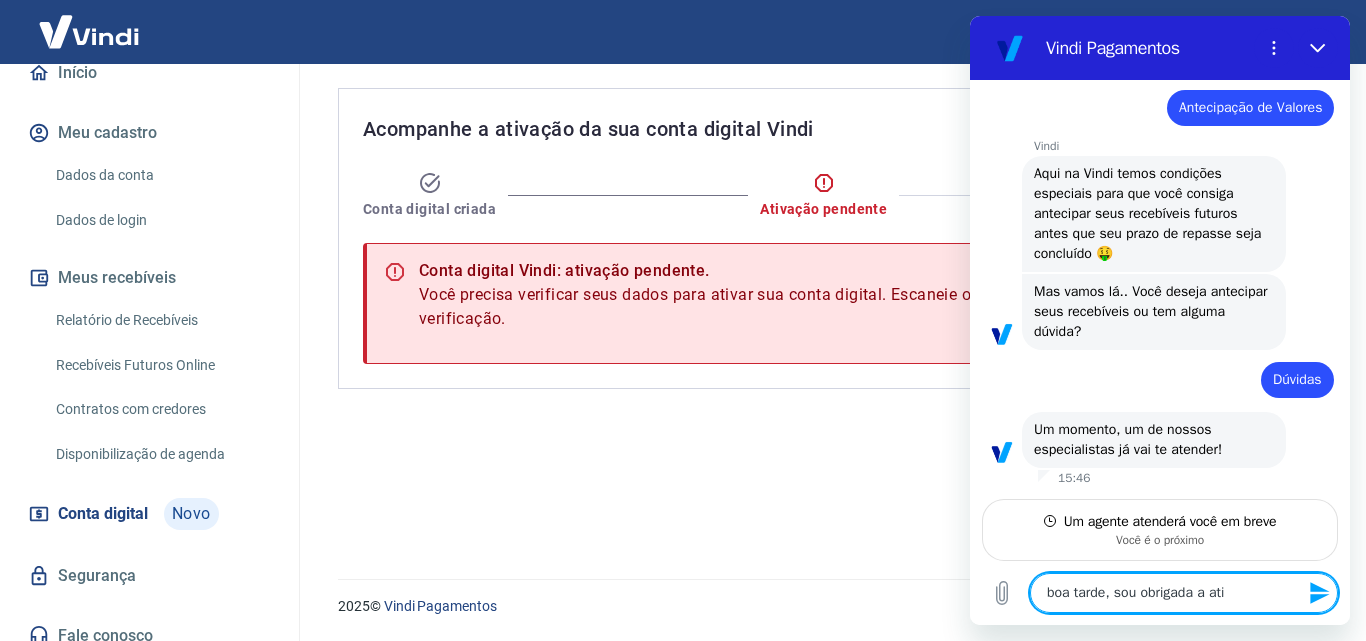 type on "boa tarde, sou obrigada a ativ" 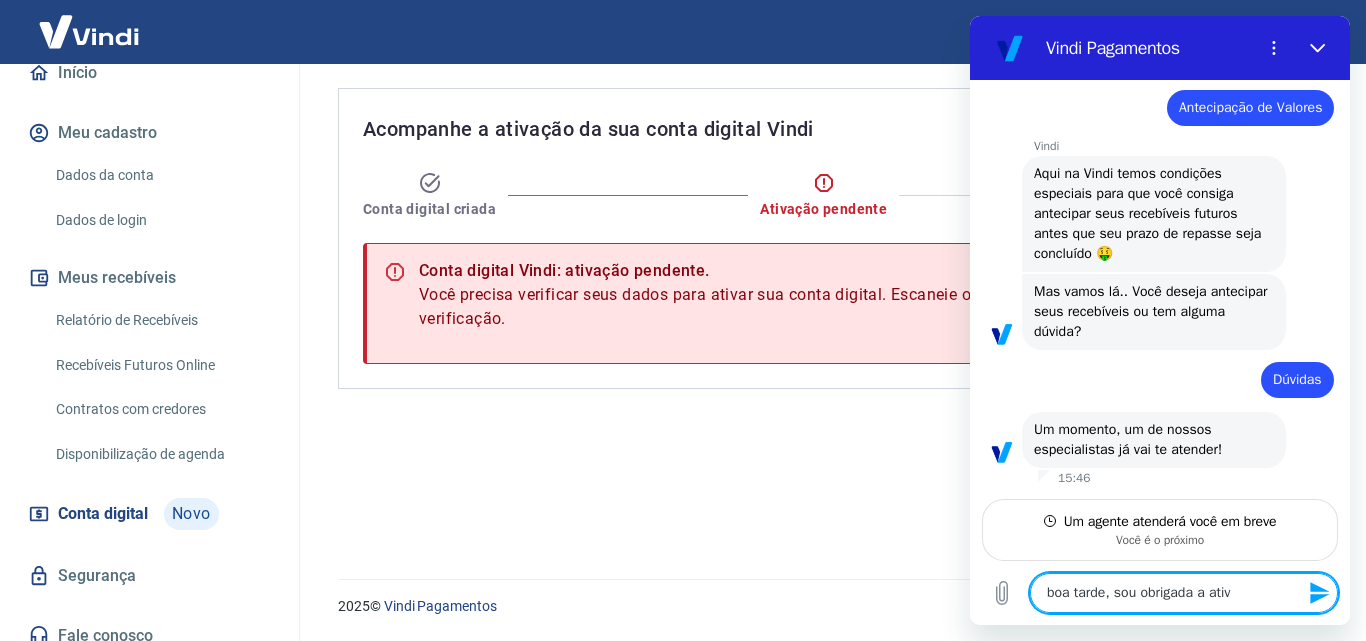 type on "x" 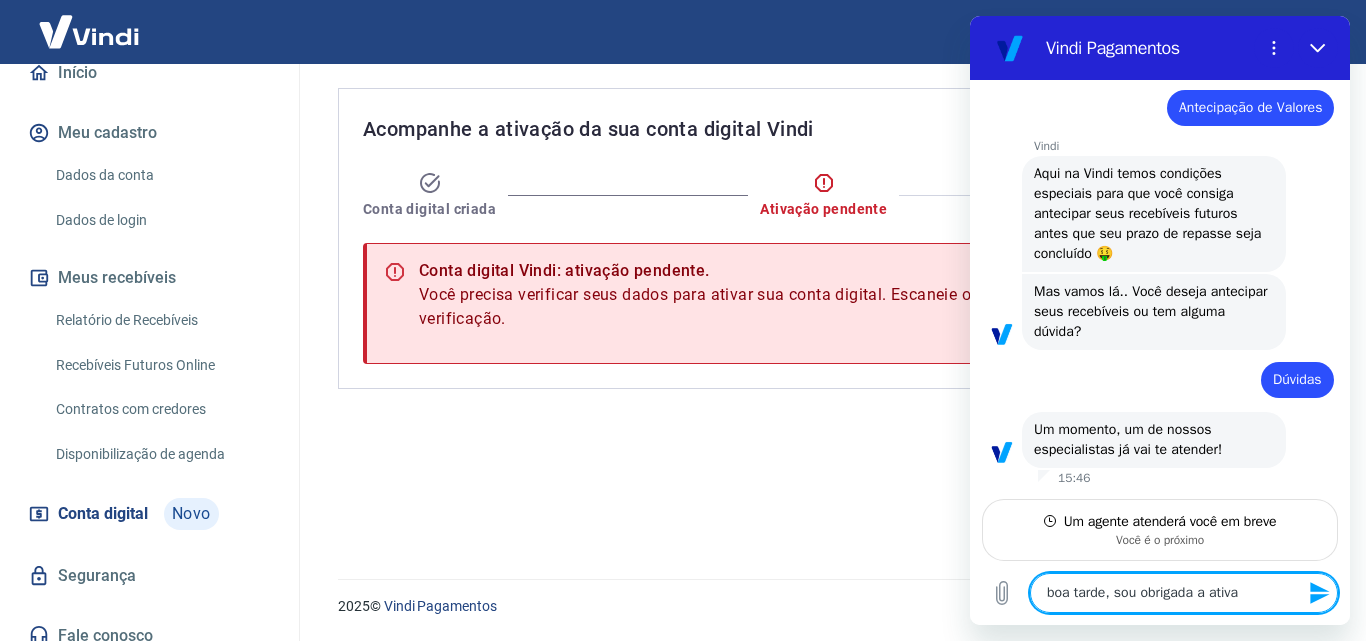 type on "boa tarde, sou obrigada a ativar" 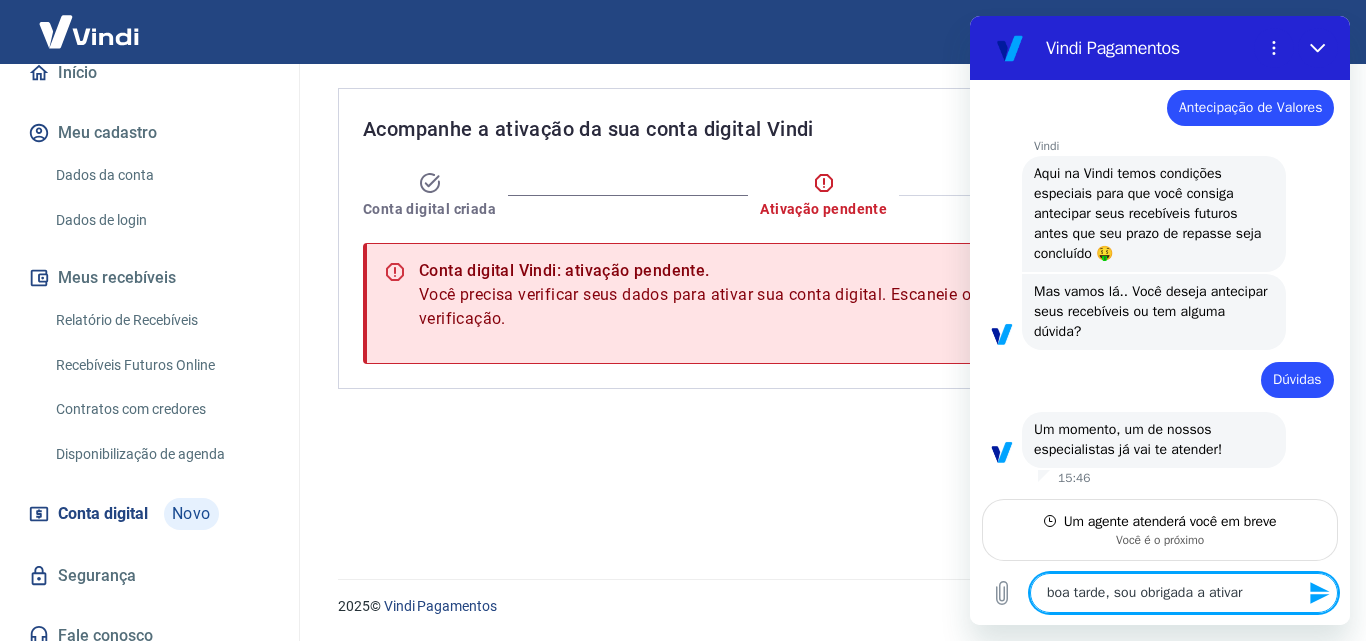 type on "boa tarde, sou obrigada a ativar" 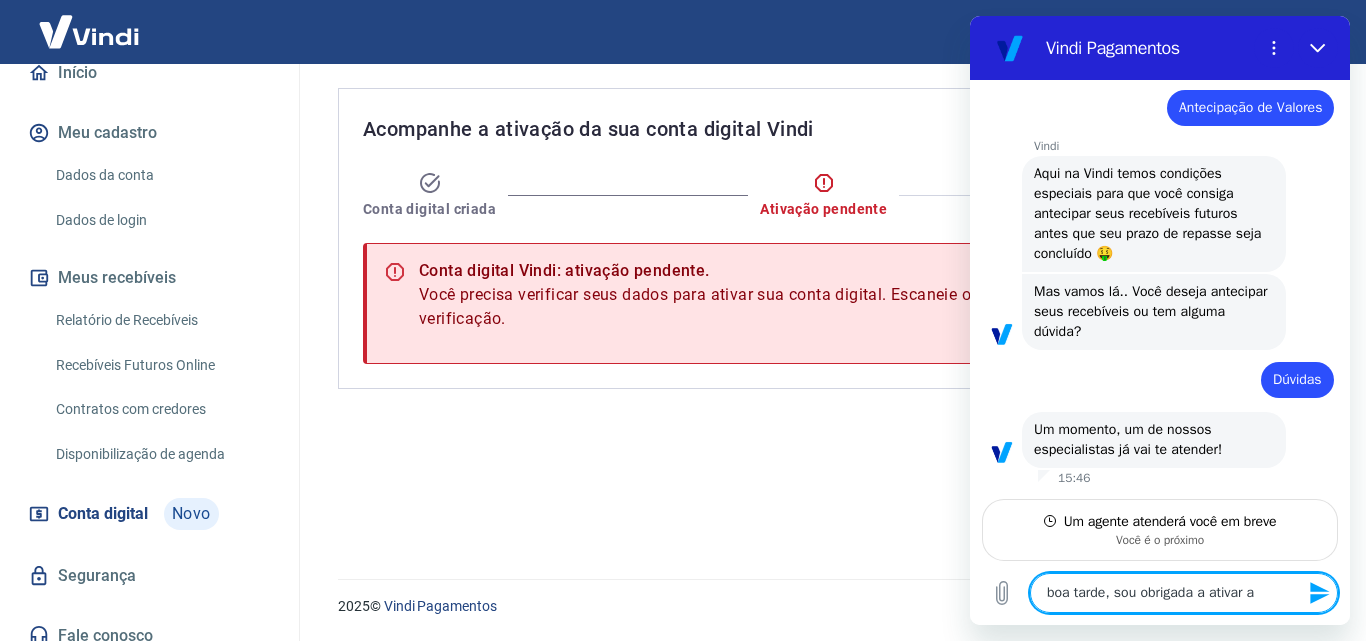 type on "x" 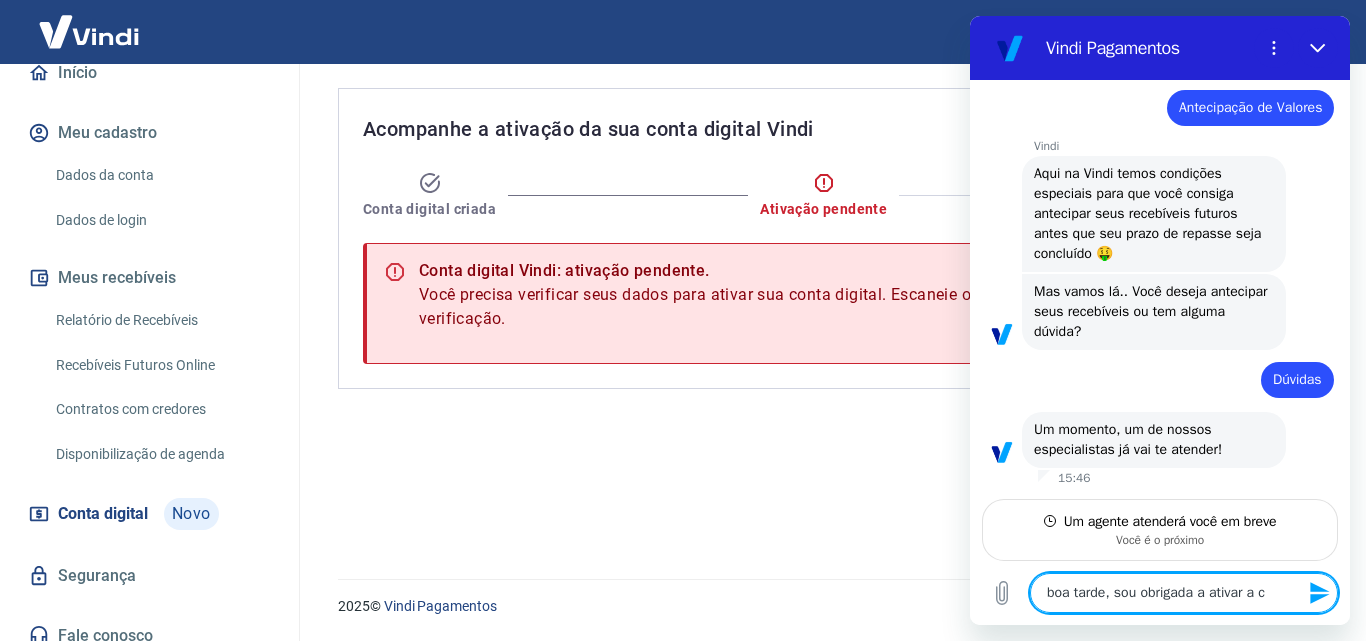 type on "boa tarde, sou obrigada a ativar a co" 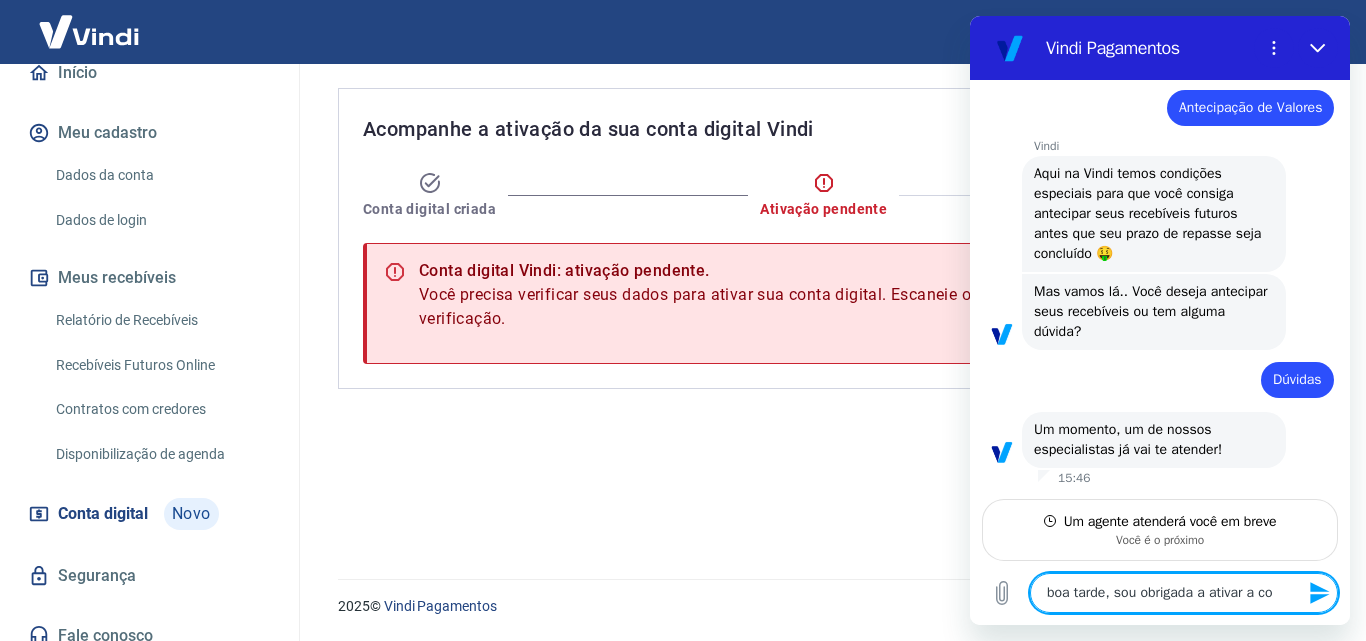 type on "boa tarde, sou obrigada a ativar a con" 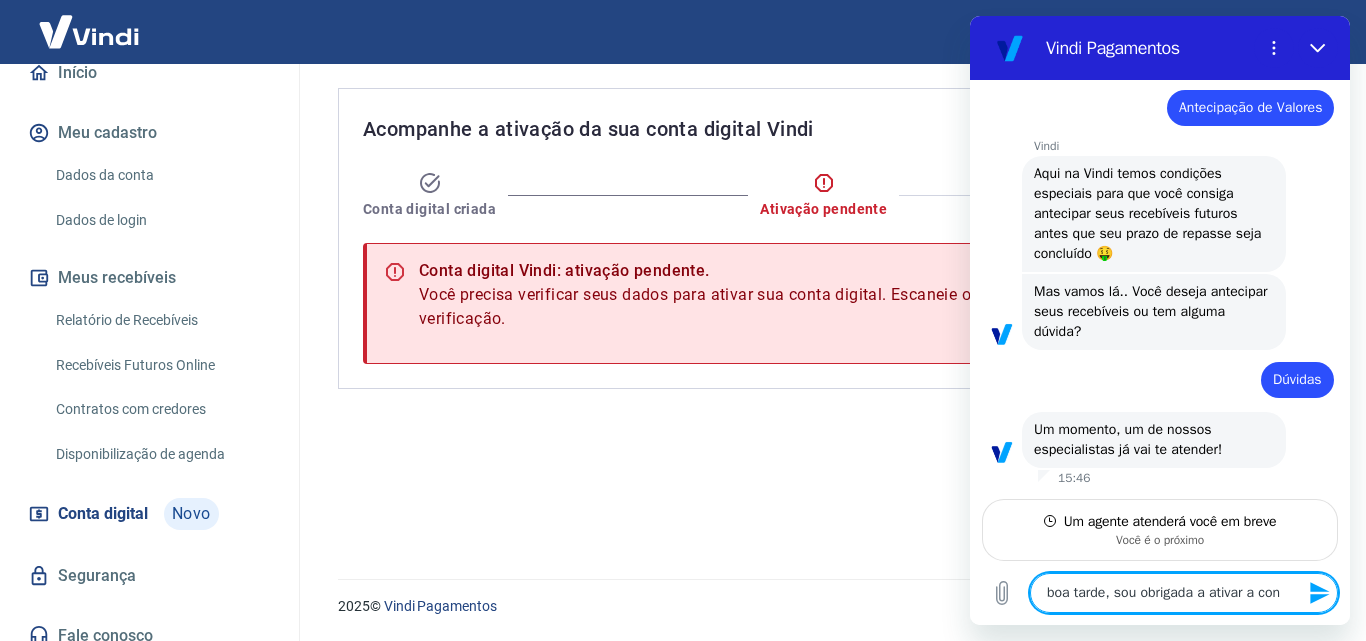 type on "boa tarde, sou obrigada a ativar a cont" 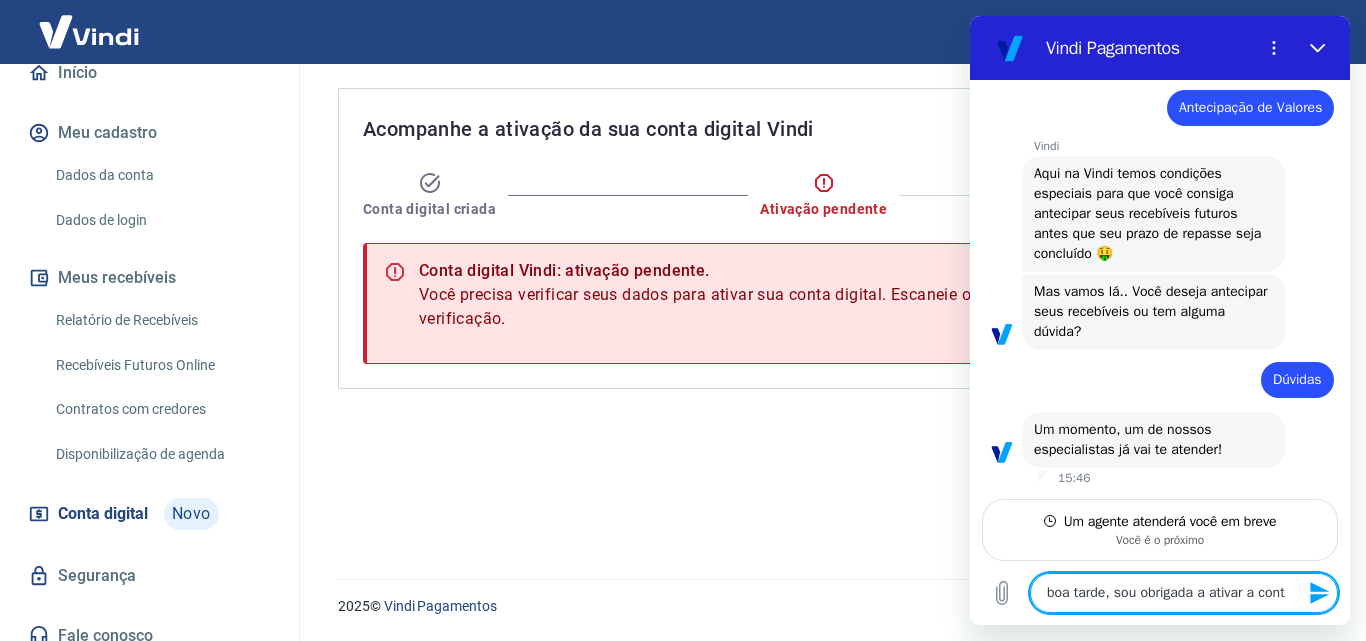 type on "x" 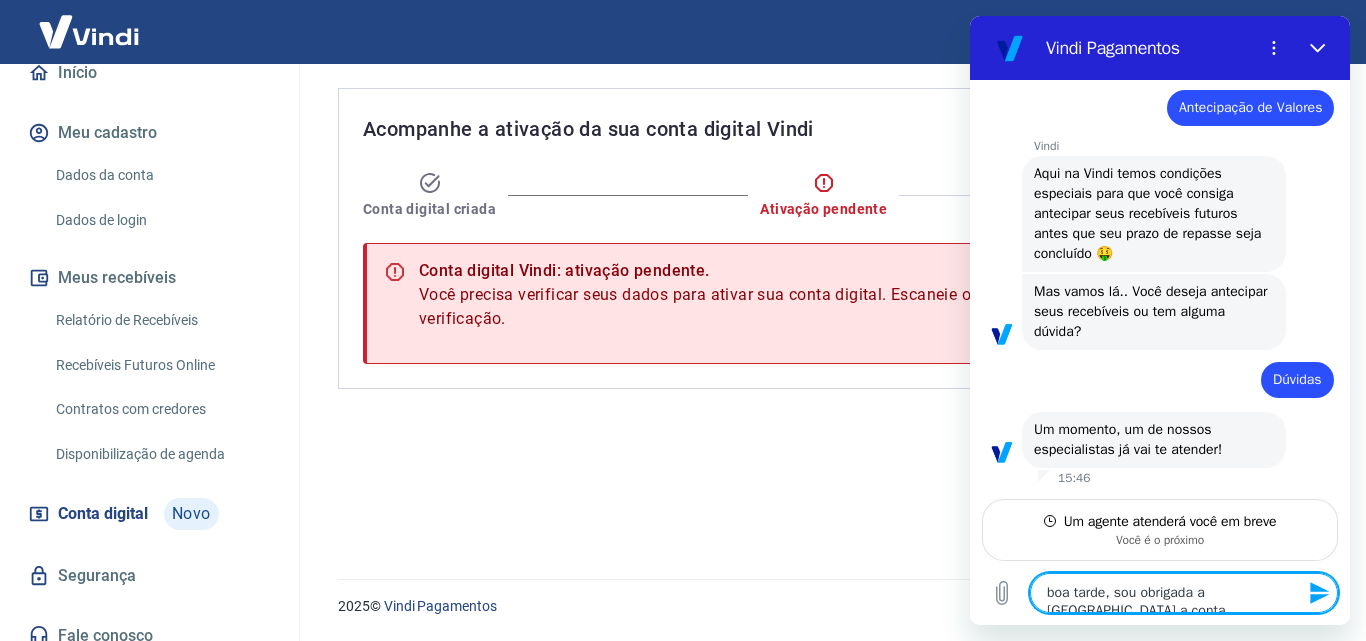 type on "boa tarde, sou obrigada a ativar a conta" 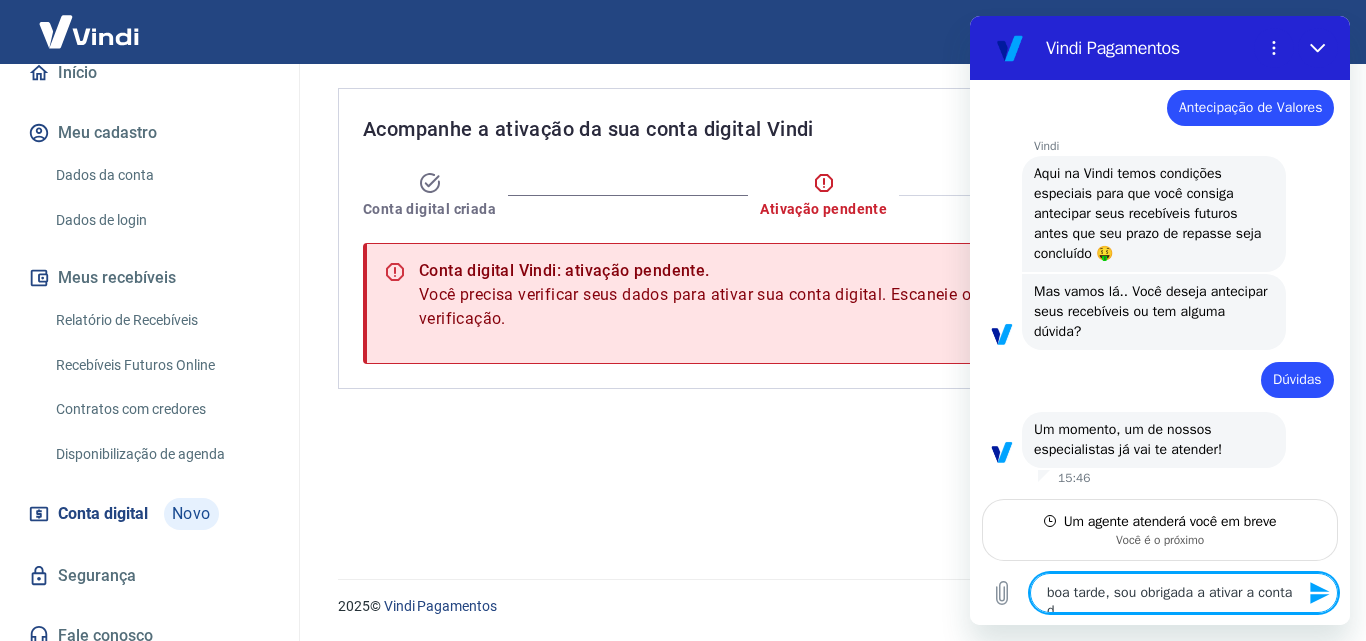 type on "boa tarde, sou obrigada a ativar a conta di" 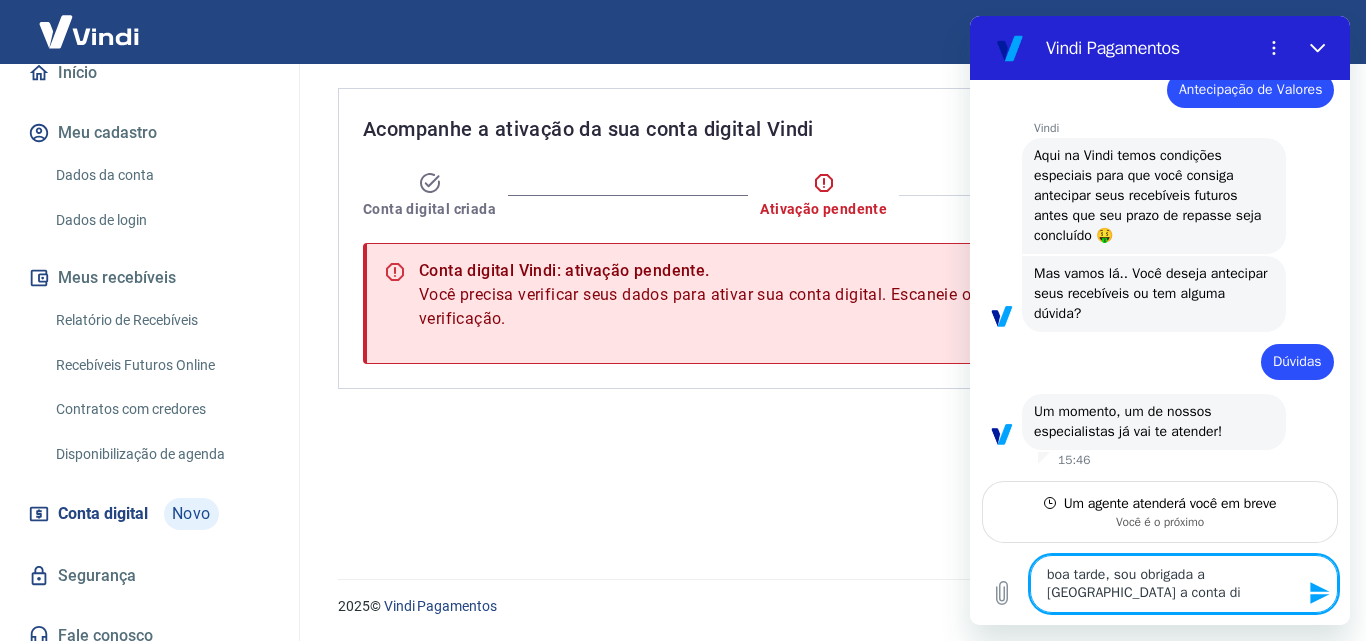 type on "boa tarde, sou obrigada a ativar a conta dig" 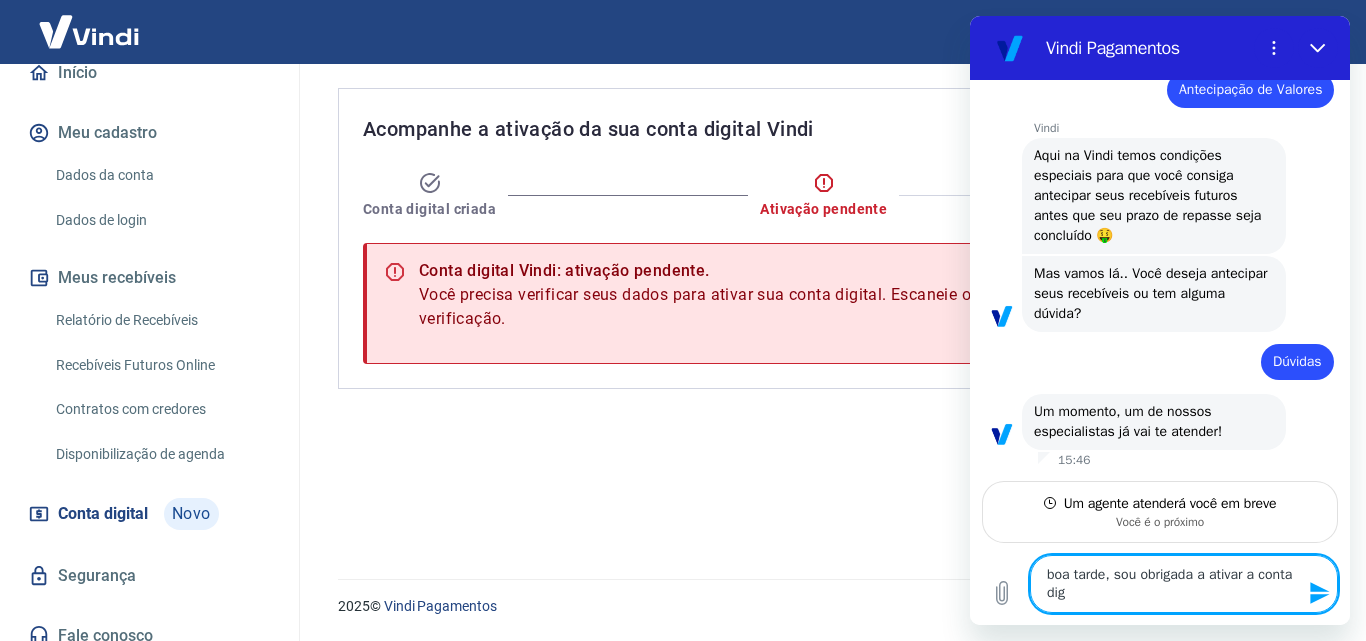 type on "boa tarde, sou obrigada a ativar a conta digi" 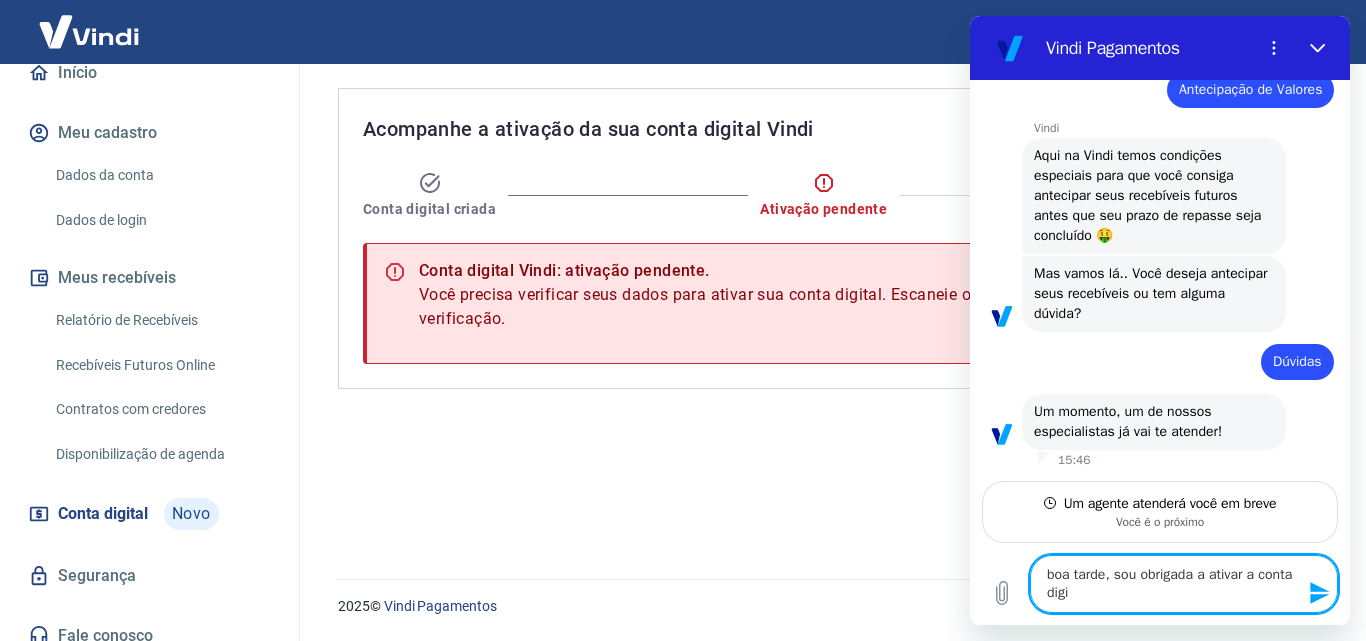 type on "boa tarde, sou obrigada a ativar a conta digit" 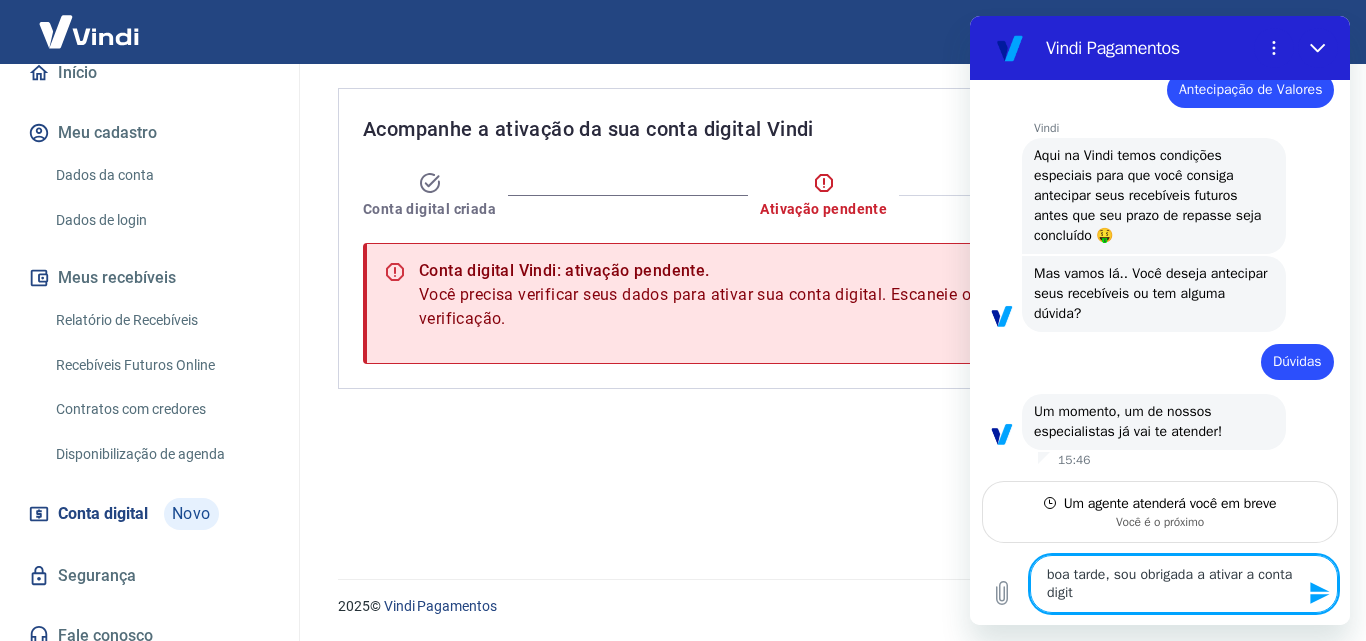 type on "x" 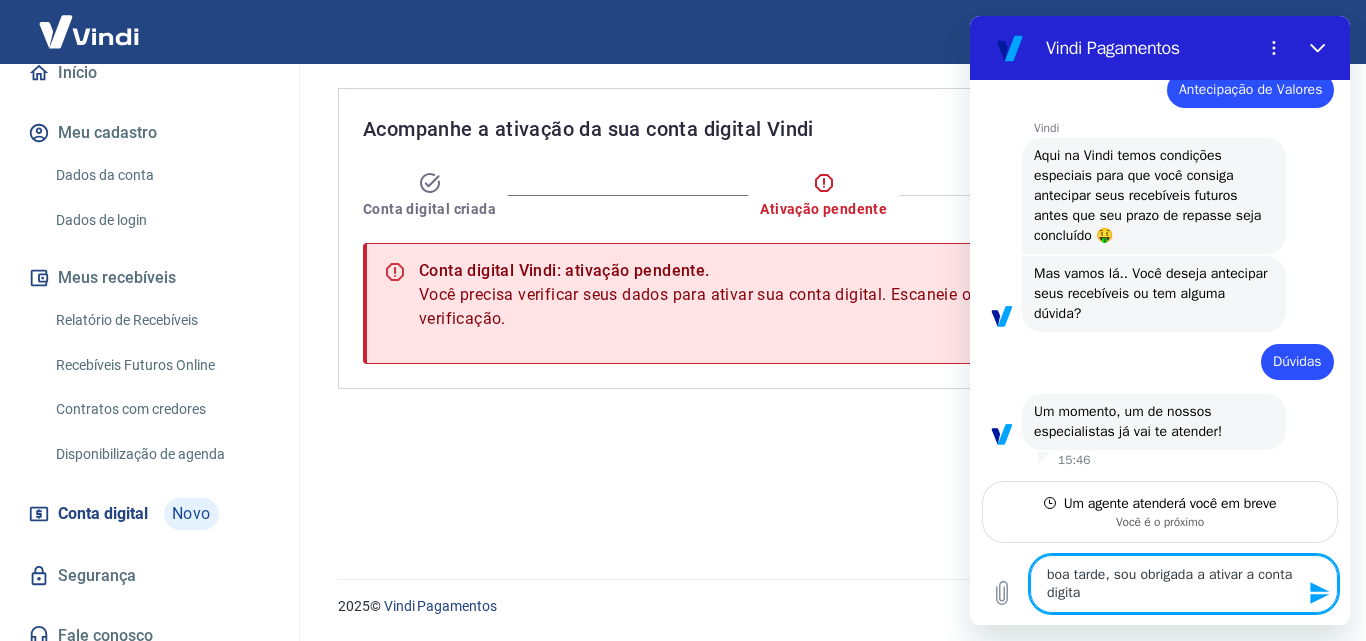 type on "boa tarde, sou obrigada a ativar a conta digital" 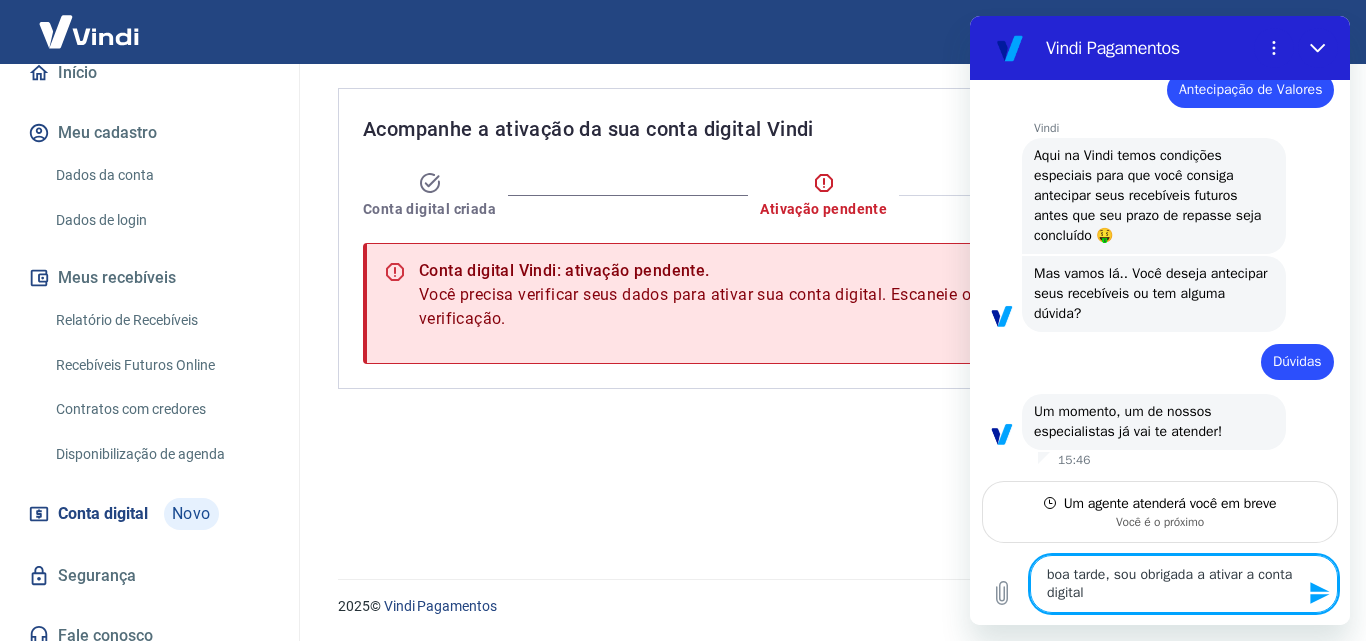 type on "x" 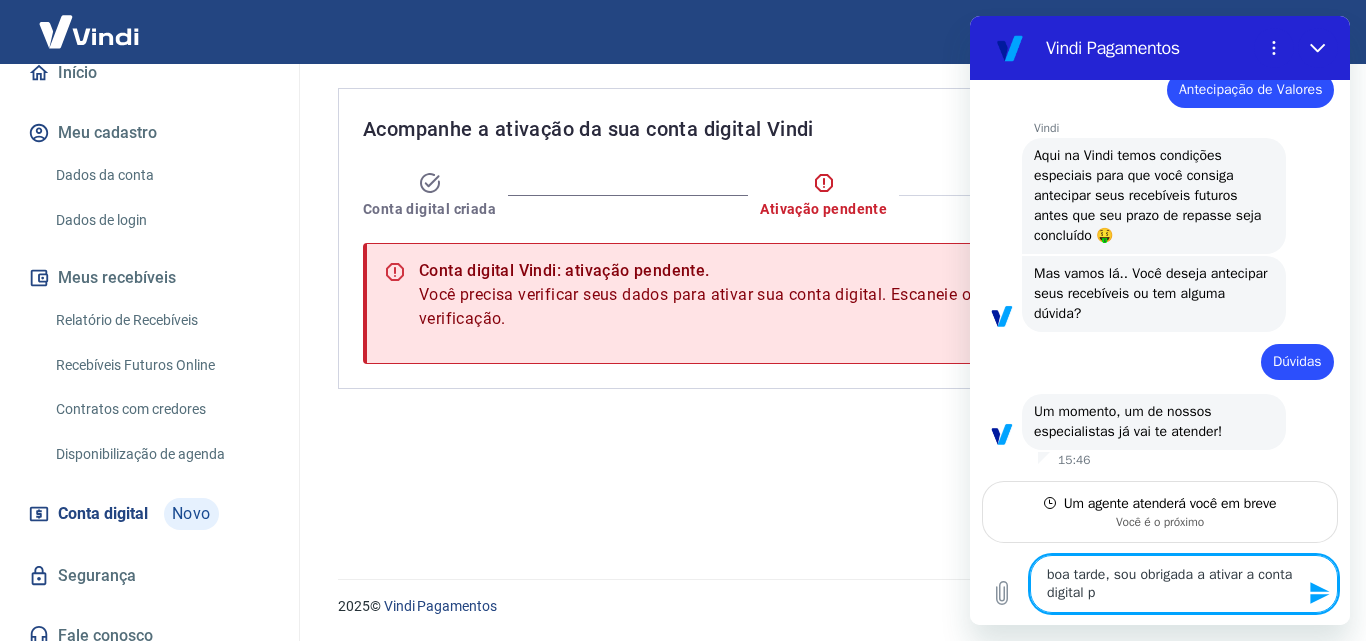 type on "boa tarde, sou obrigada a ativar a conta digital pa" 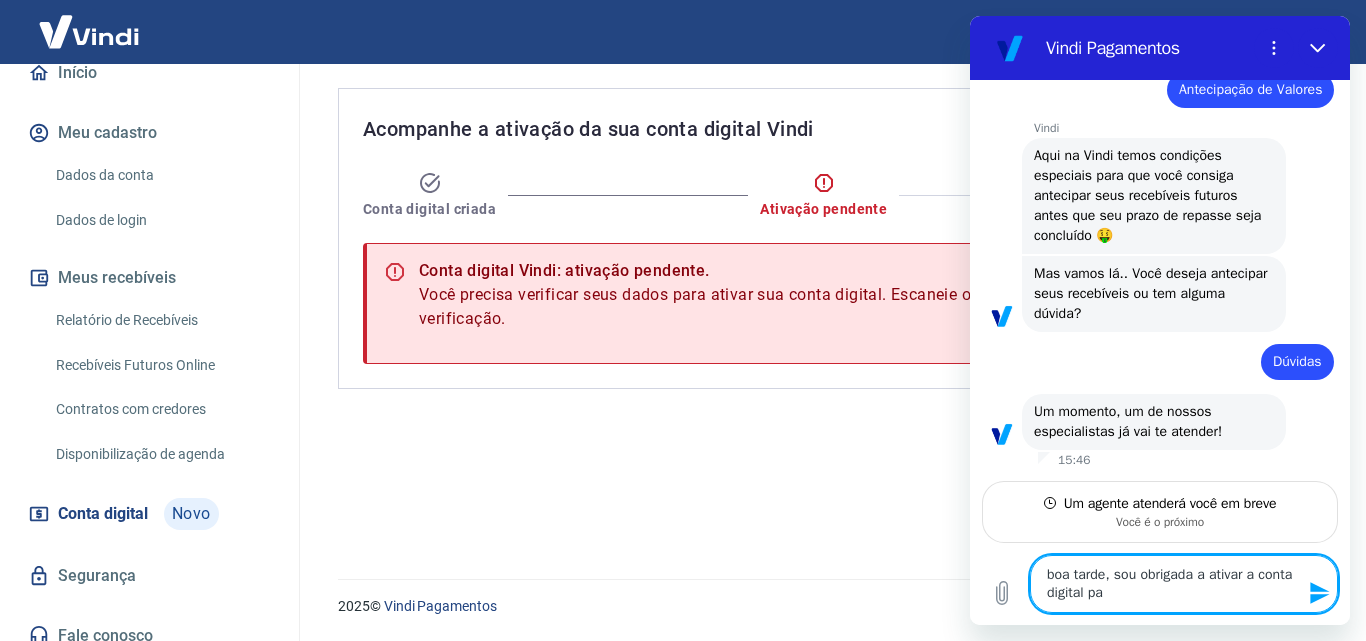 type on "boa tarde, sou obrigada a ativar a conta digital par" 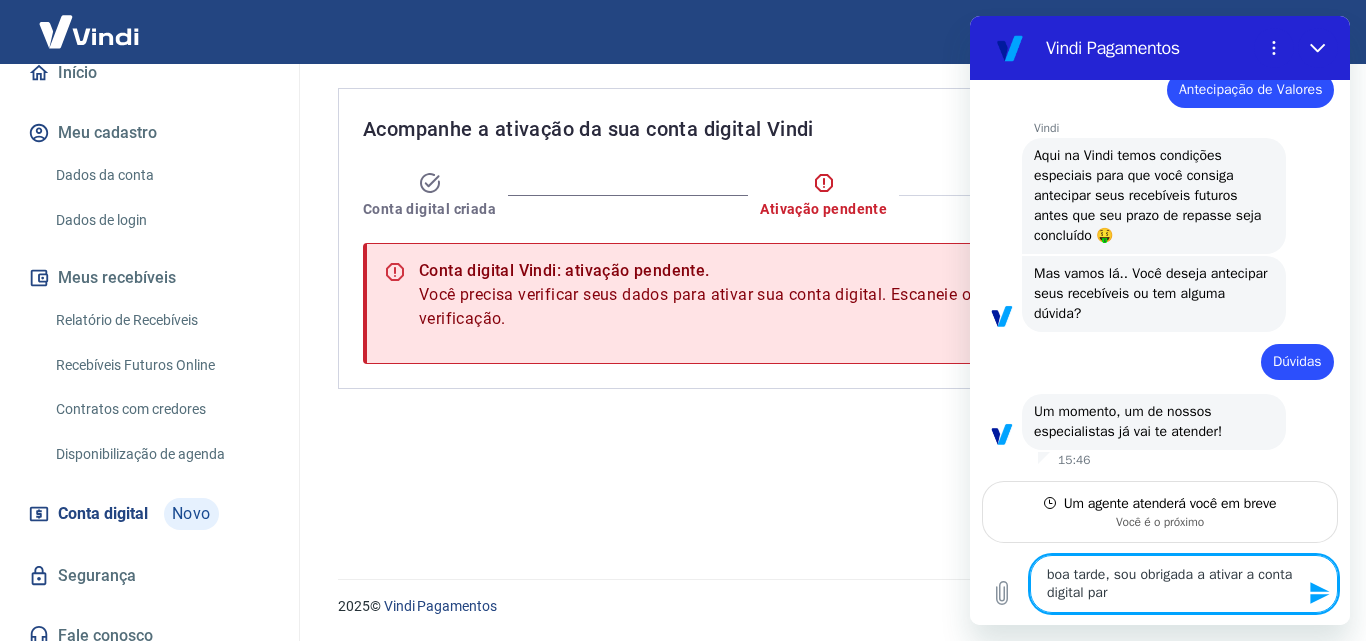 type on "boa tarde, sou obrigada a ativar a conta digital para" 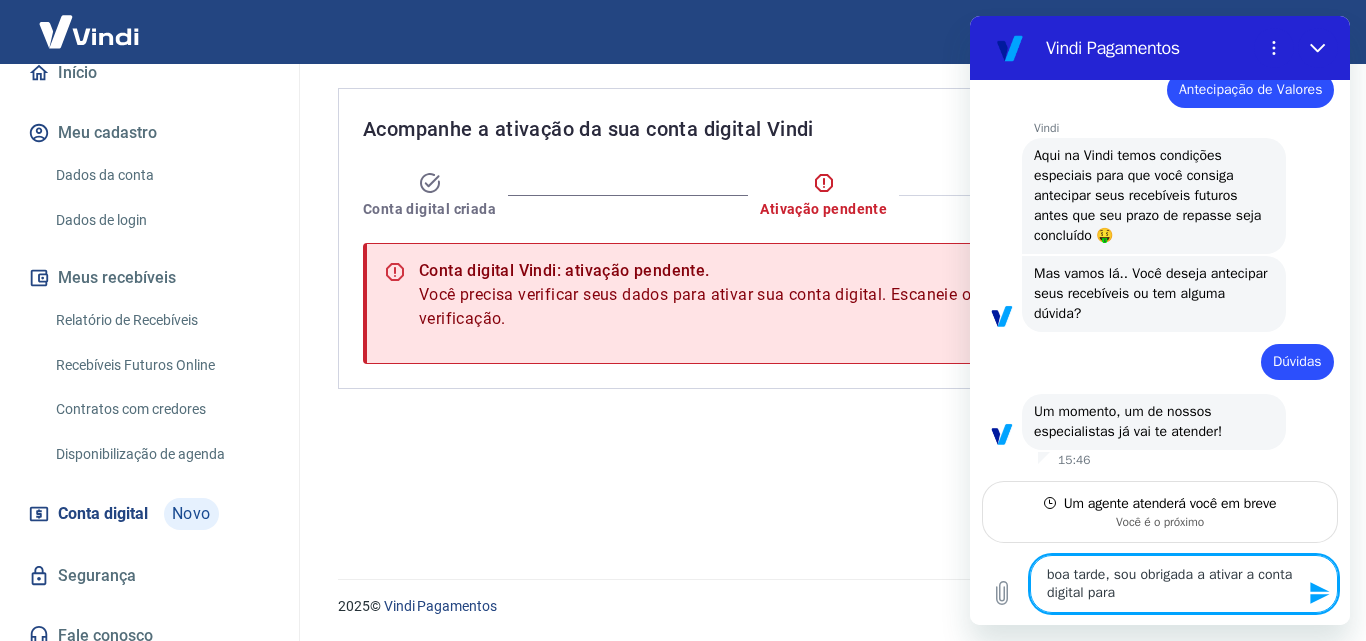 type on "boa tarde, sou obrigada a ativar a conta digital para" 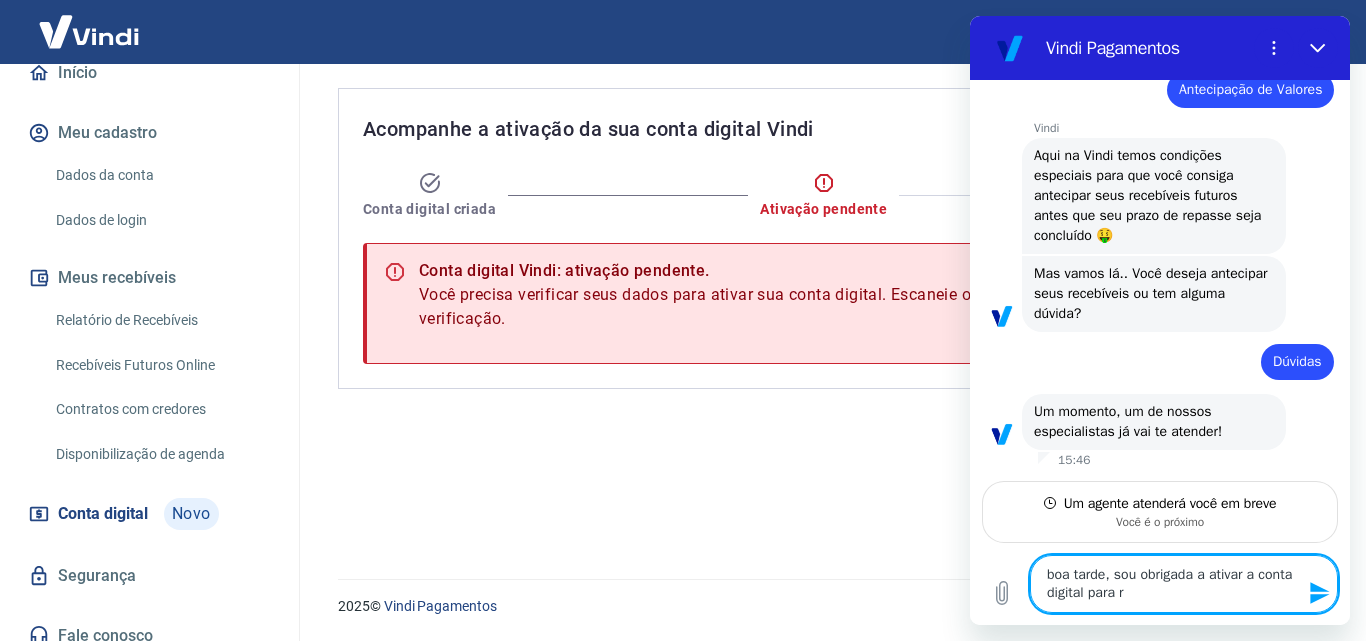type on "boa tarde, sou obrigada a ativar a conta digital para re" 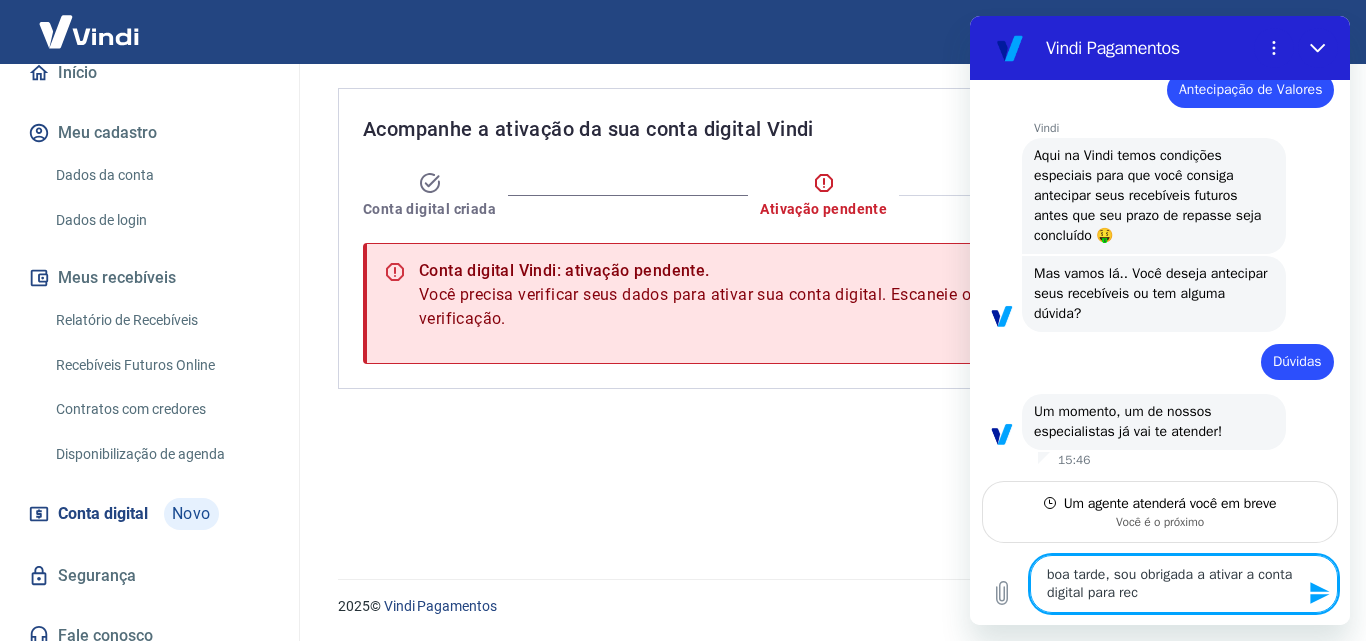 type on "boa tarde, sou obrigada a ativar a conta digital para recv" 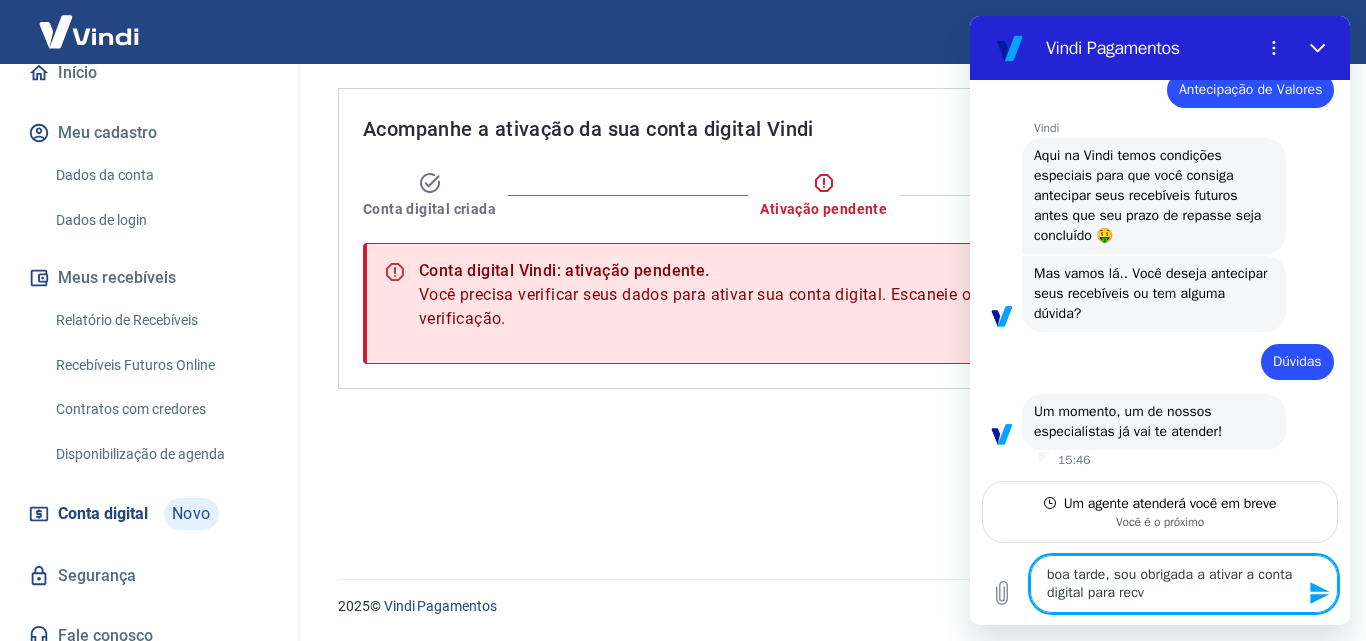 type on "boa tarde, sou obrigada a ativar a conta digital para rec" 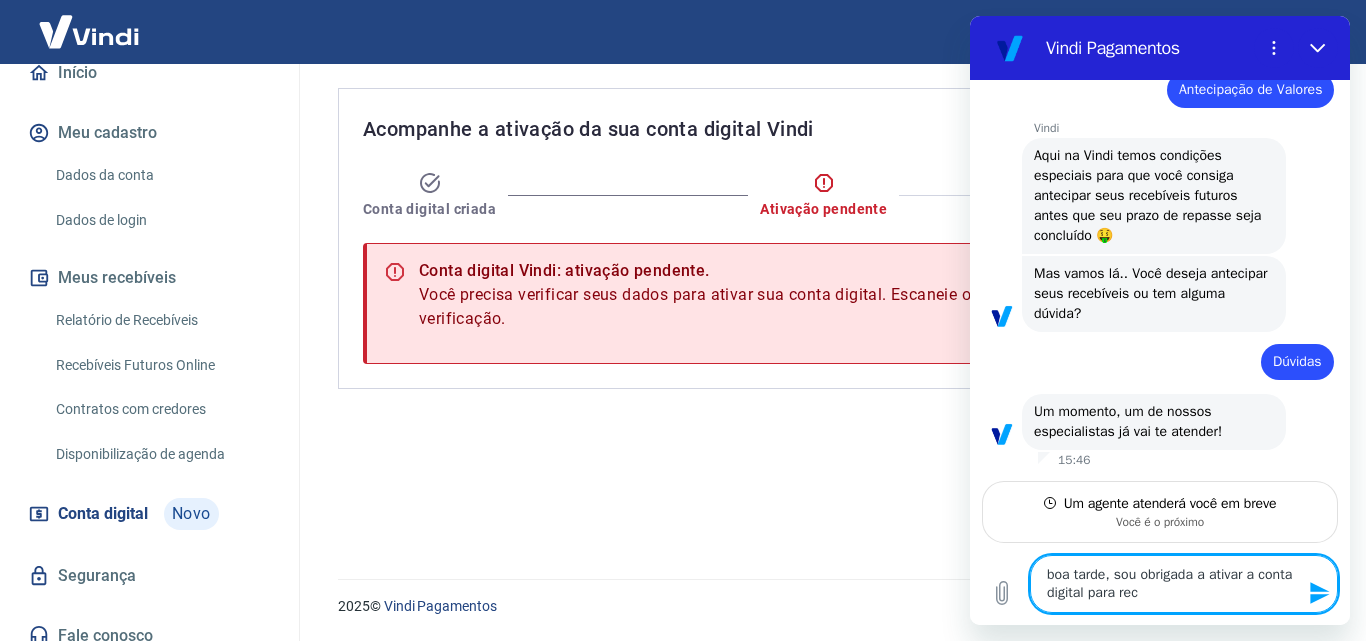 type on "boa tarde, sou obrigada a ativar a conta digital para rece" 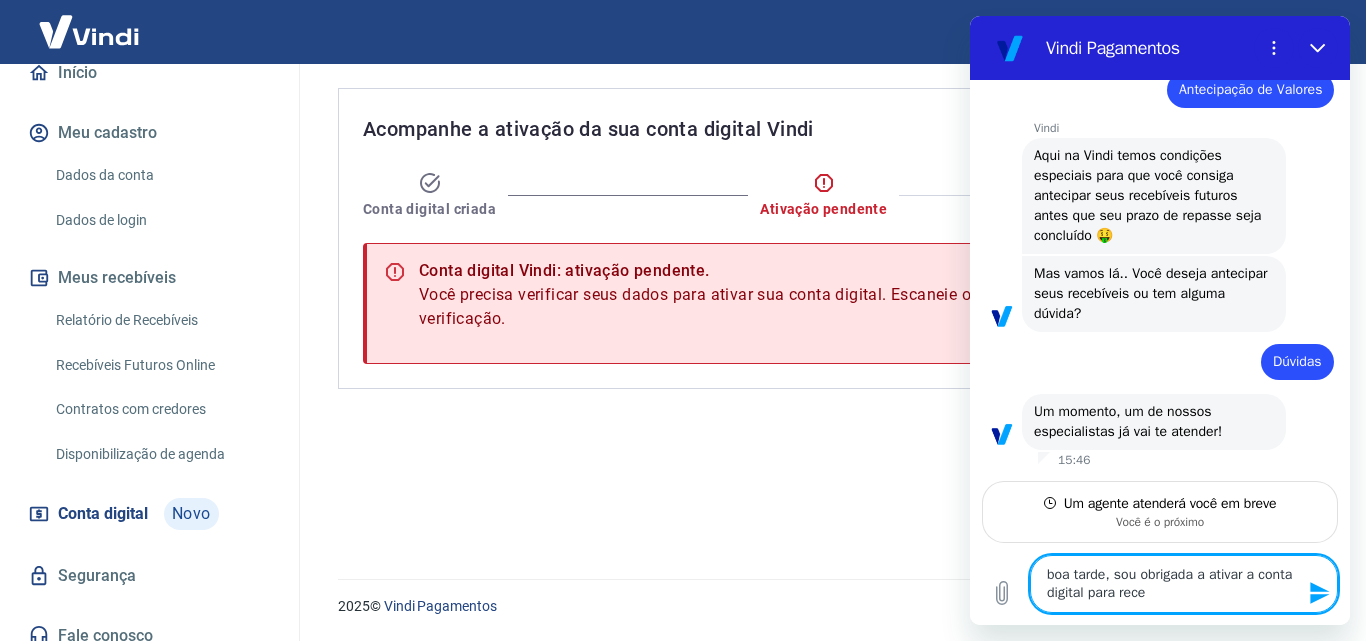 type on "boa tarde, sou obrigada a ativar a conta digital para receb" 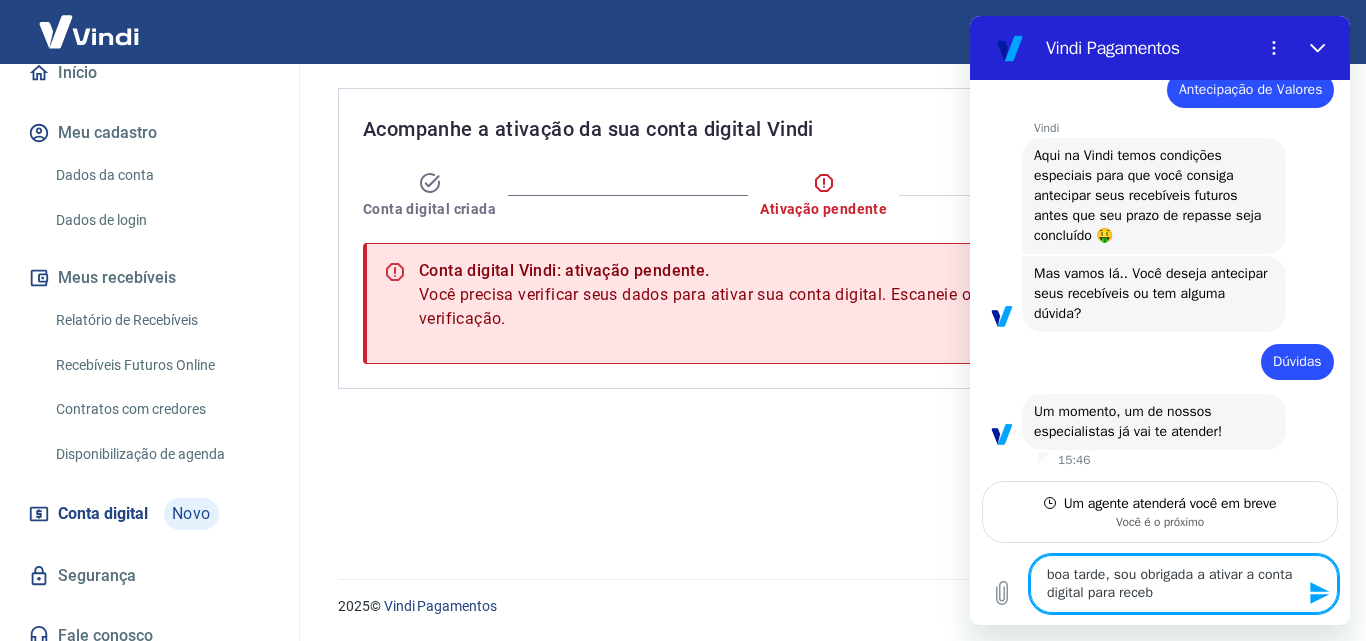 type on "boa tarde, sou obrigada a ativar a conta digital para recebe" 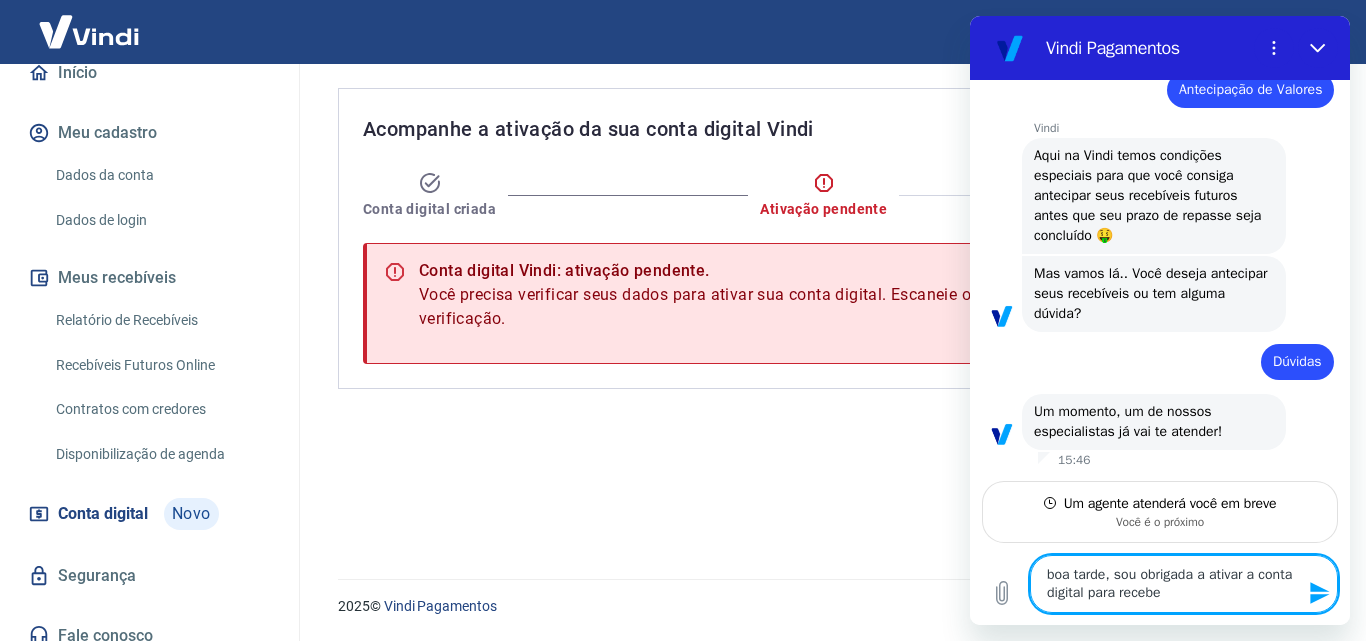 type on "boa tarde, sou obrigada a ativar a conta digital para receber" 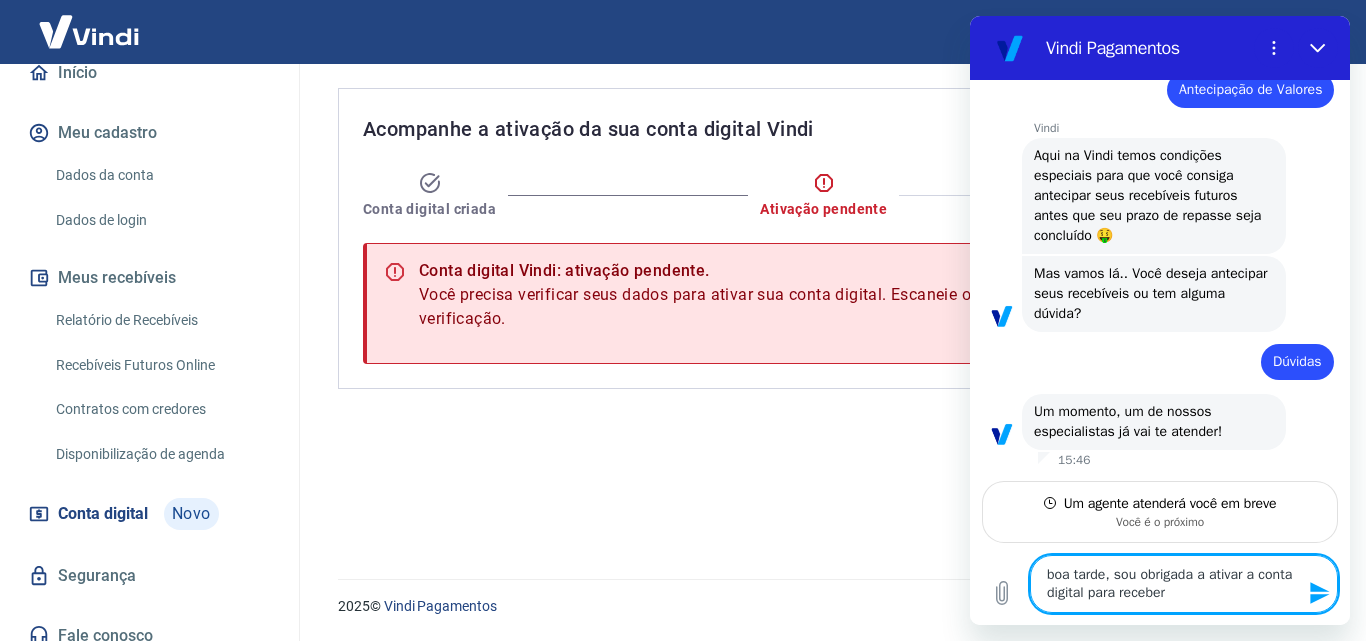 type on "boa tarde, sou obrigada a ativar a conta digital para receber?" 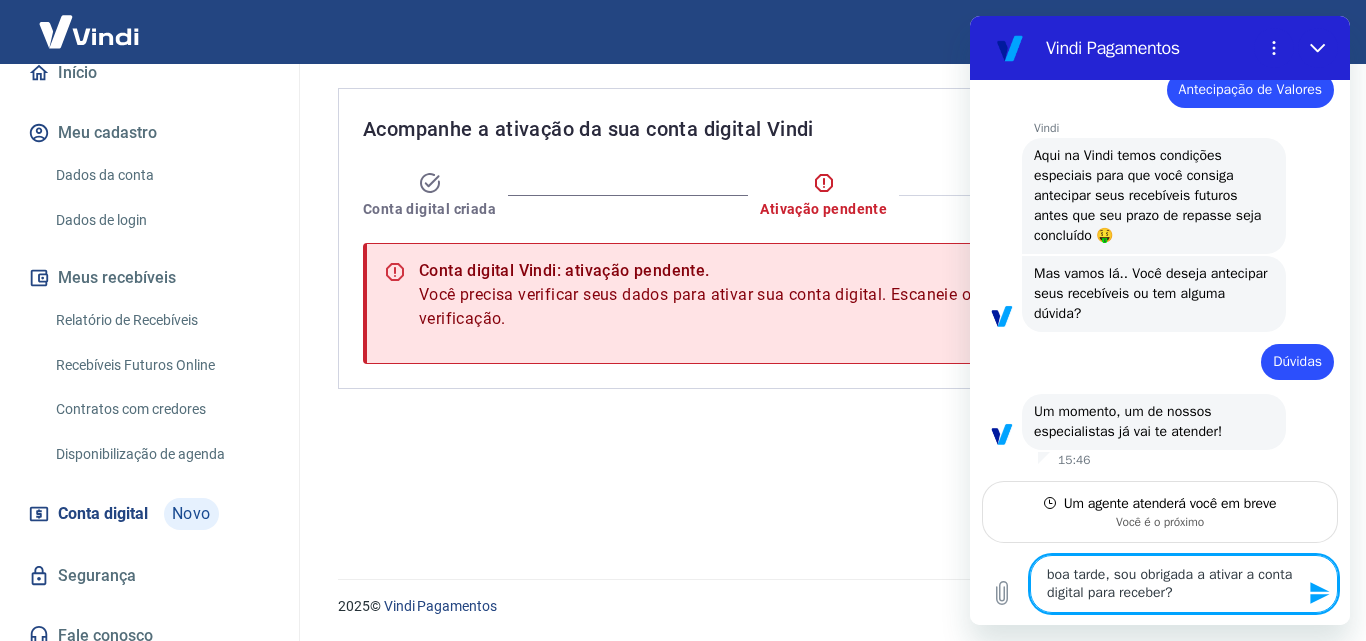 type 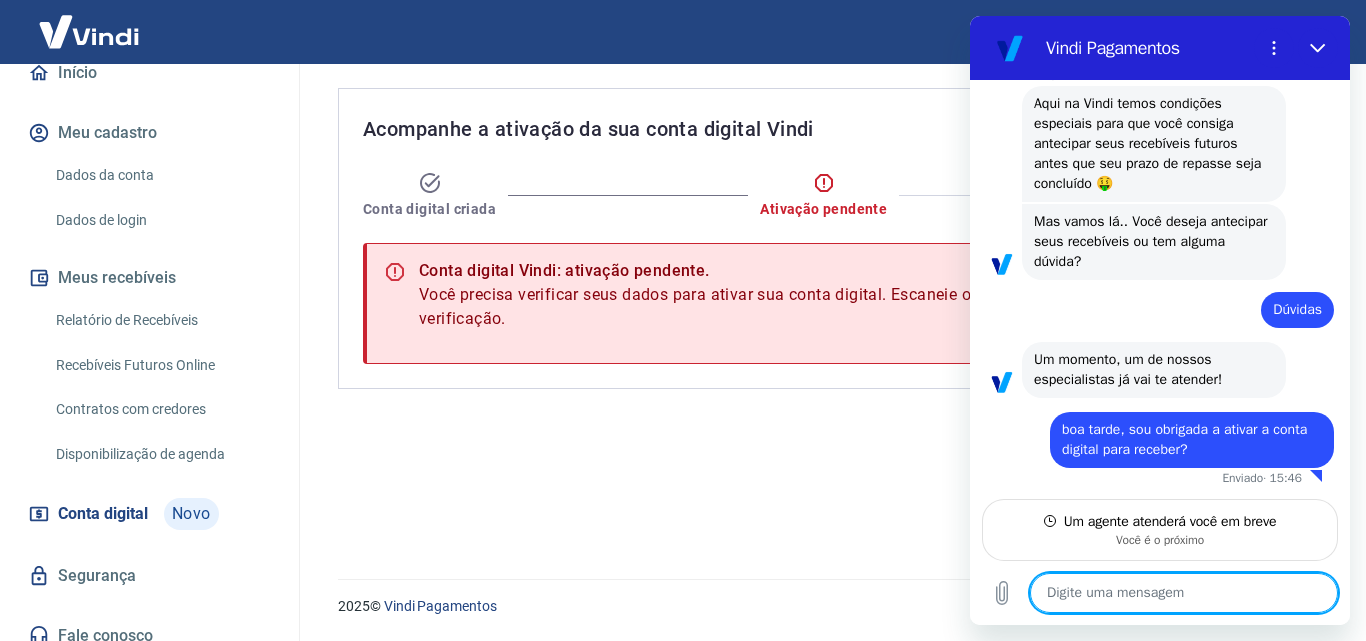 scroll, scrollTop: 1696, scrollLeft: 0, axis: vertical 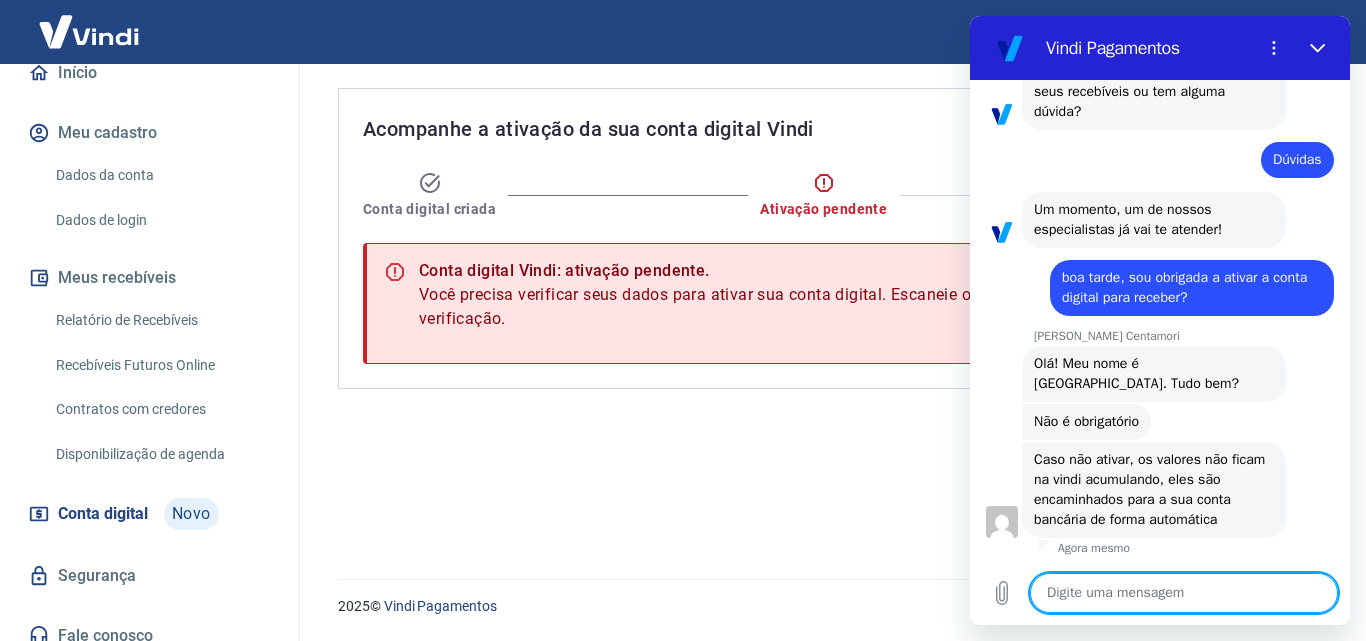 click at bounding box center (1184, 593) 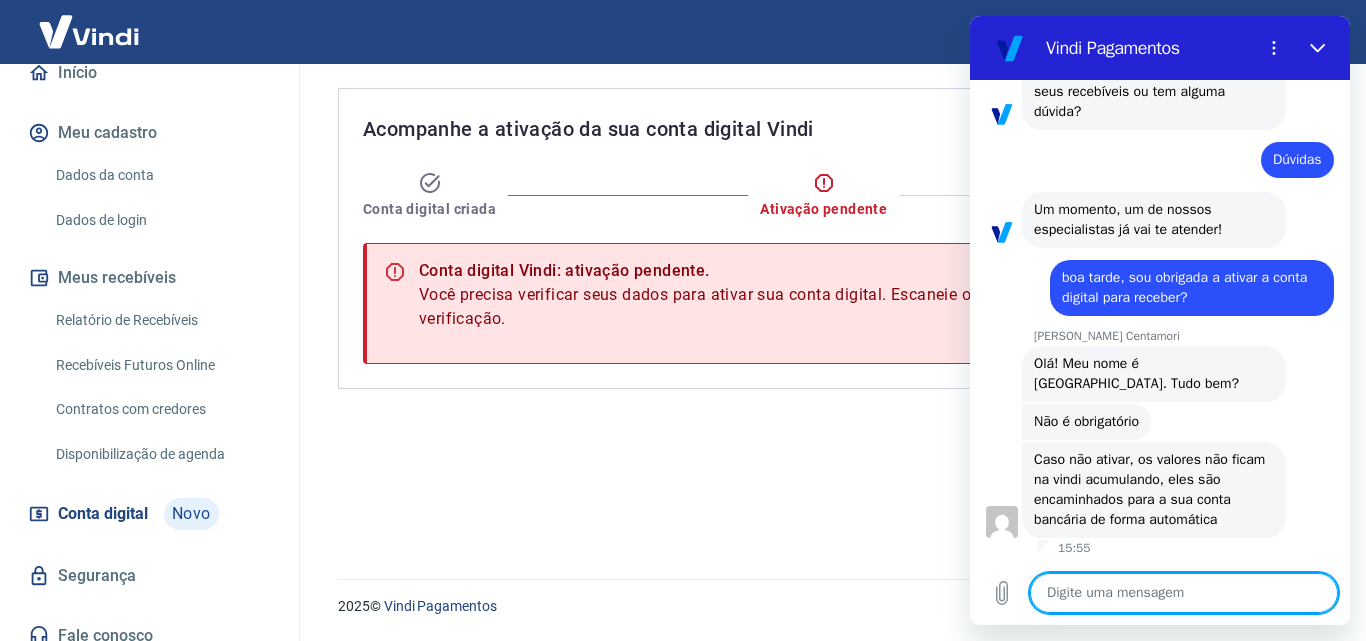 type on "x" 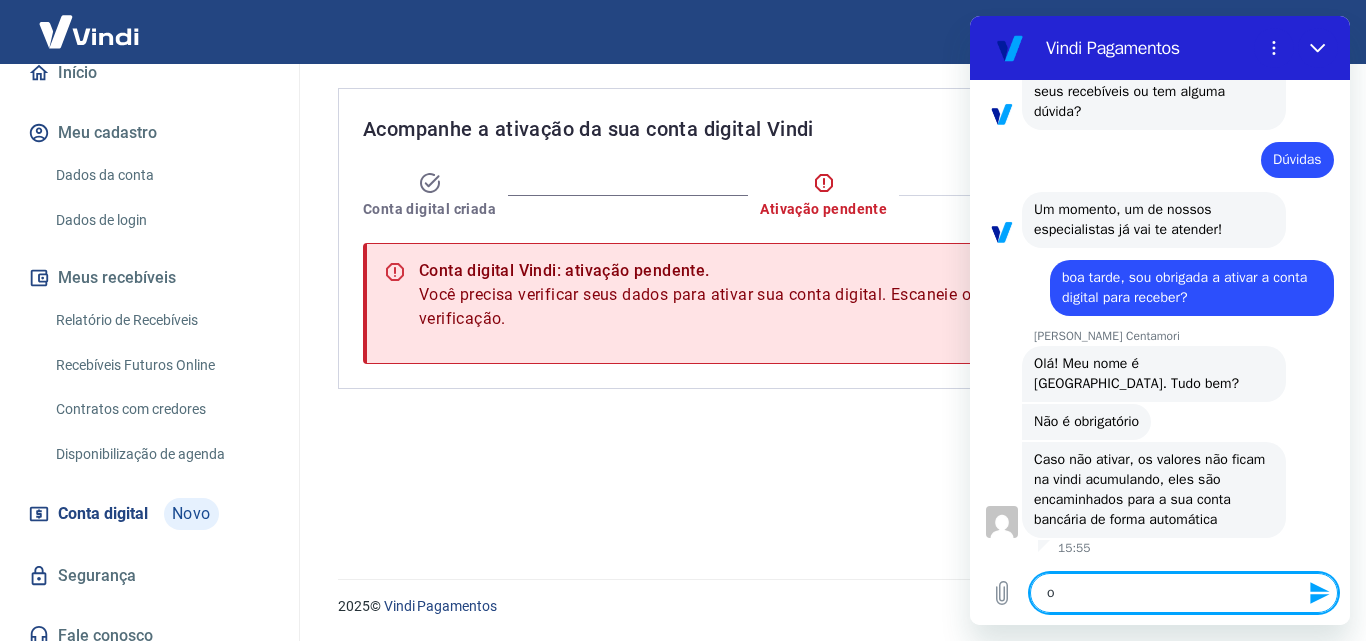 type on "ok" 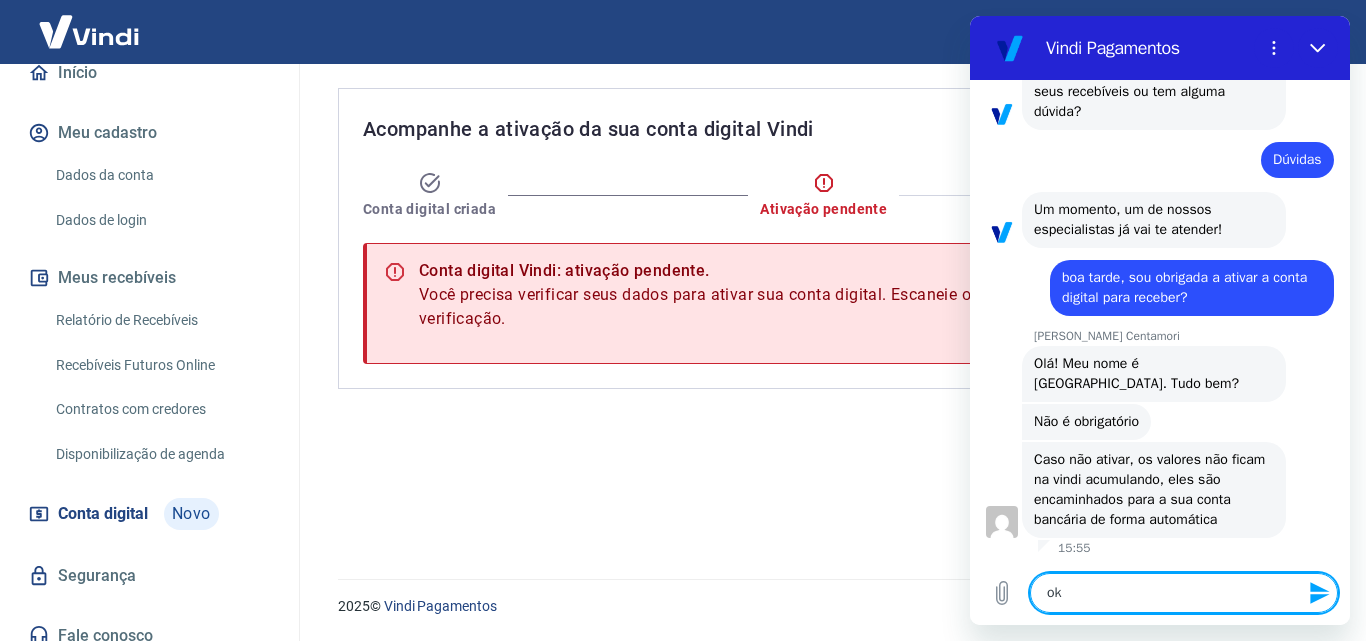 type 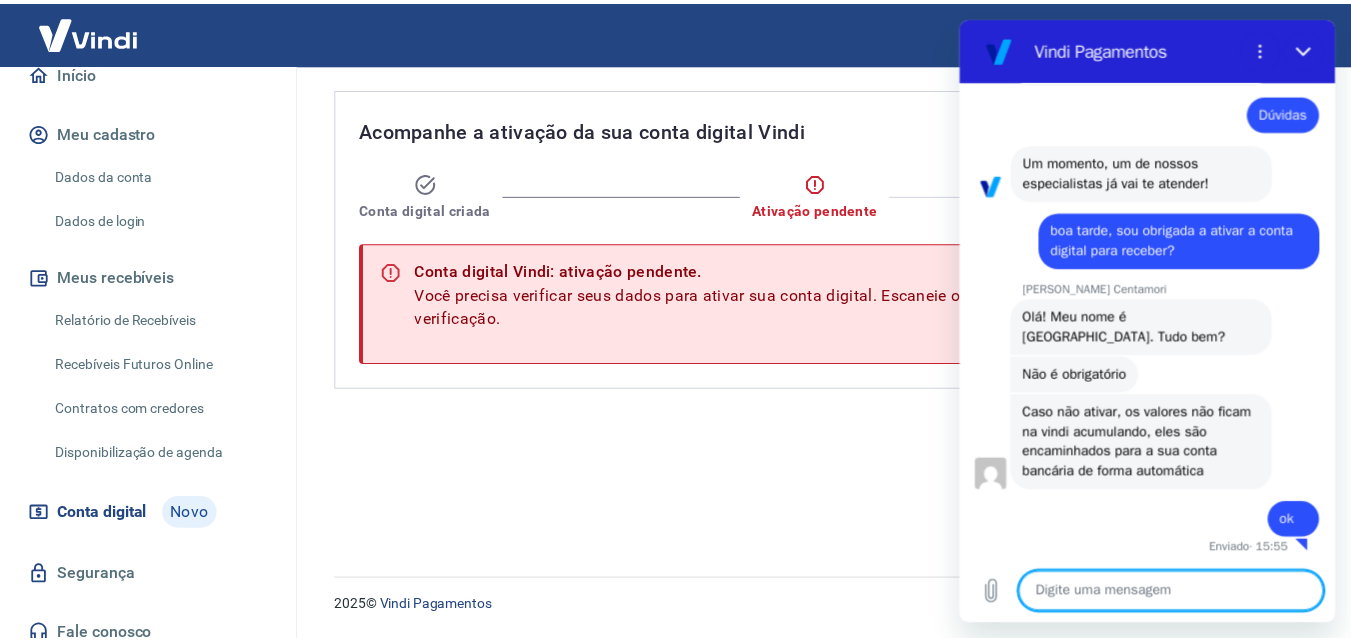 scroll, scrollTop: 1896, scrollLeft: 0, axis: vertical 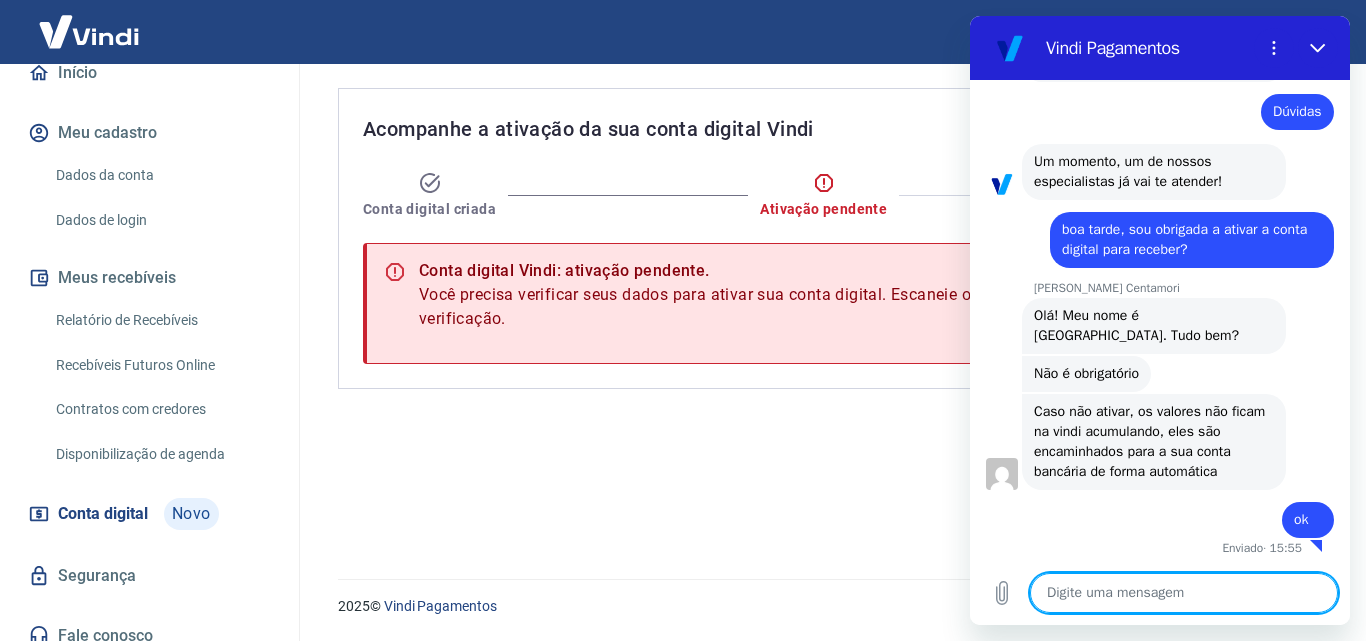 click on "Relatório de Recebíveis" at bounding box center [161, 320] 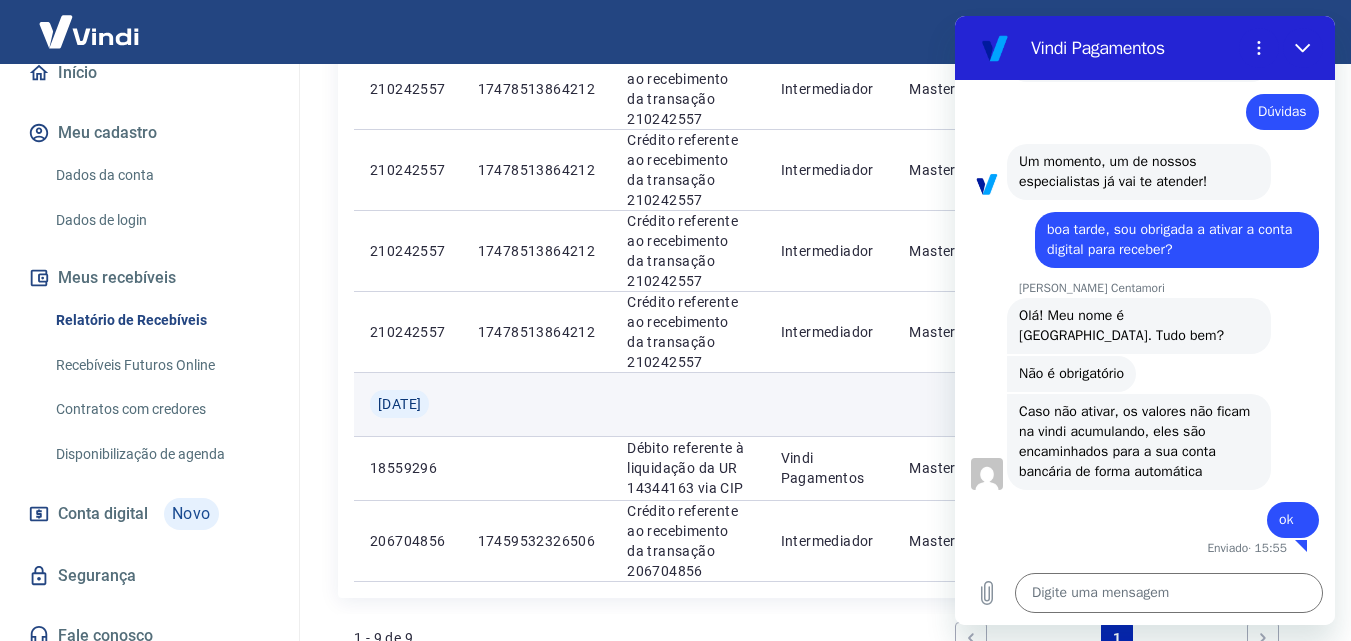 scroll, scrollTop: 800, scrollLeft: 0, axis: vertical 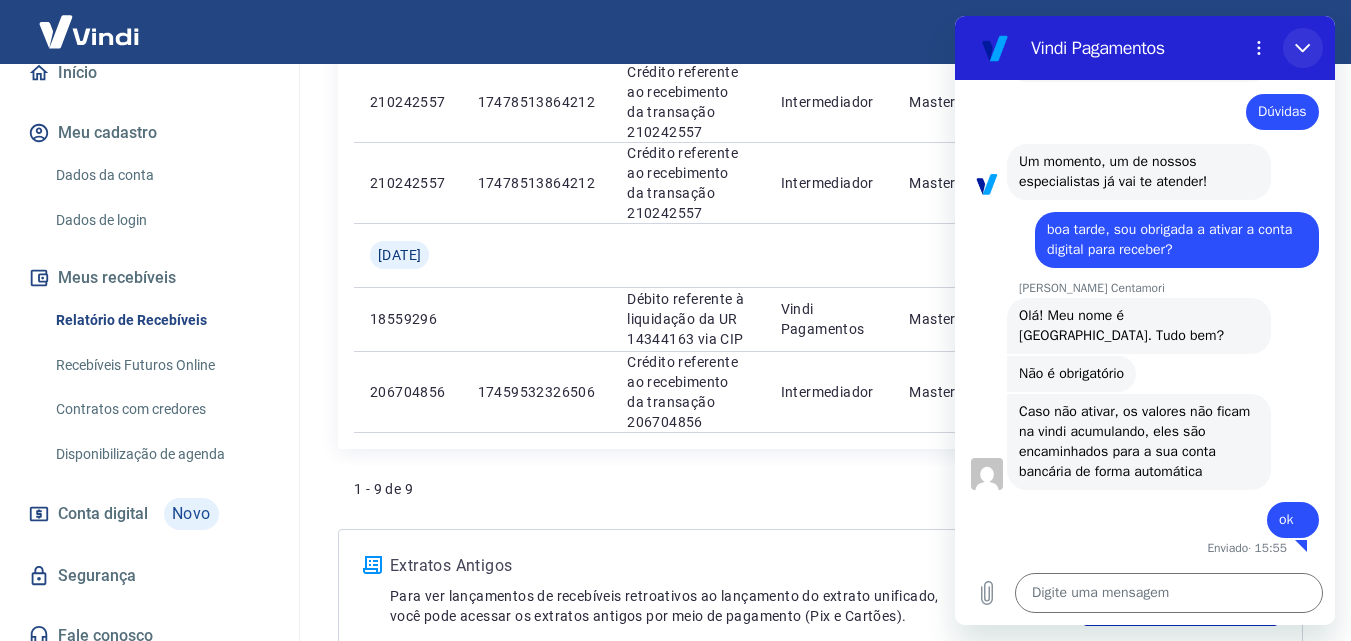 drag, startPoint x: 1298, startPoint y: 51, endPoint x: 2106, endPoint y: 134, distance: 812.25183 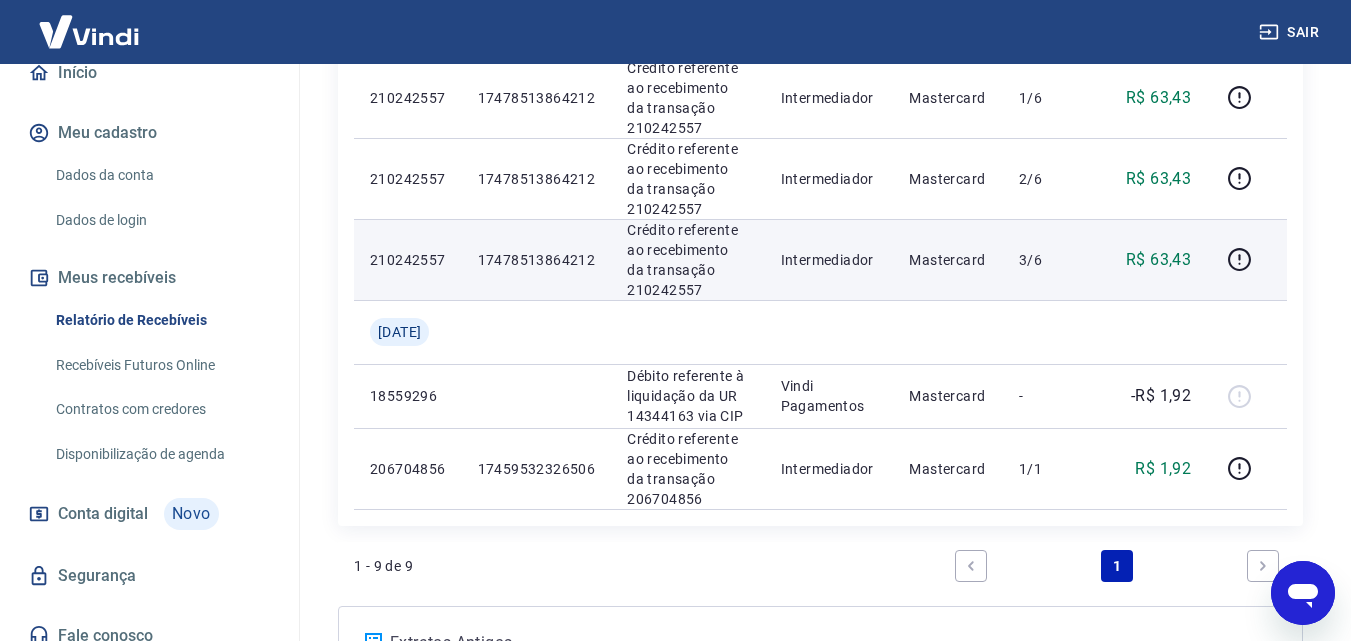 scroll, scrollTop: 600, scrollLeft: 0, axis: vertical 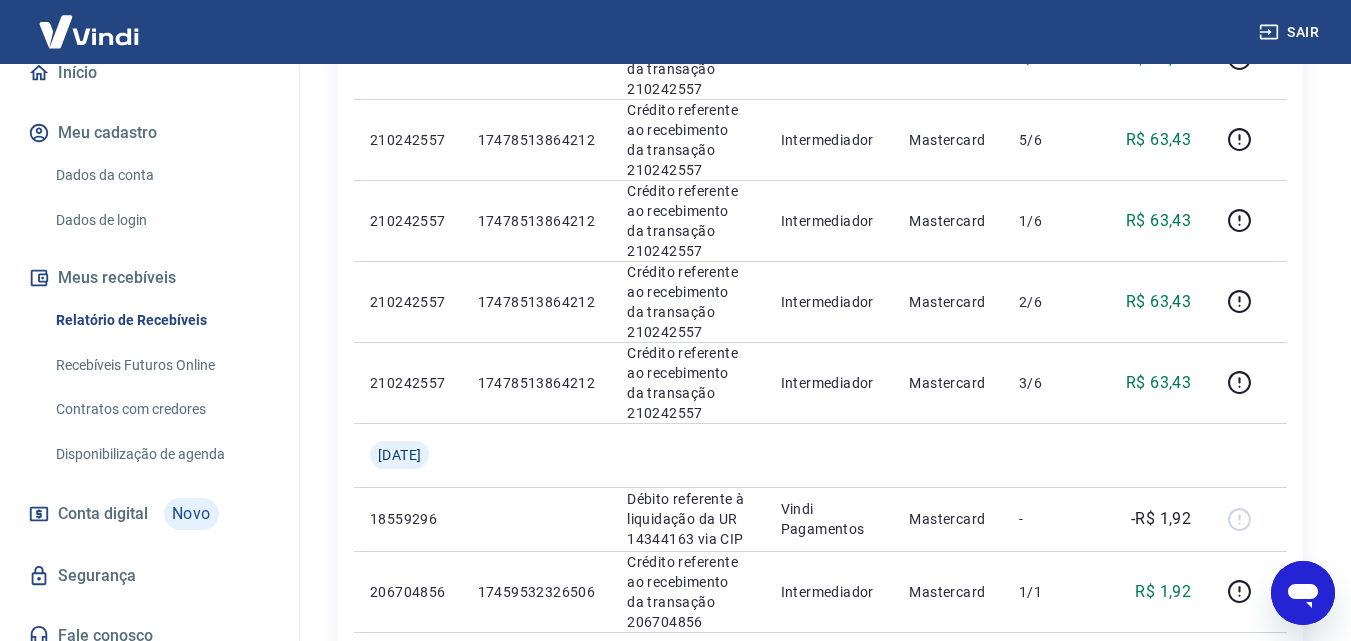 click on "Contratos com credores" at bounding box center (161, 409) 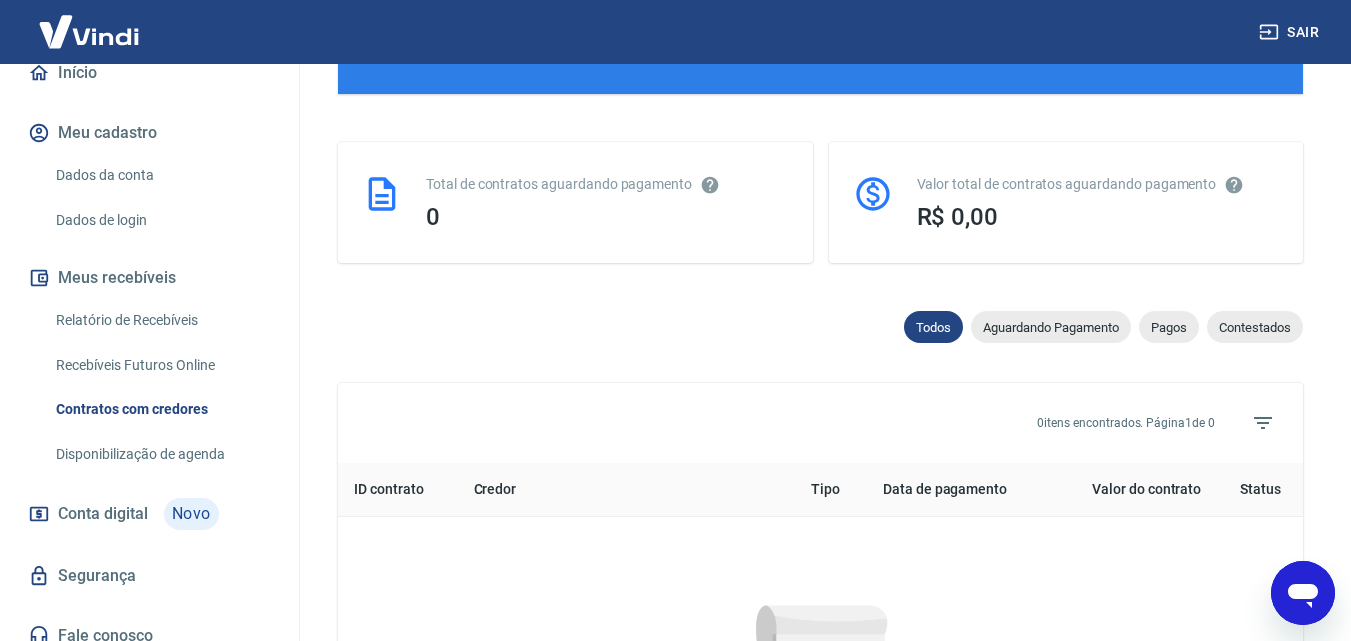 scroll, scrollTop: 600, scrollLeft: 0, axis: vertical 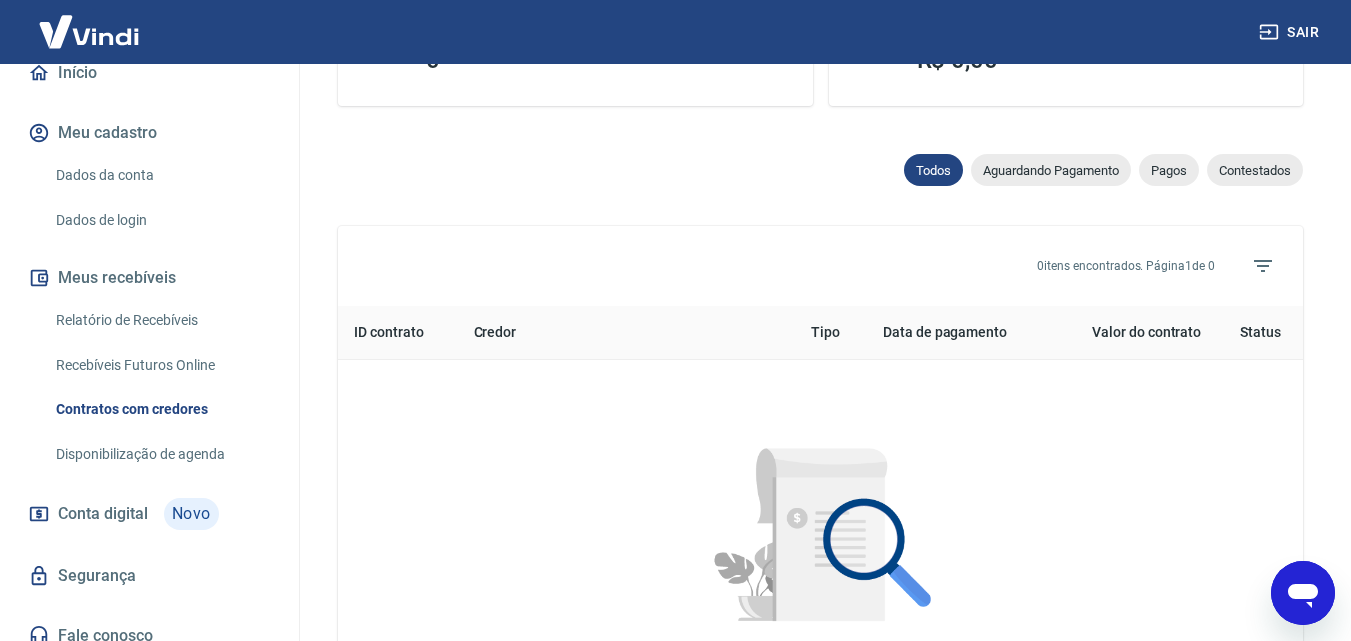 click on "Recebíveis Futuros Online" at bounding box center [161, 365] 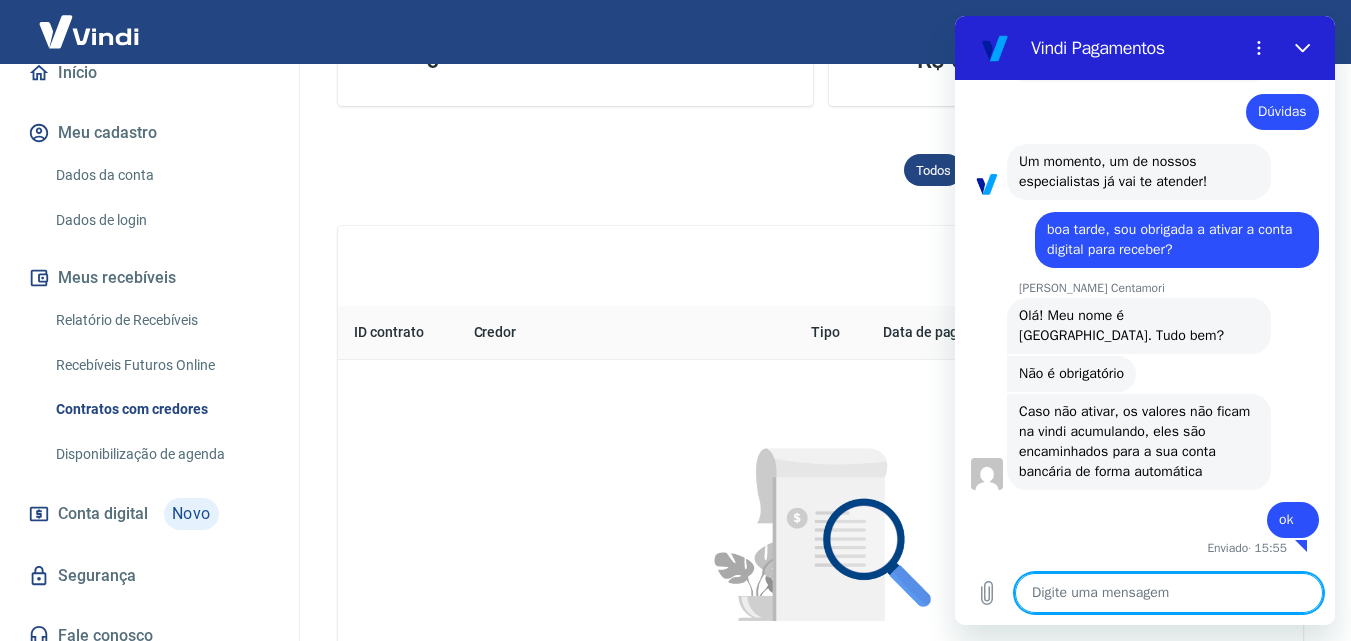 type on "q" 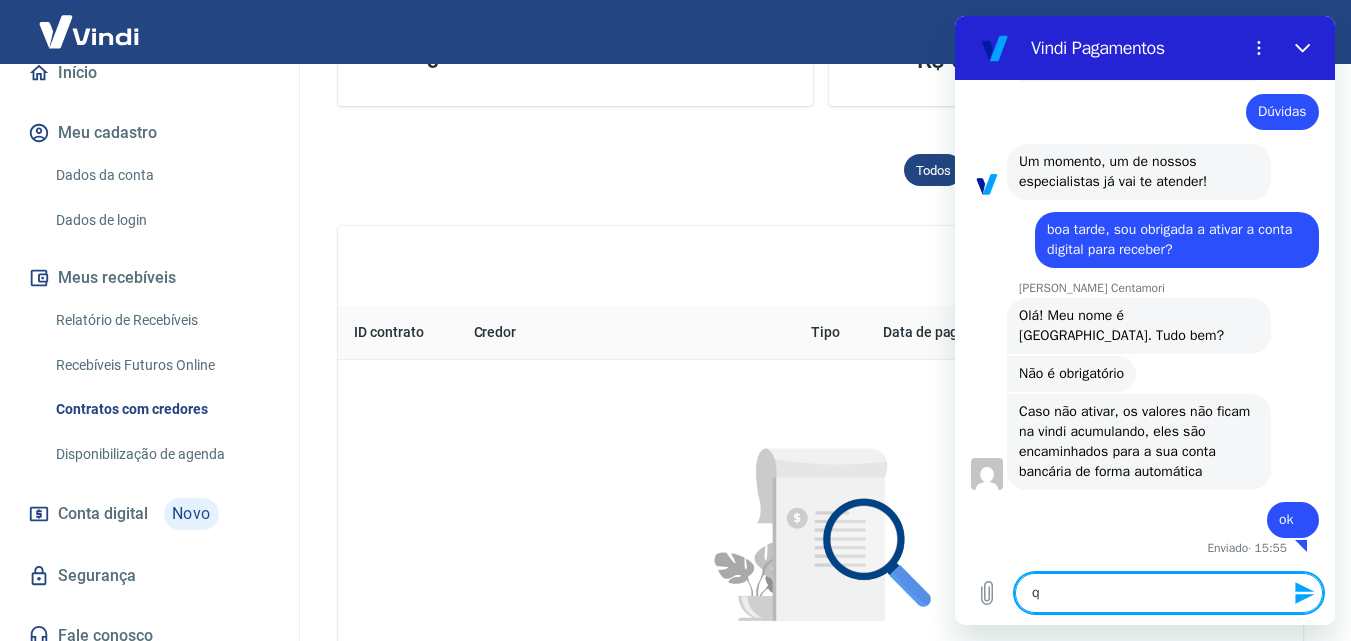 type on "qu" 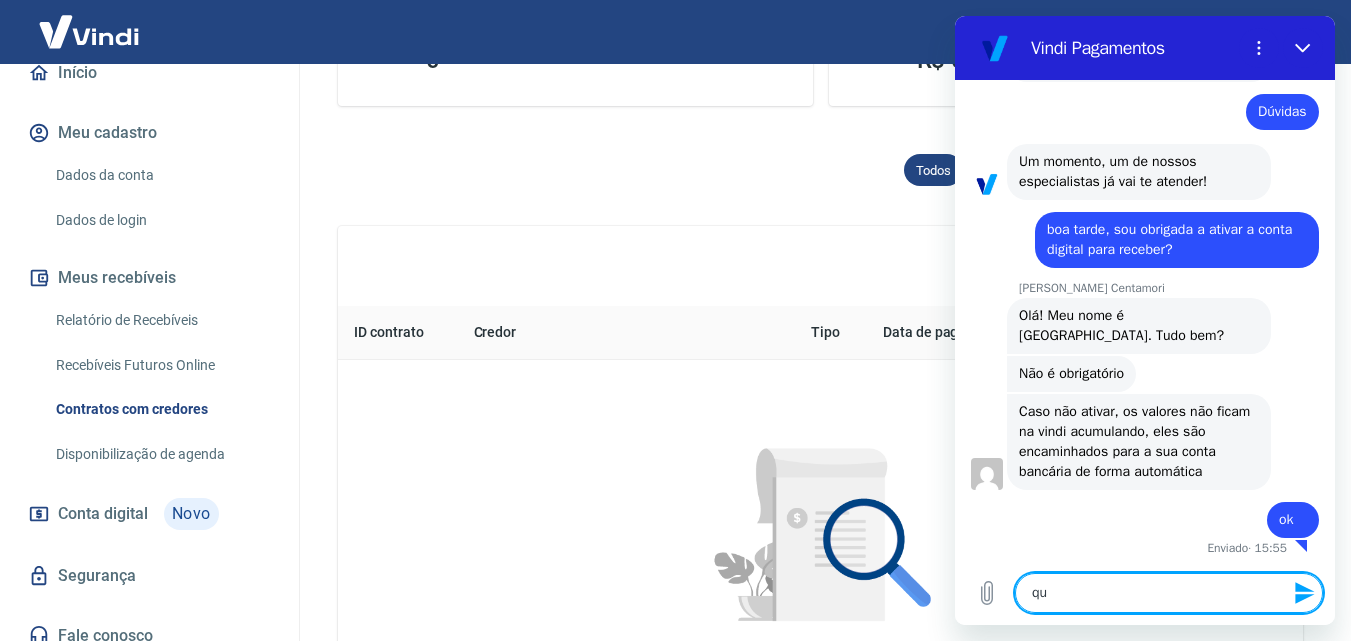 type on "qua" 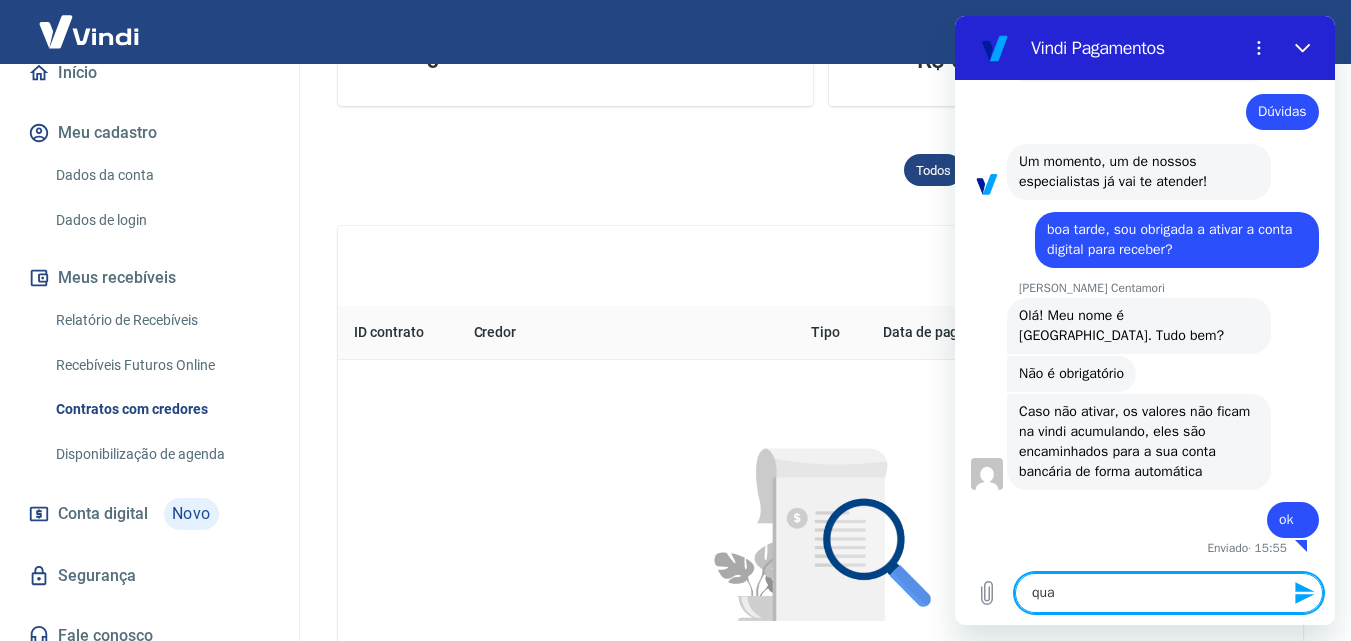 type on "quan" 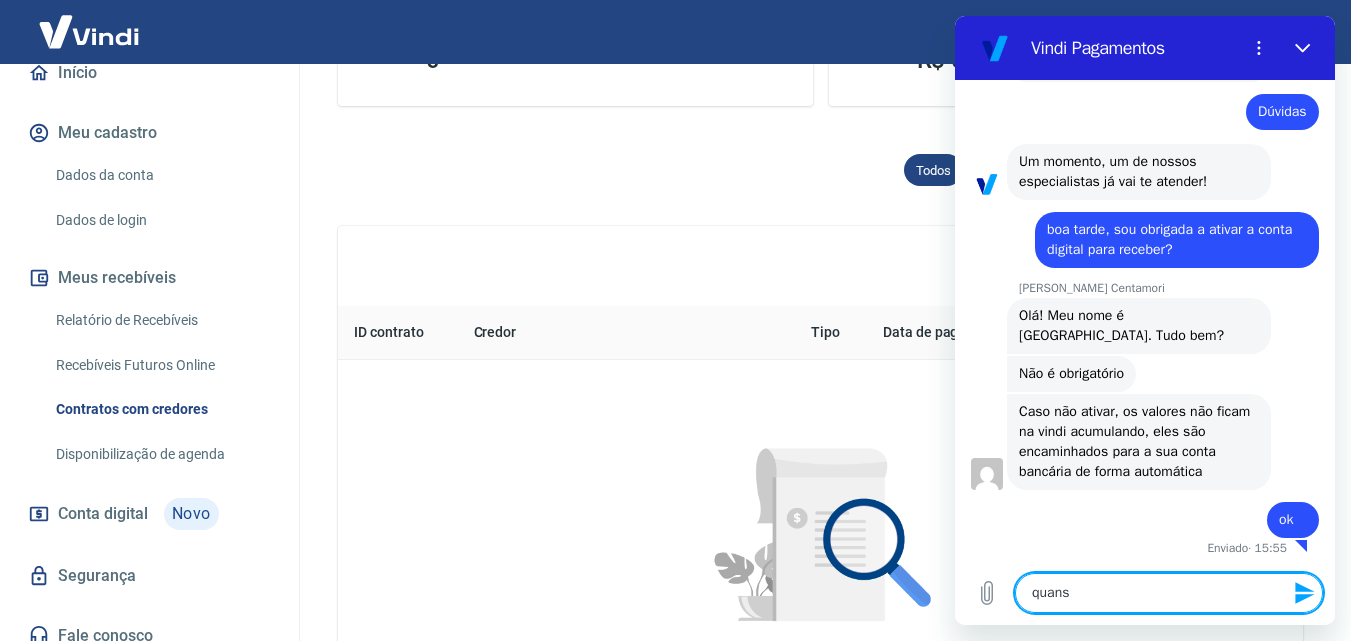 type on "quansd" 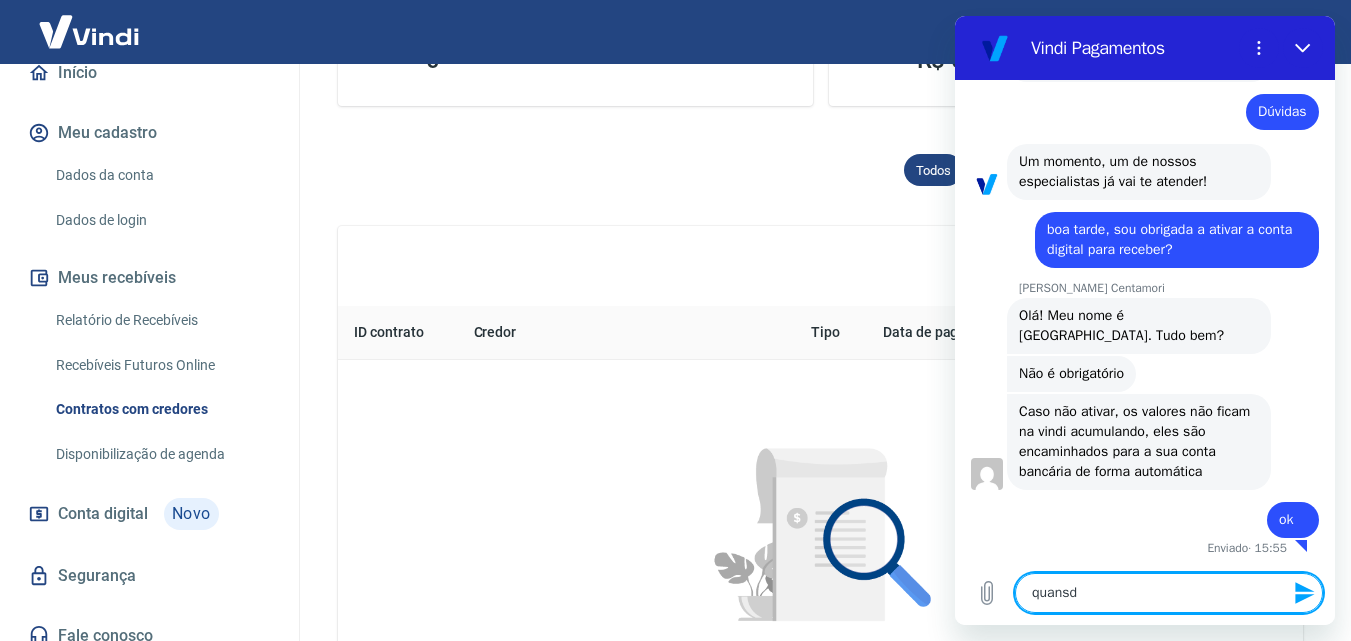 type on "quansdo" 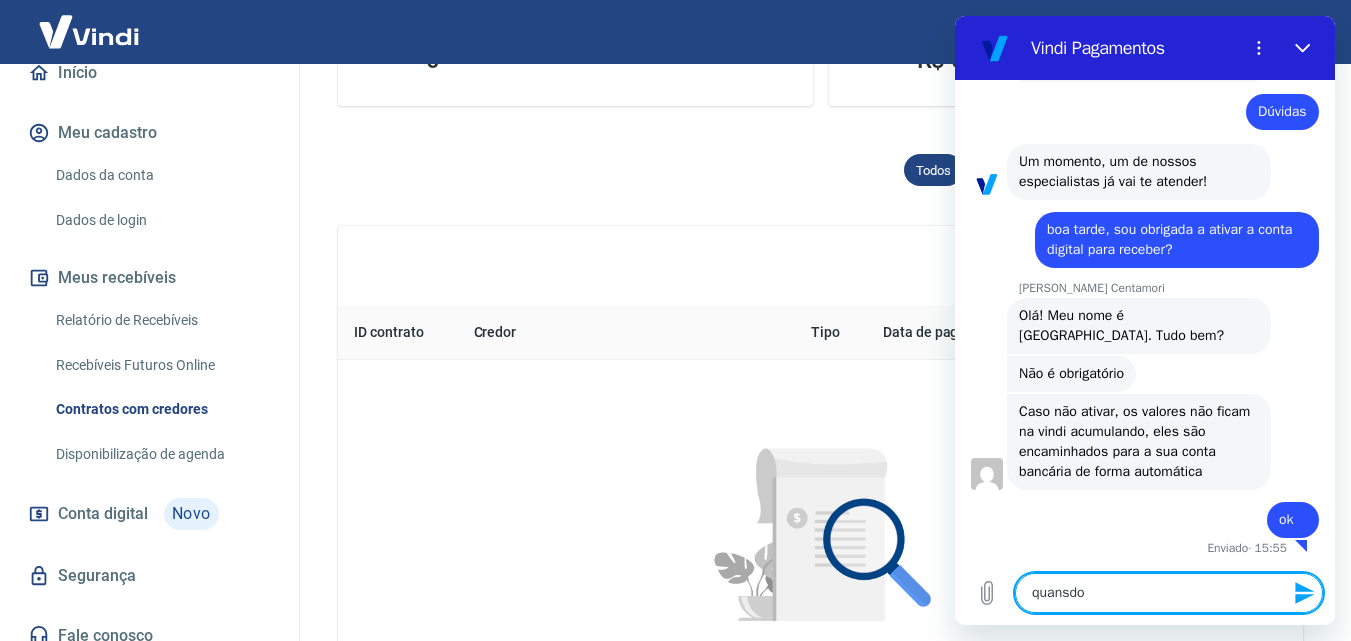 type on "quansdo" 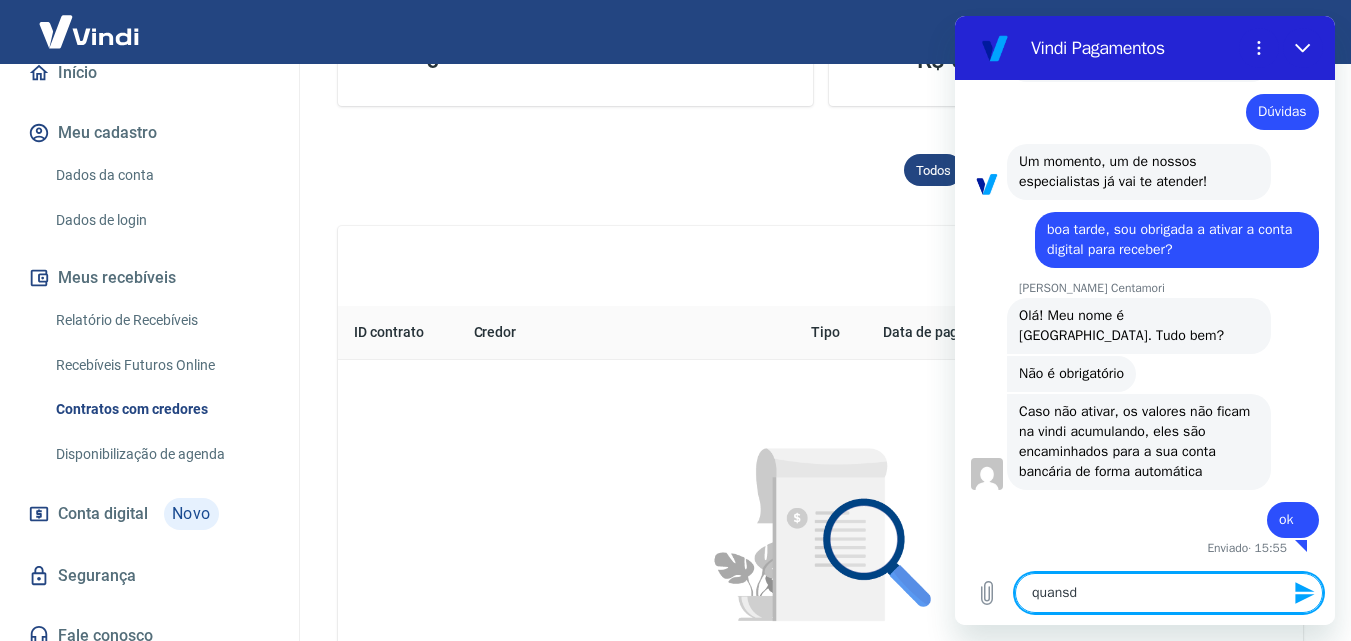 type on "quans" 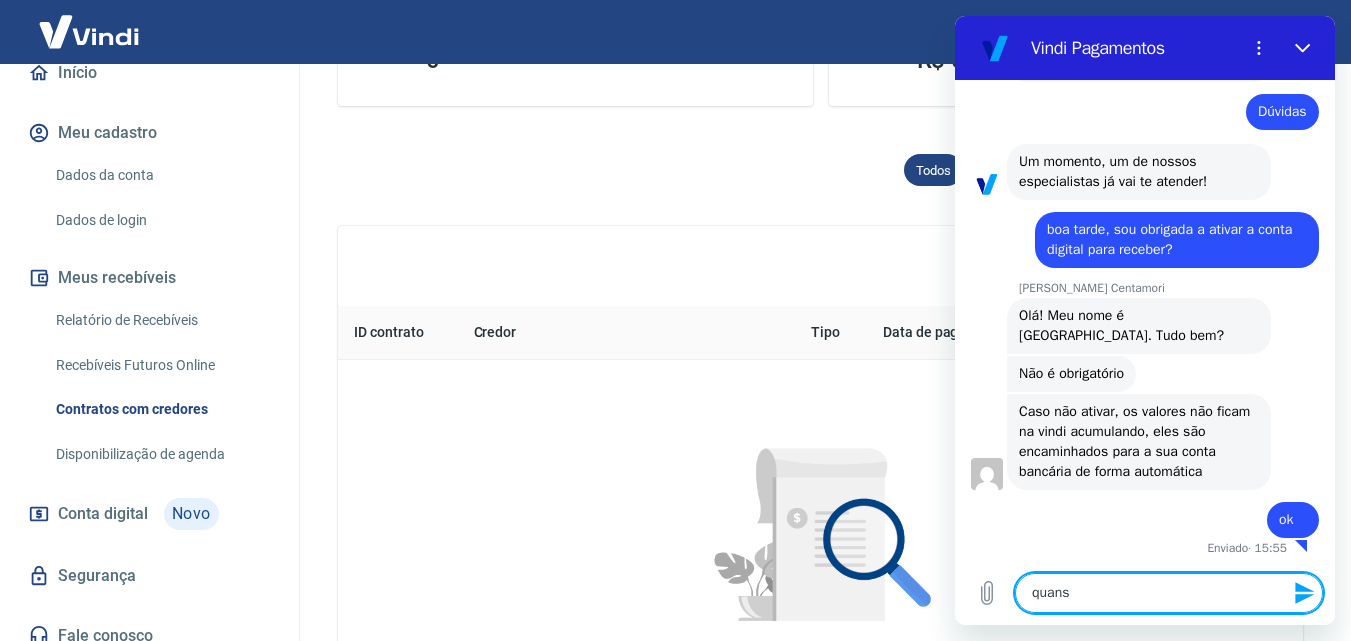 type on "quan" 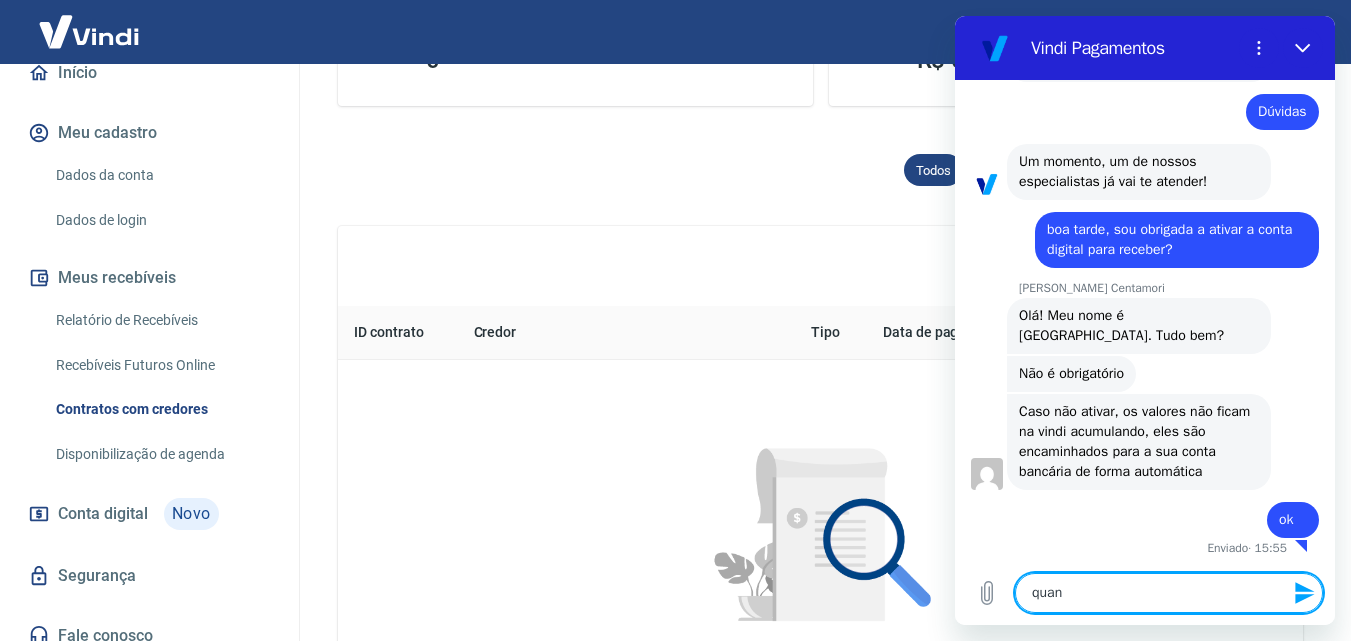 type on "quand" 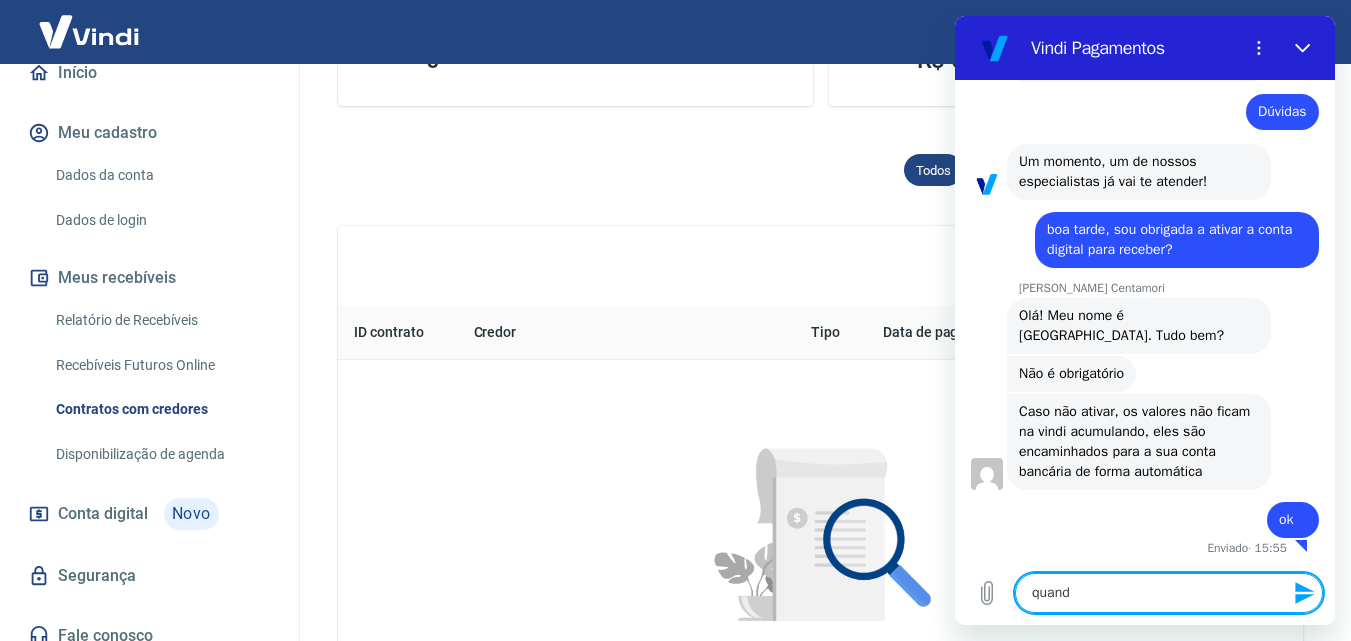 type on "quando" 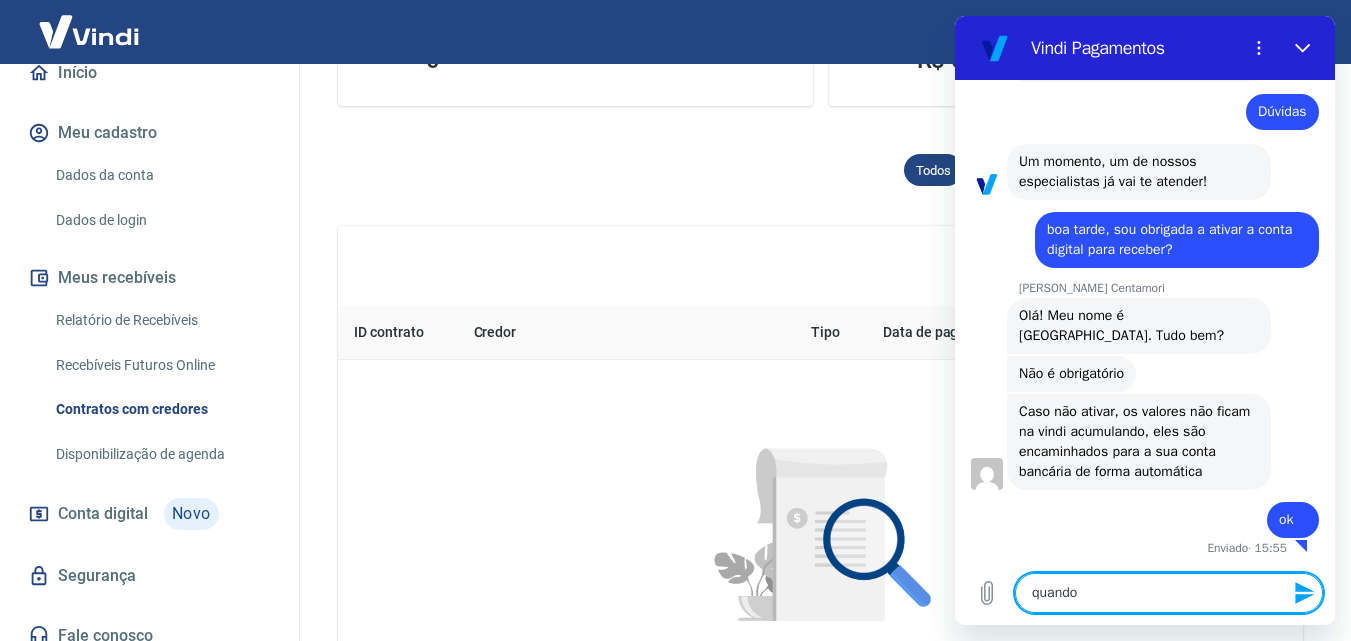type on "quando" 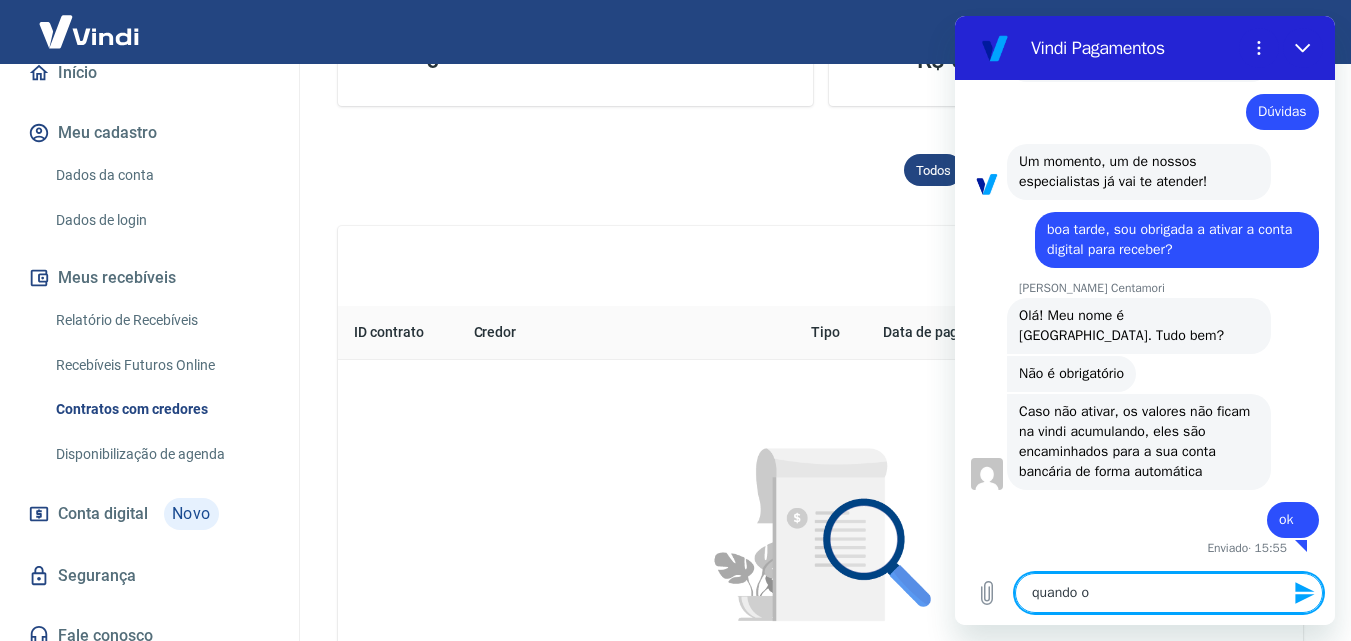 type on "quando o" 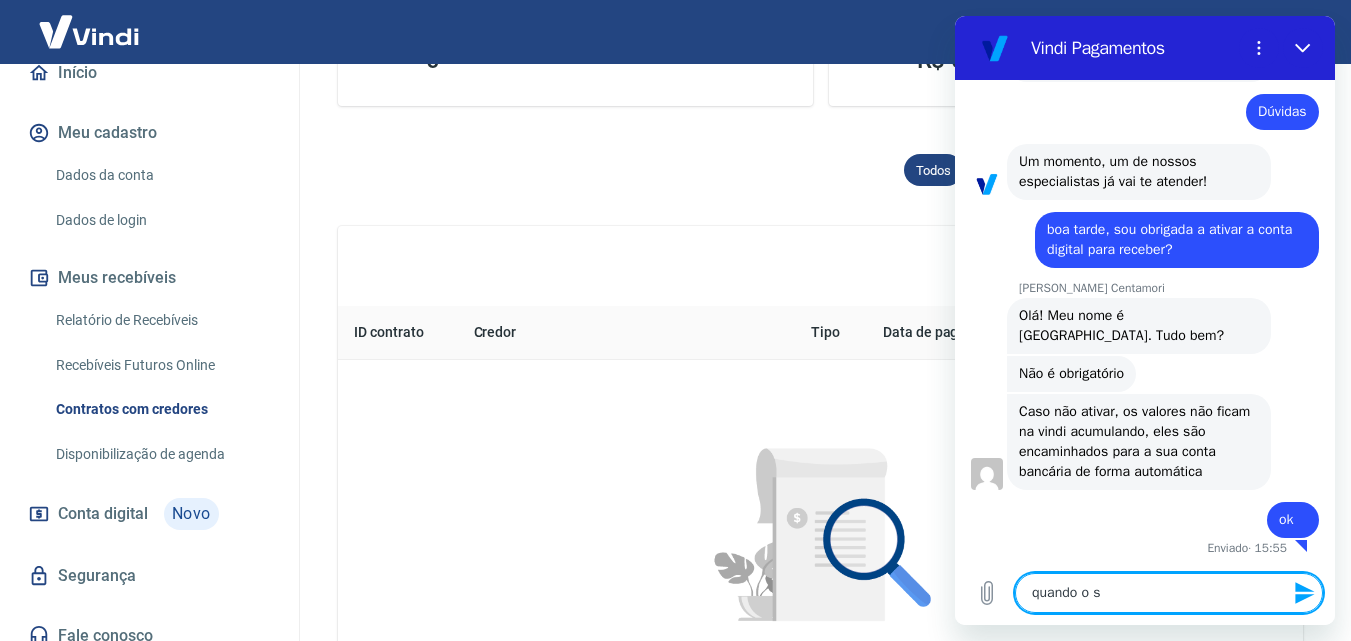 type on "quando o st" 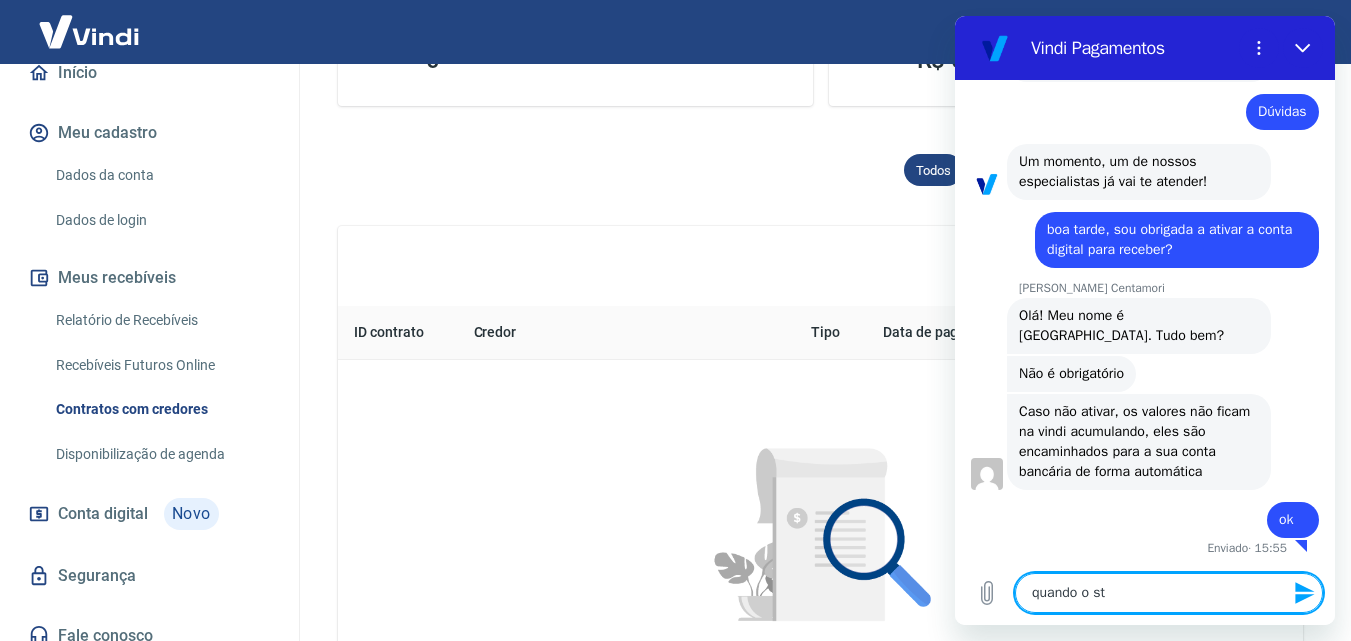 type on "quando o sta" 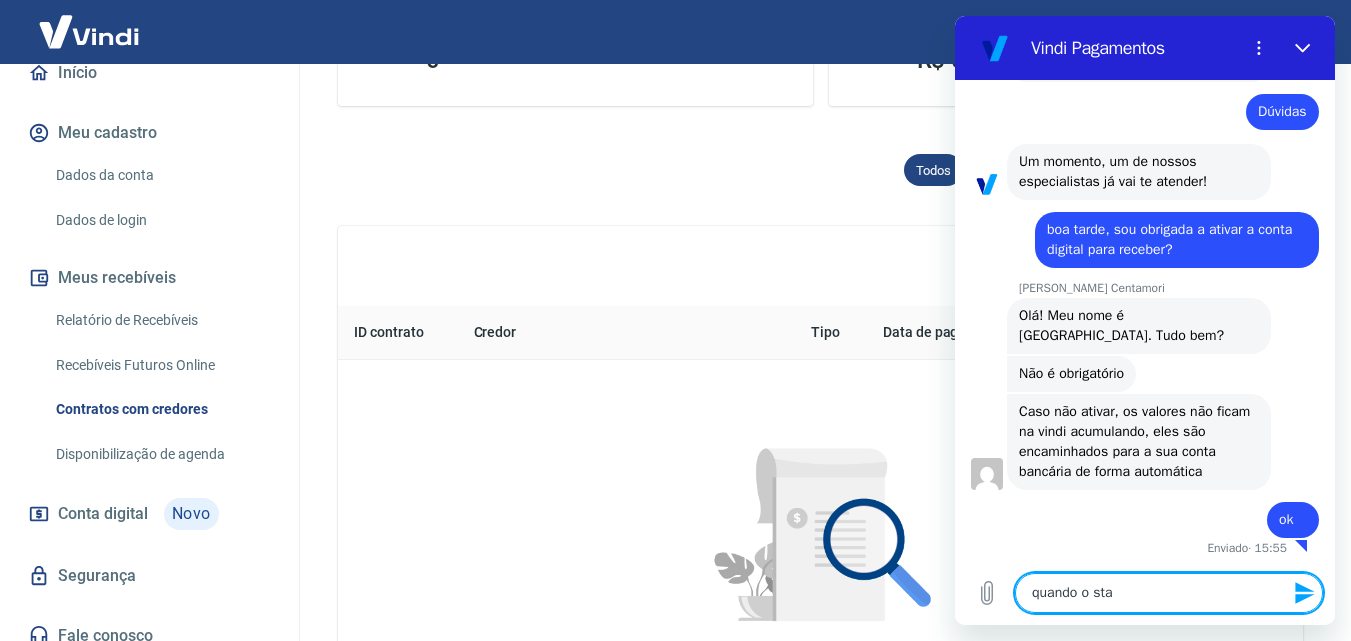 type on "quando o stat" 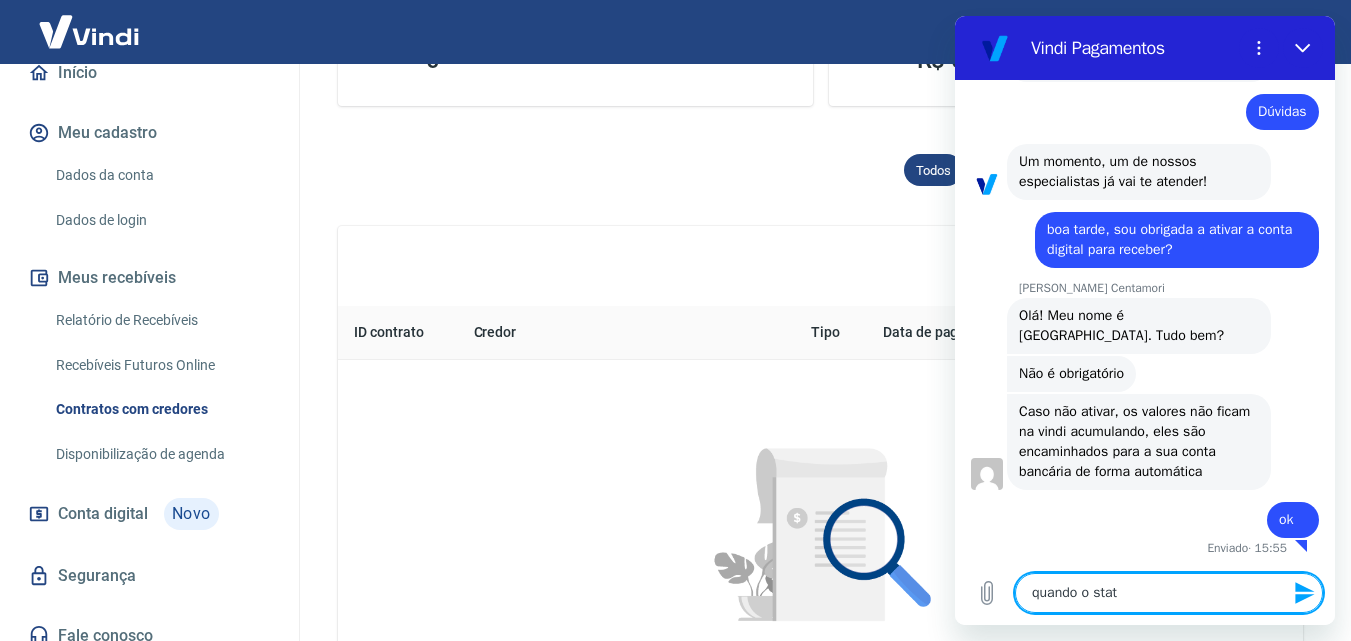 type on "quando o statu" 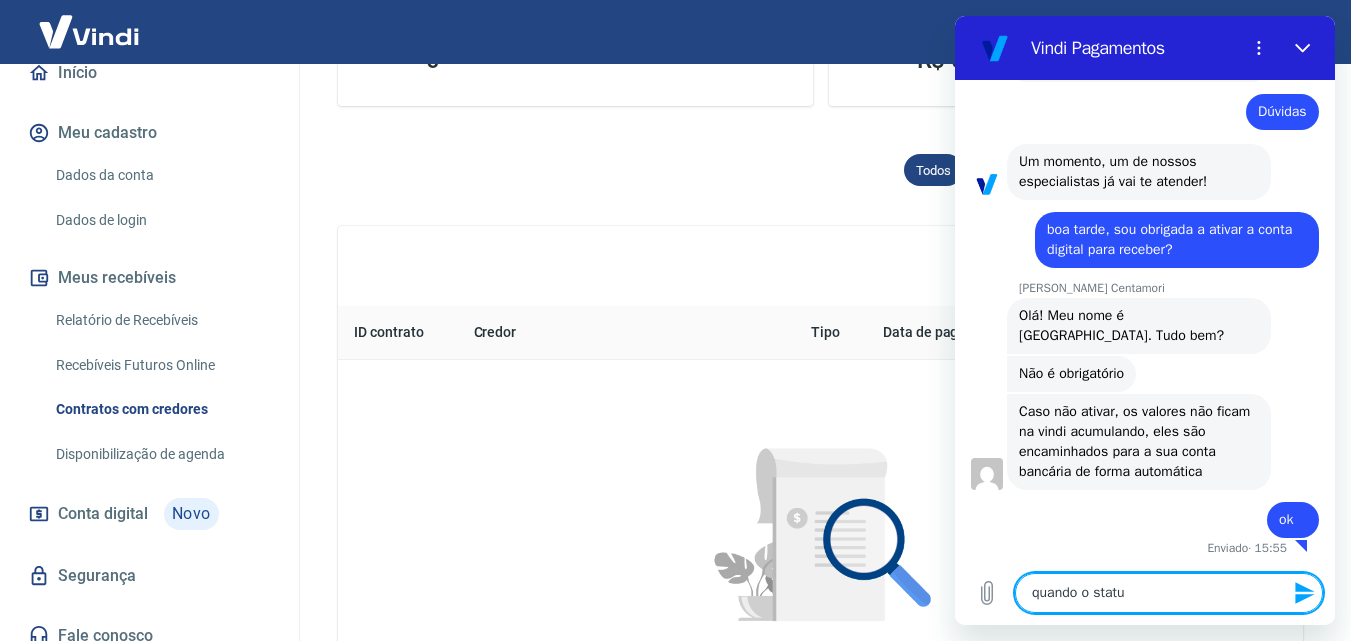 type on "quando o status" 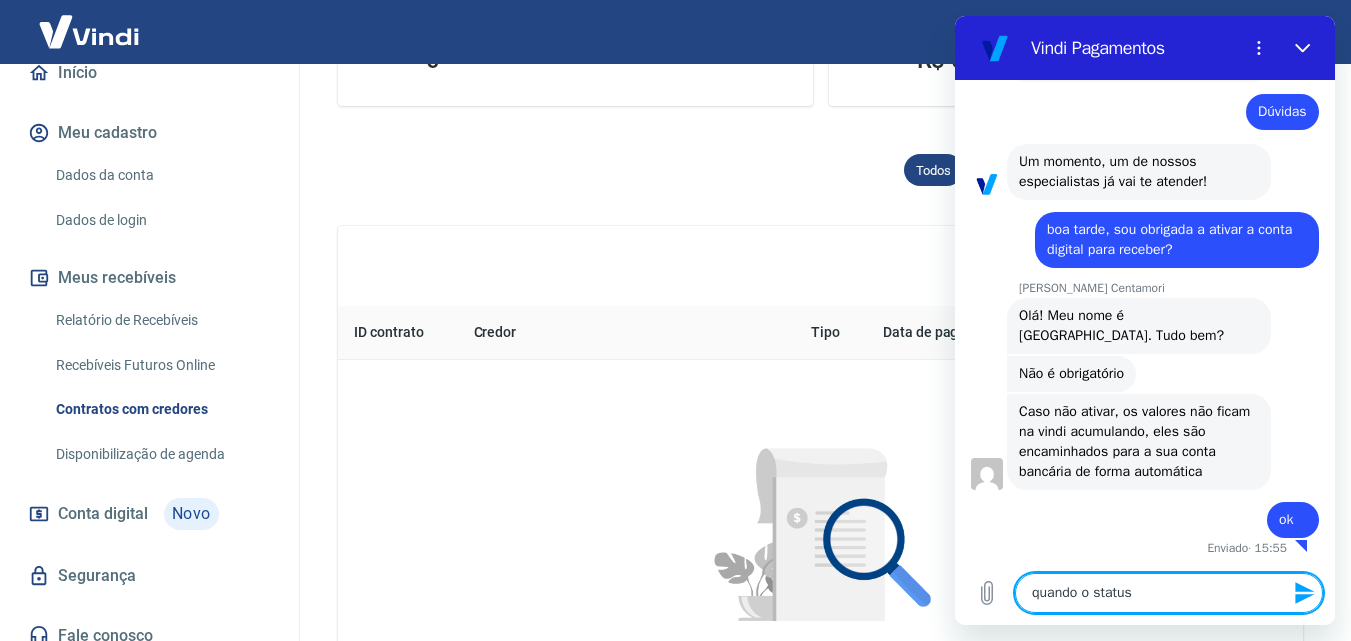 type on "quando o status" 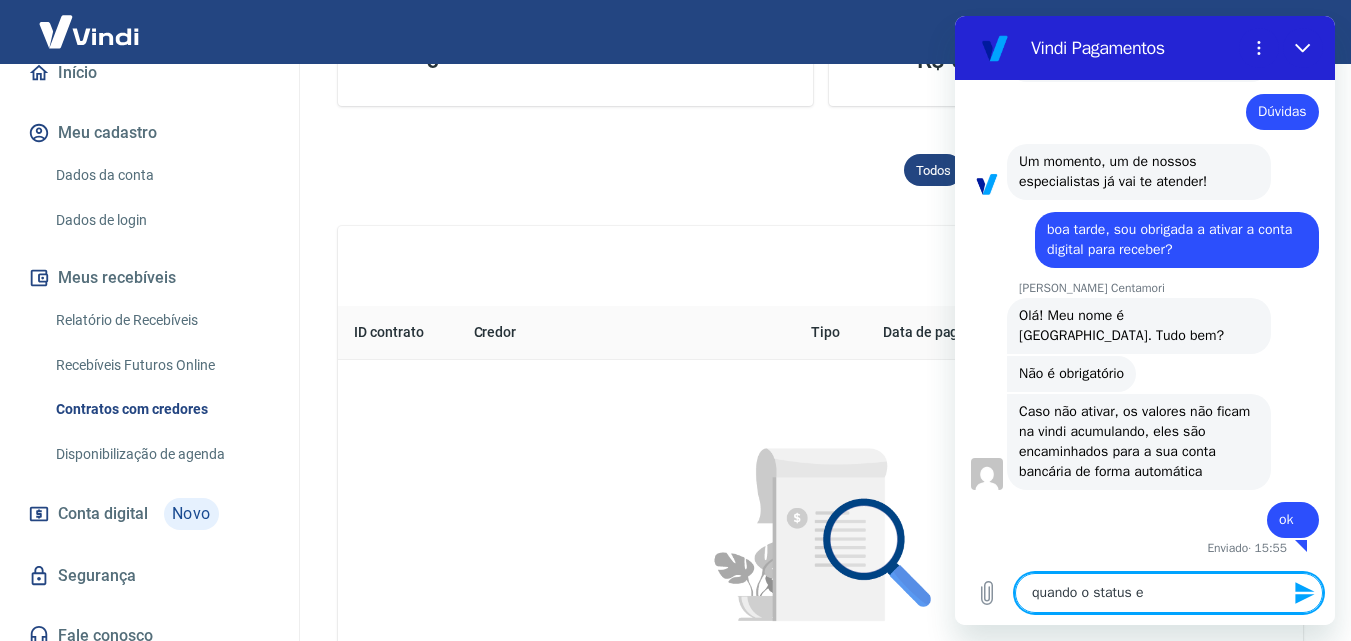 type on "quando o status er" 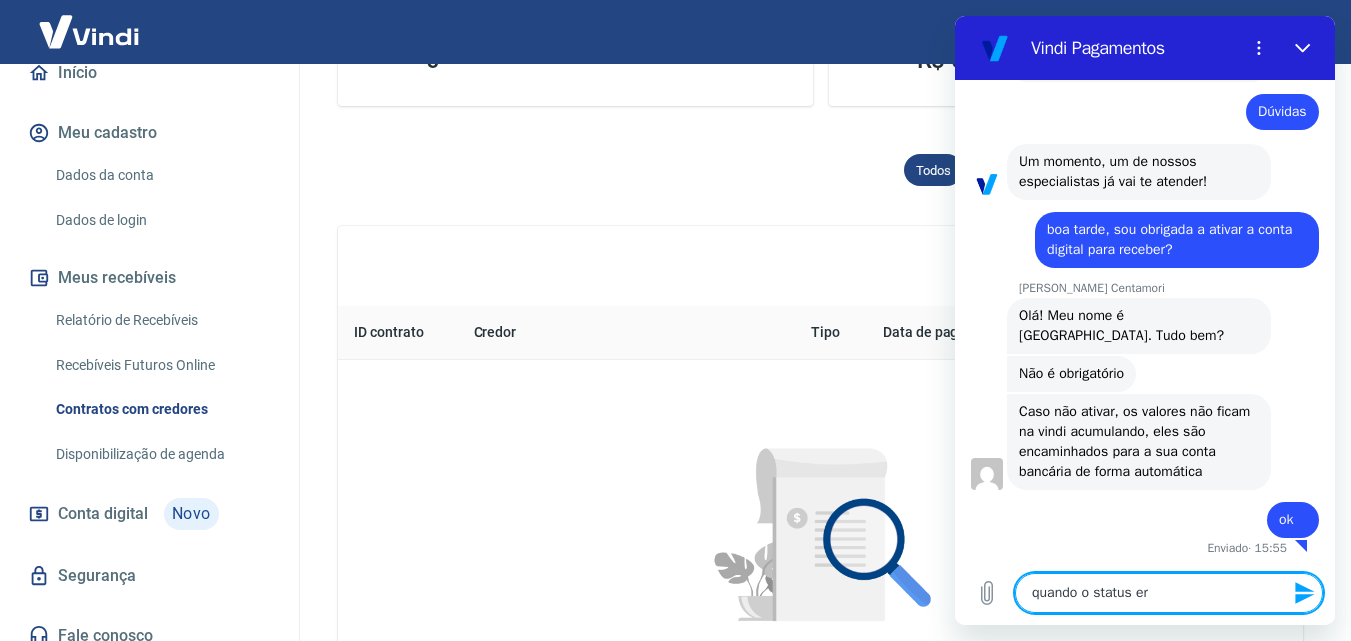 type on "quando o status ers" 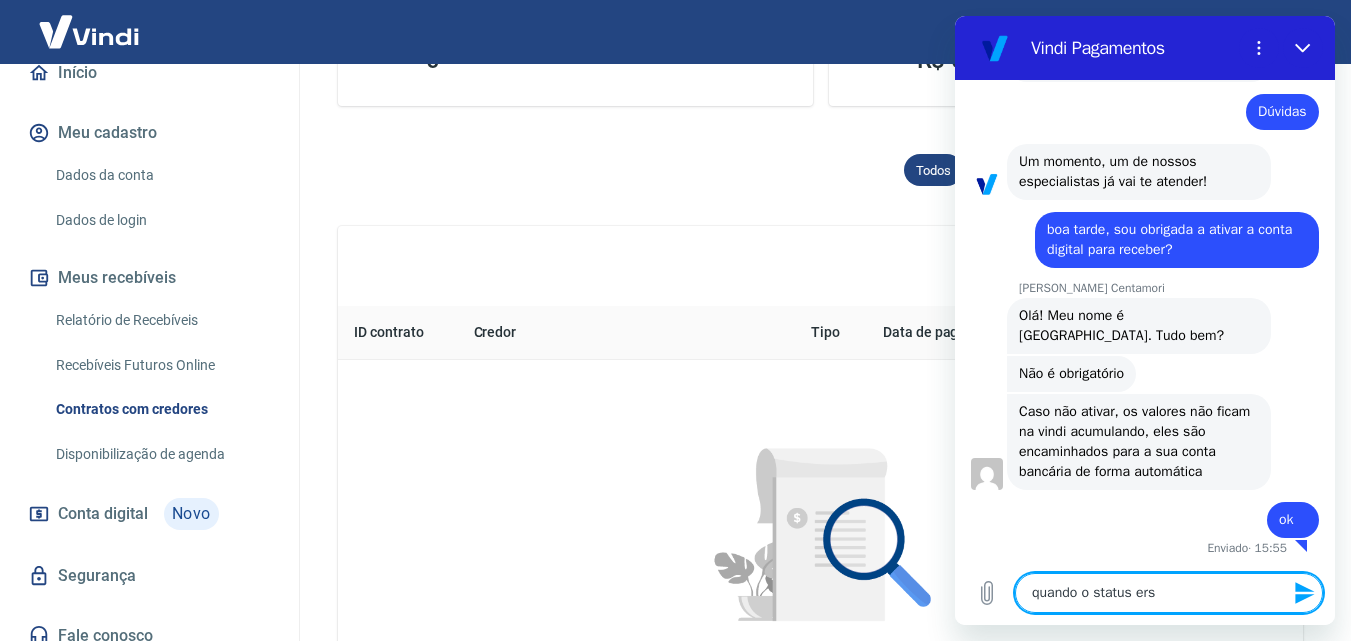 type on "quando o status er" 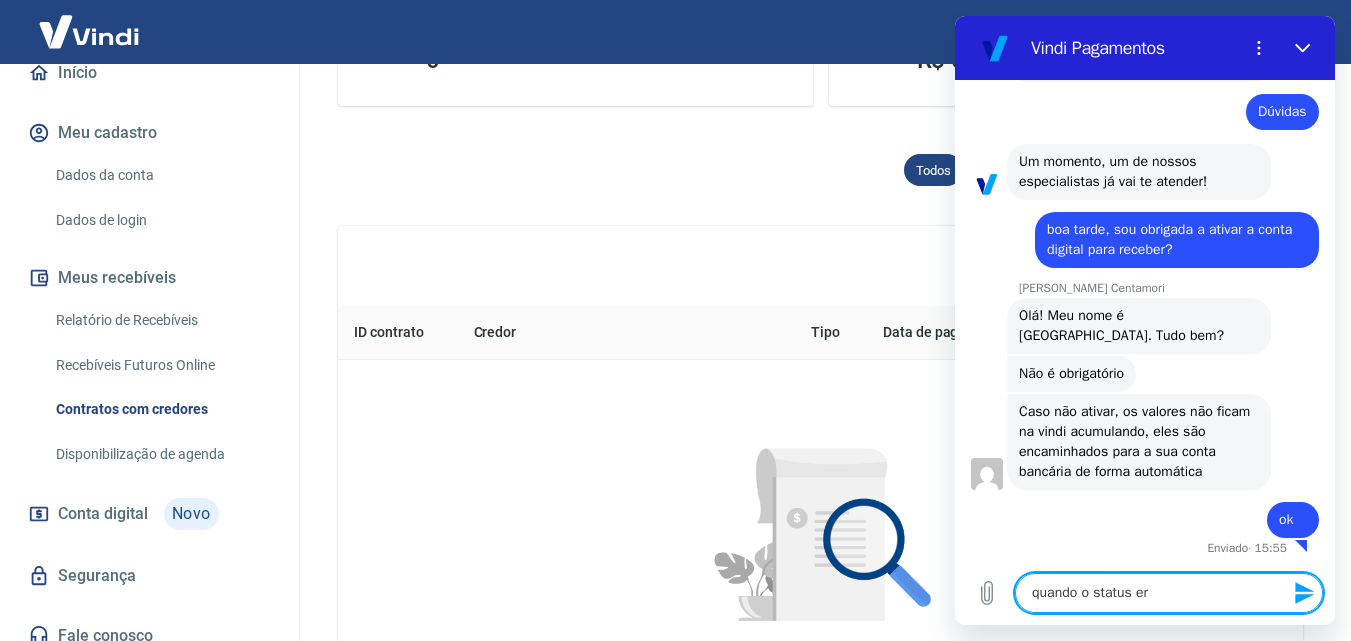 type on "quando o status e" 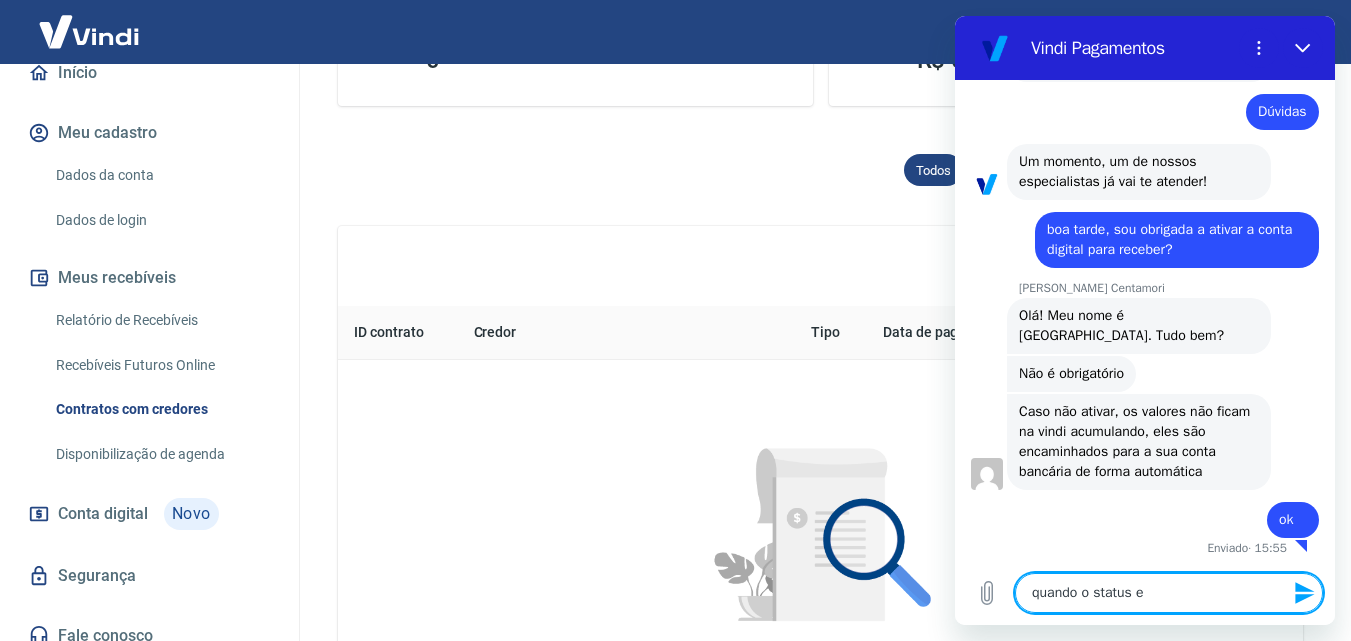type on "quando o status es" 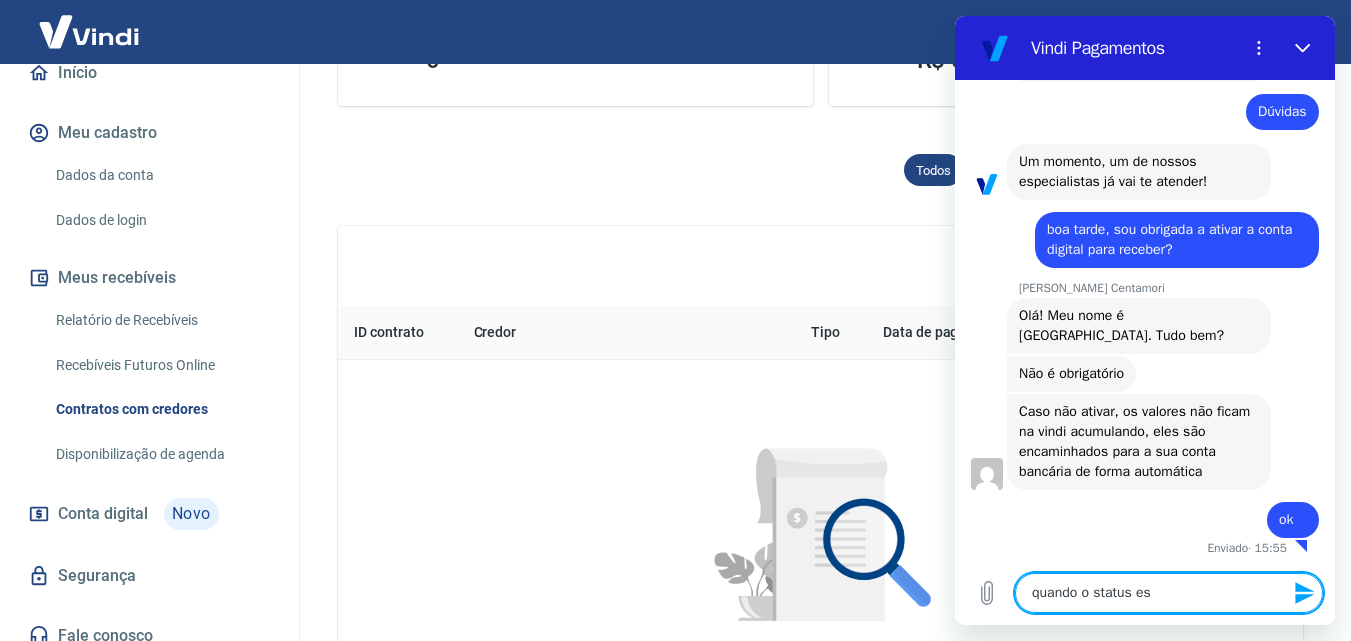 type on "quando o status est" 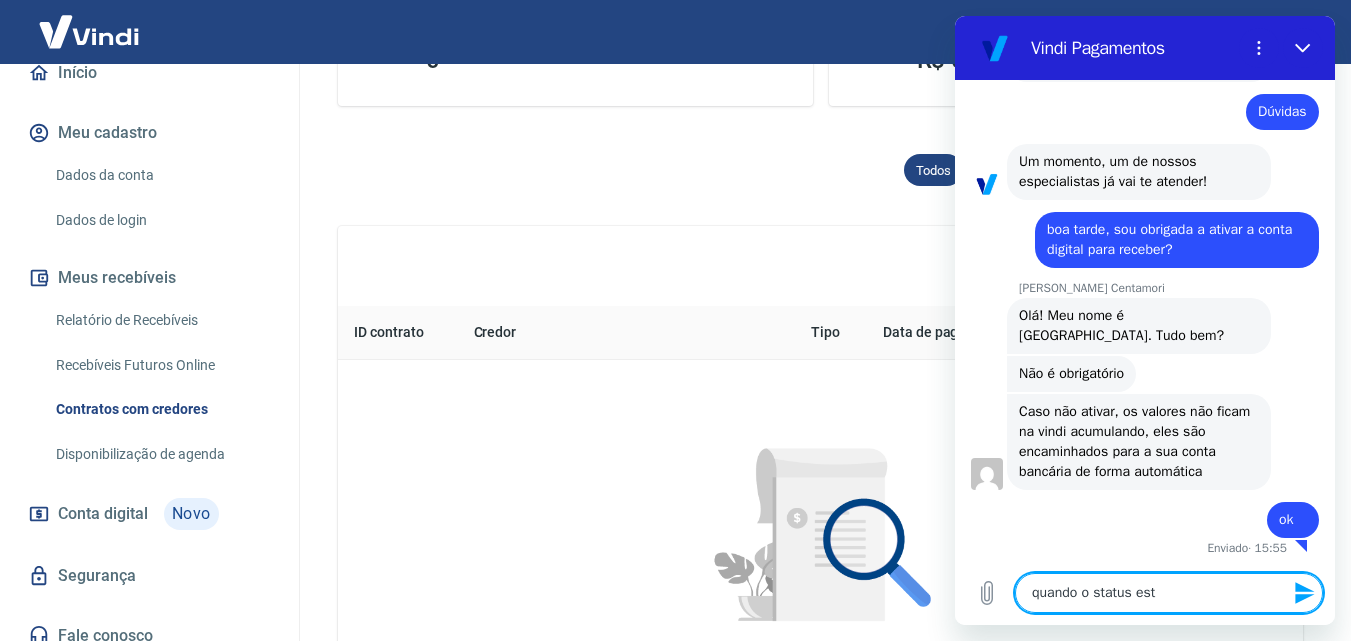 type on "x" 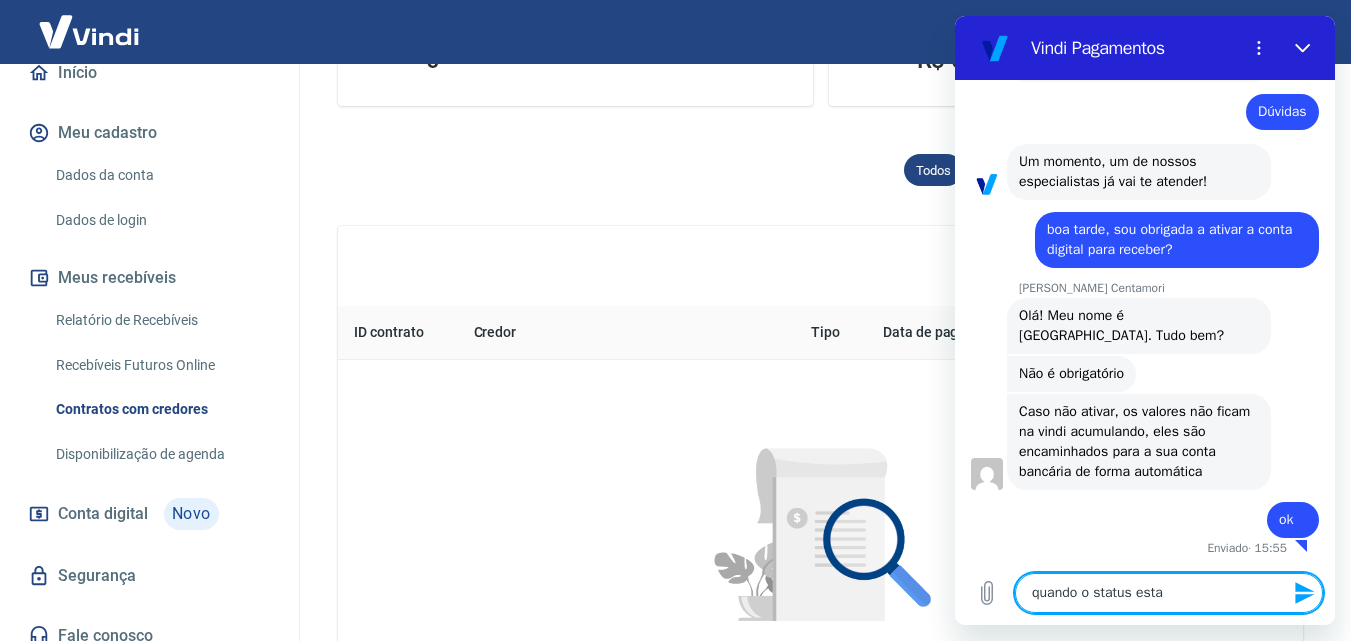 type 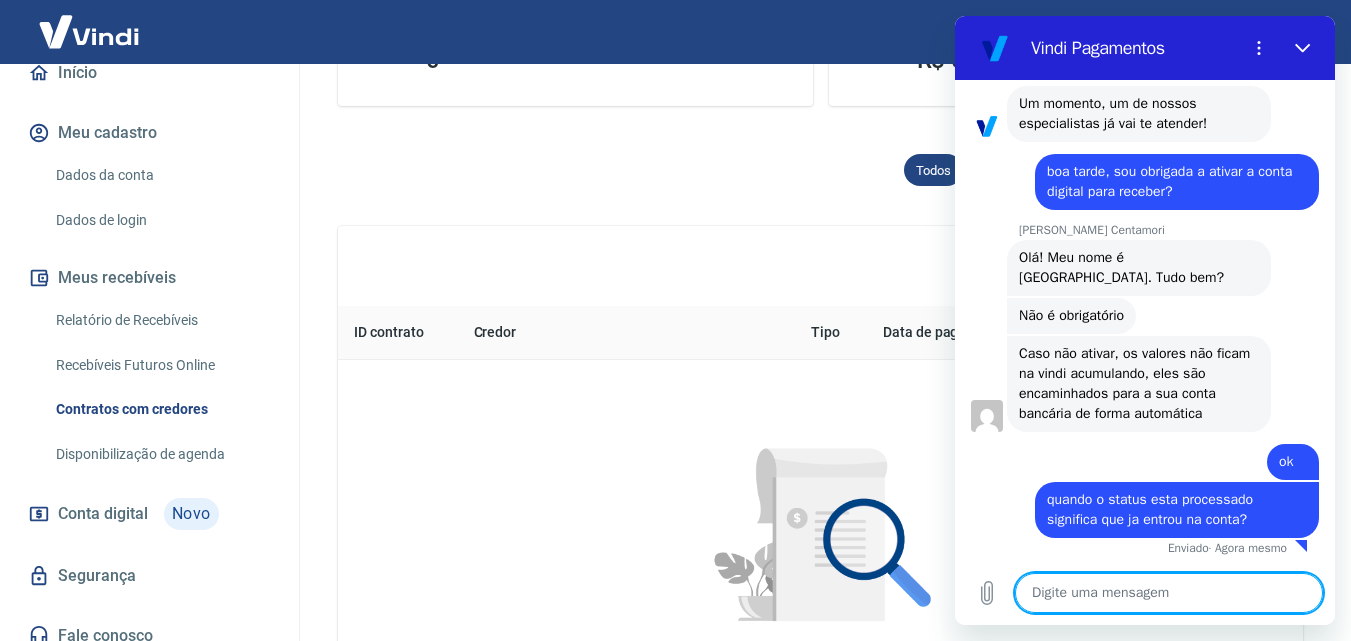 scroll, scrollTop: 1954, scrollLeft: 0, axis: vertical 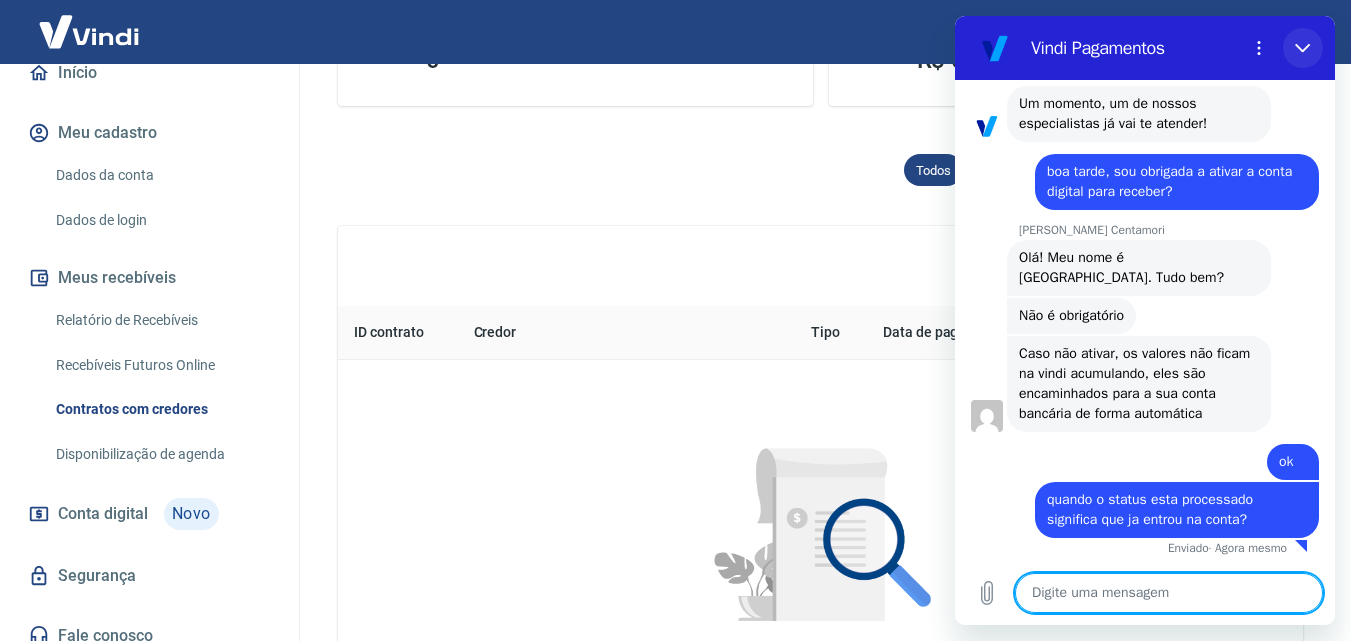 click 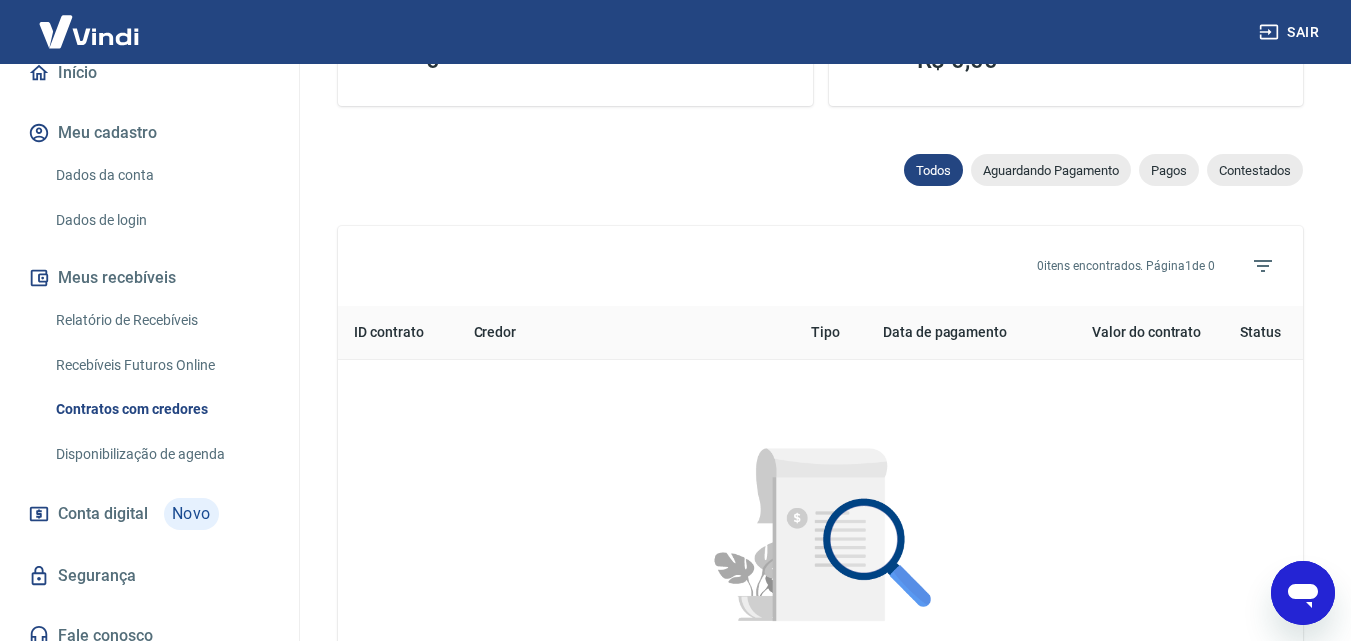 scroll, scrollTop: 1956, scrollLeft: 0, axis: vertical 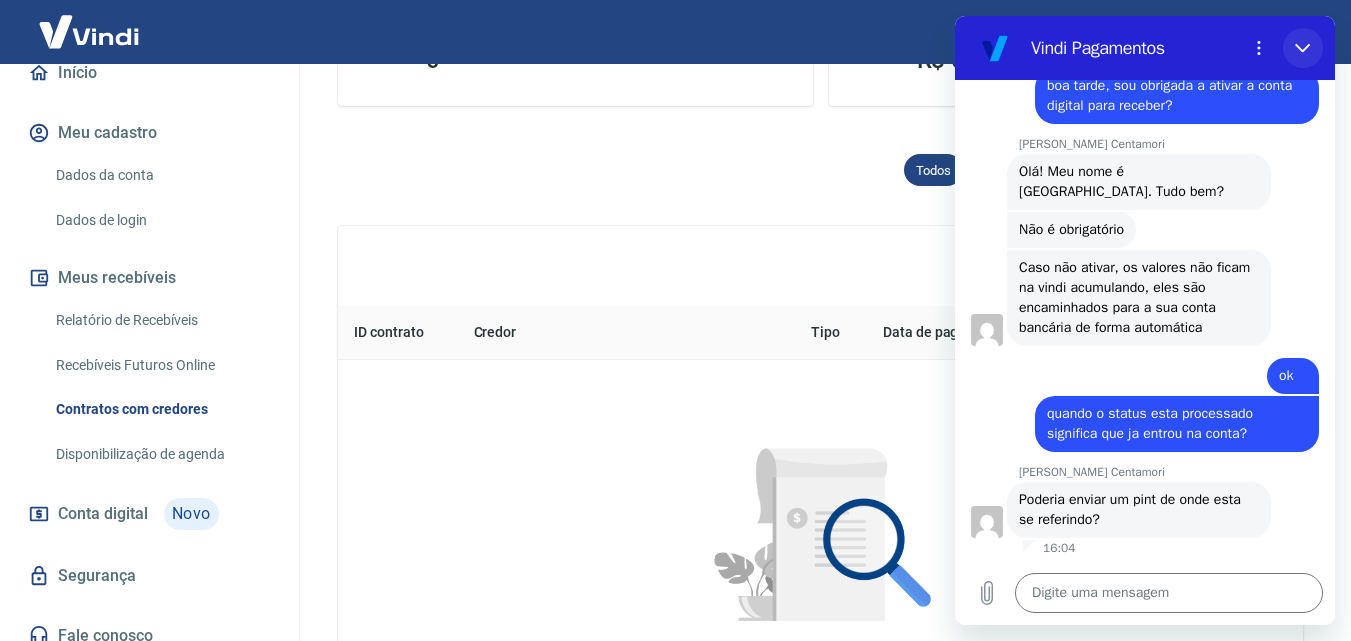drag, startPoint x: 1305, startPoint y: 44, endPoint x: 2257, endPoint y: 60, distance: 952.13446 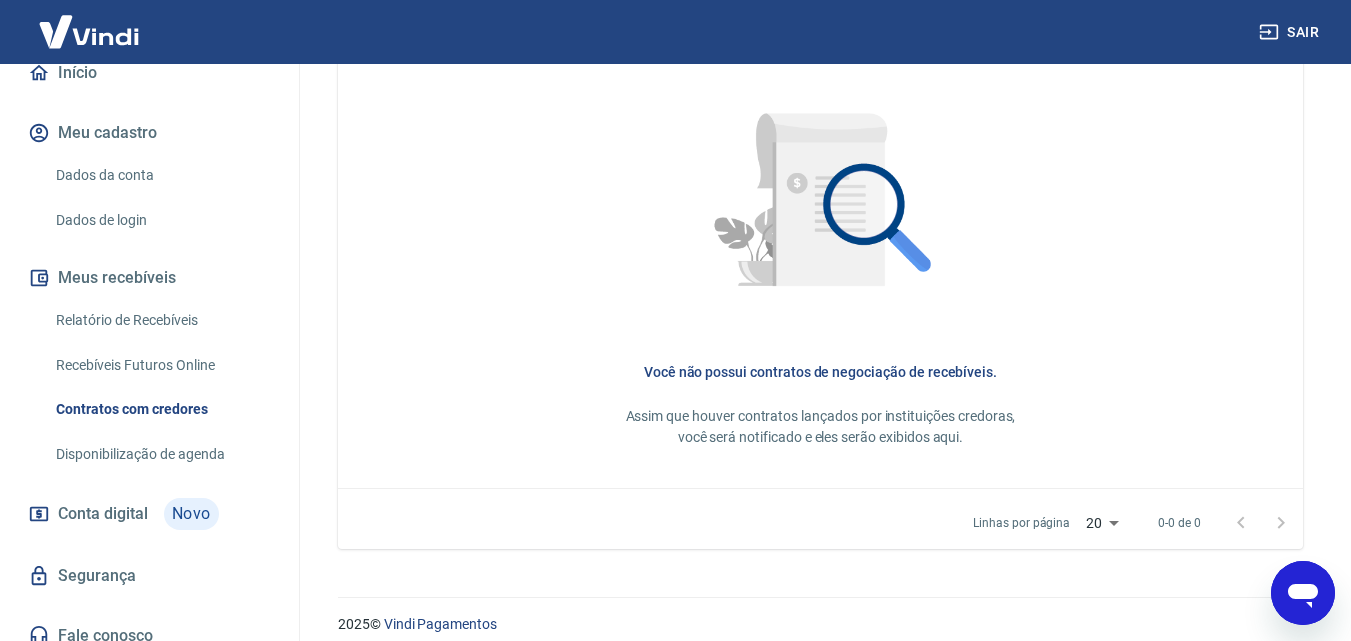scroll, scrollTop: 953, scrollLeft: 0, axis: vertical 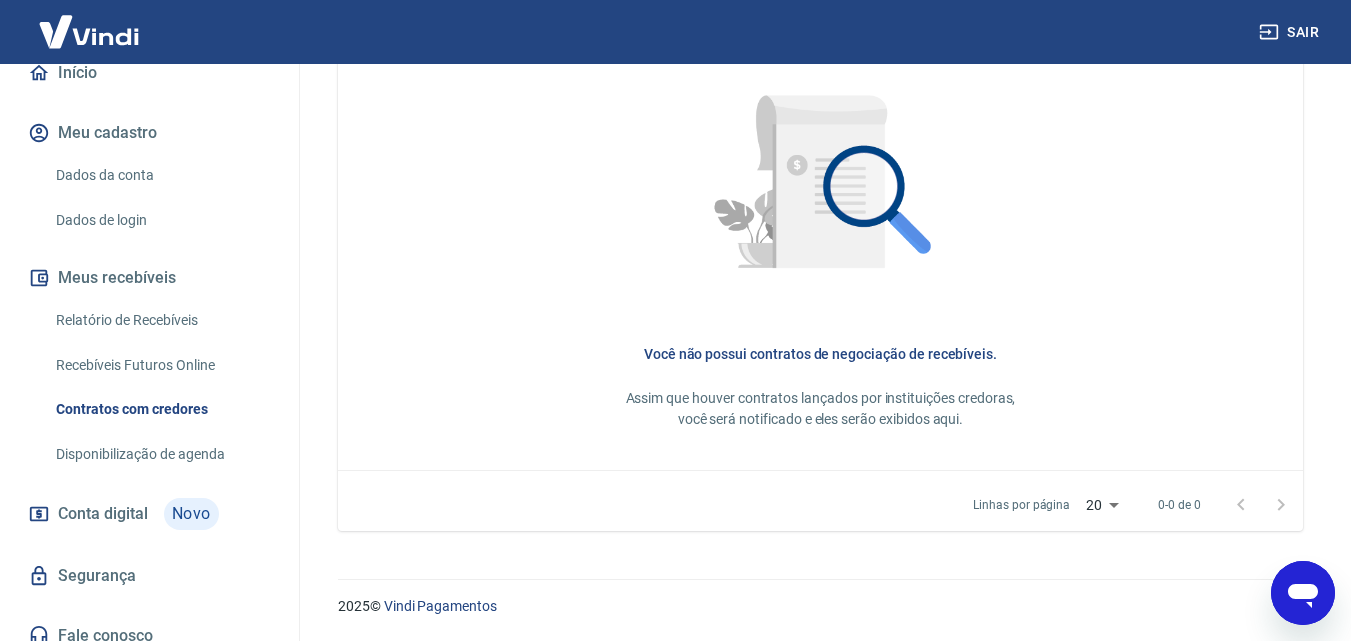 click on "Recebíveis Futuros Online" at bounding box center (161, 365) 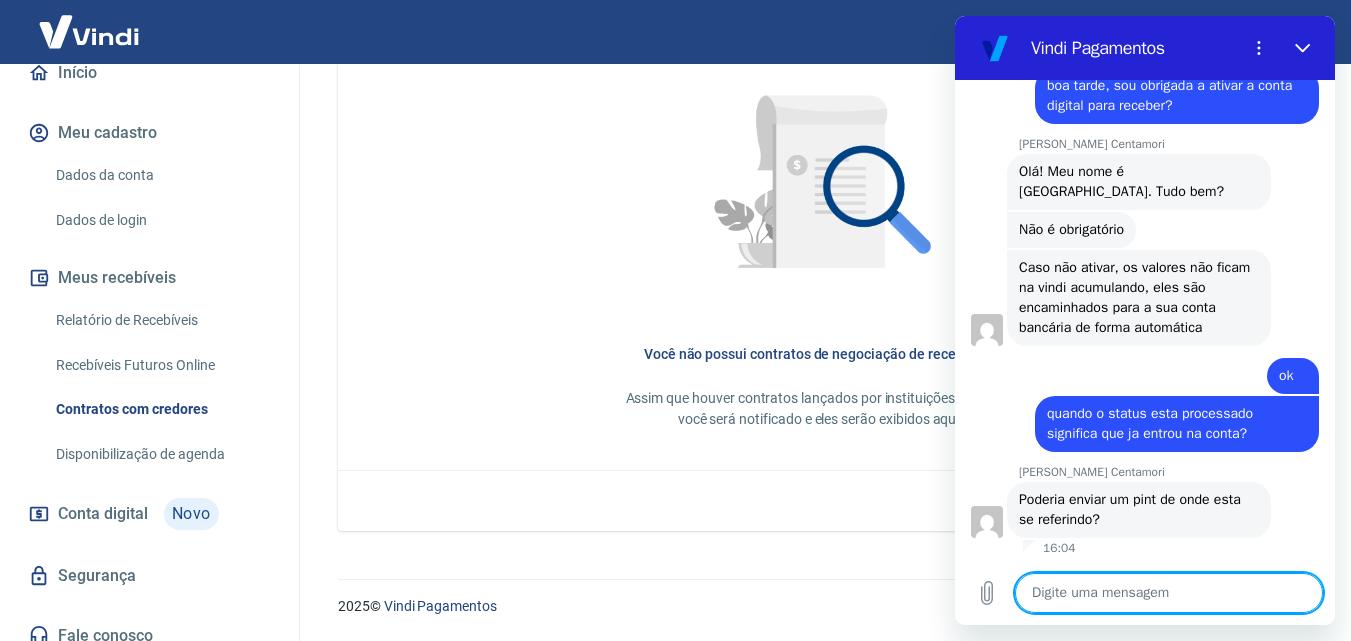 click at bounding box center [1169, 593] 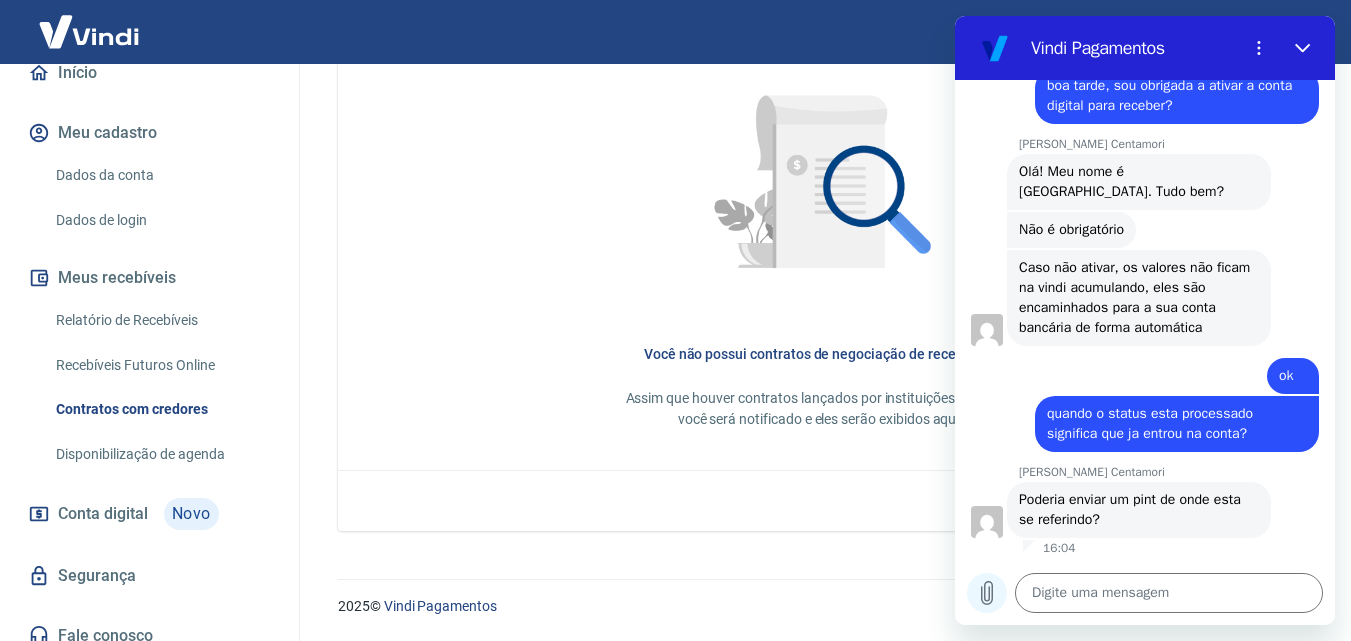 click 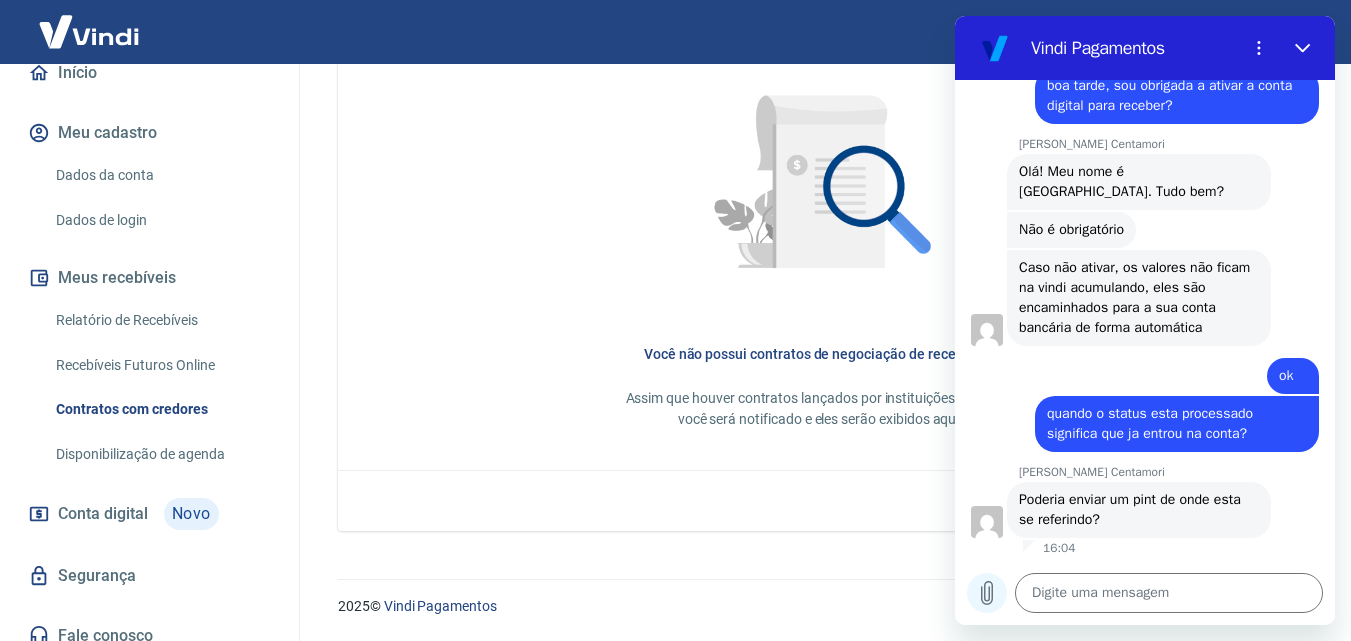 click 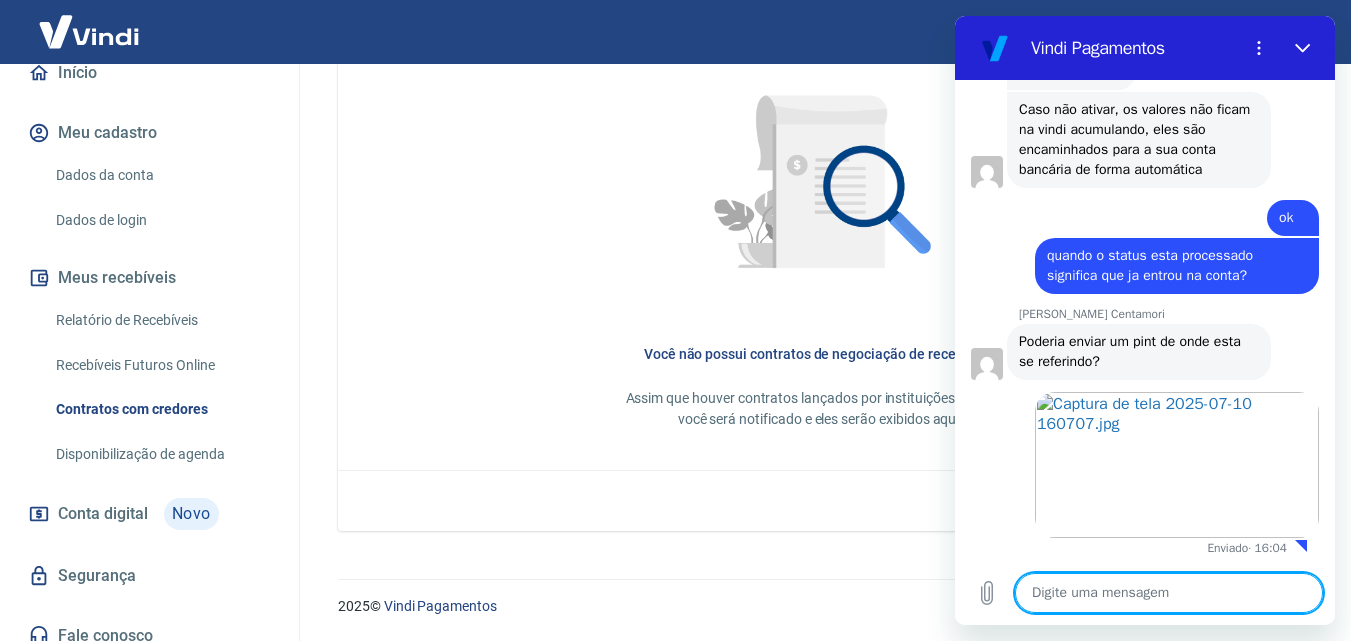 scroll, scrollTop: 2198, scrollLeft: 0, axis: vertical 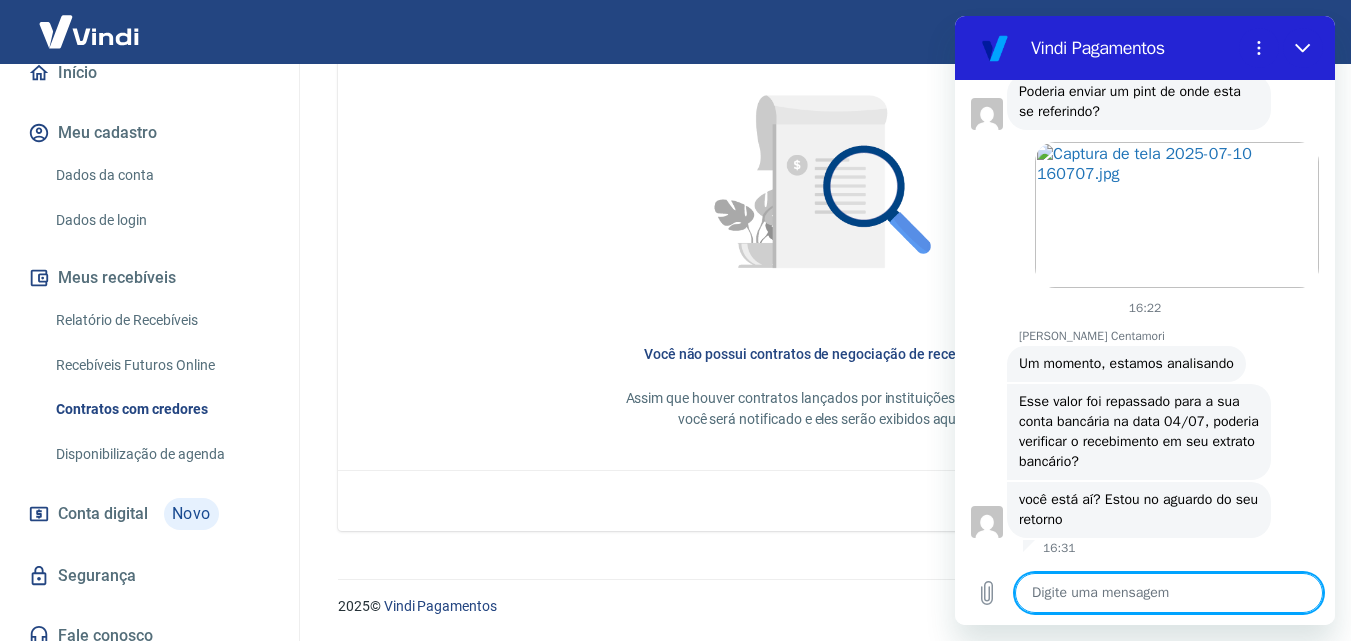 click at bounding box center (1169, 593) 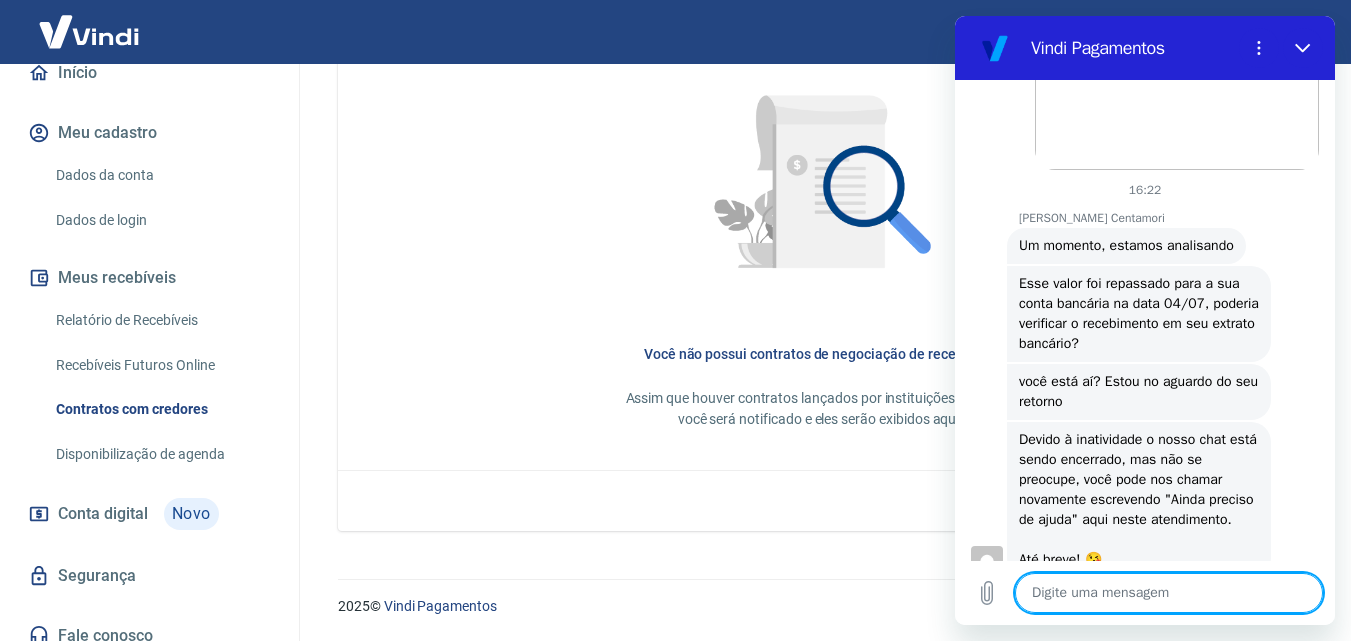 scroll, scrollTop: 2626, scrollLeft: 0, axis: vertical 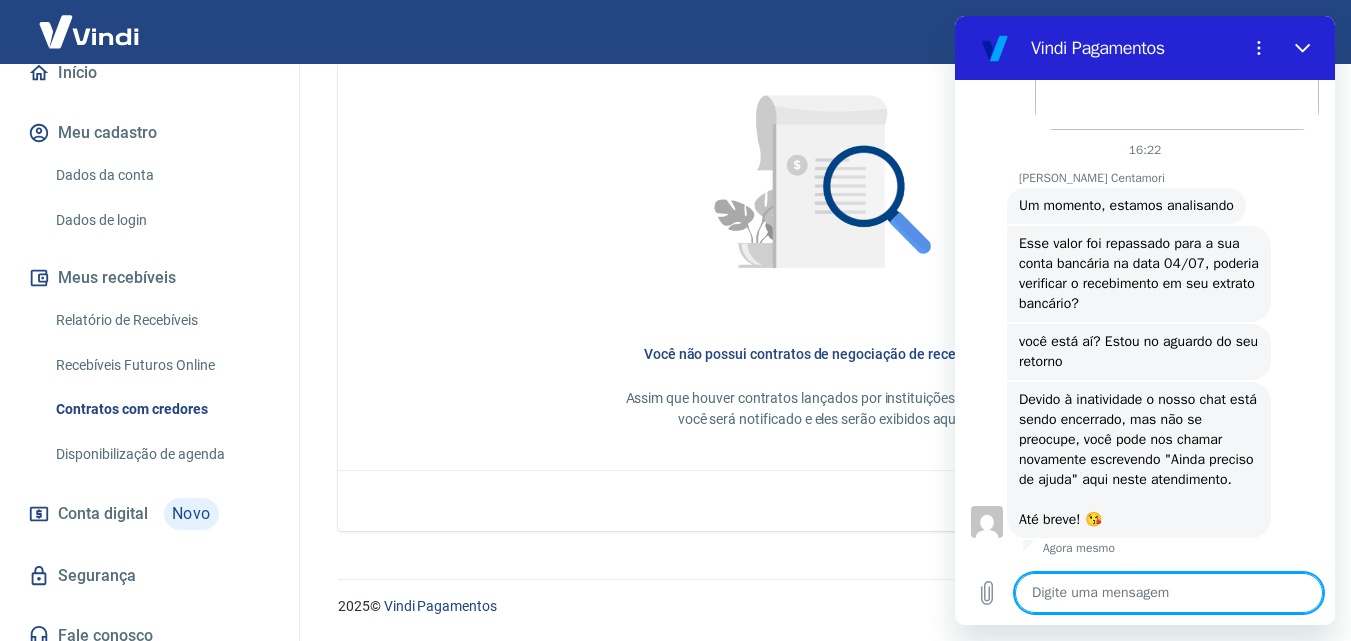 click at bounding box center (1169, 593) 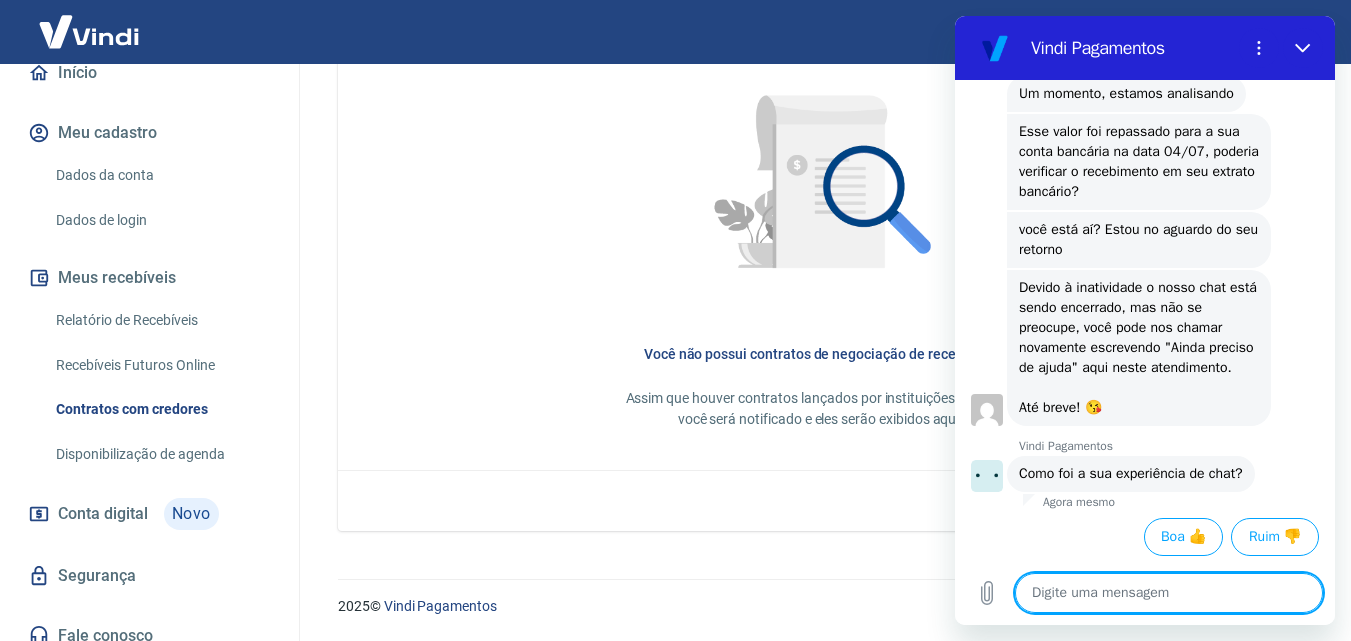 scroll, scrollTop: 2738, scrollLeft: 0, axis: vertical 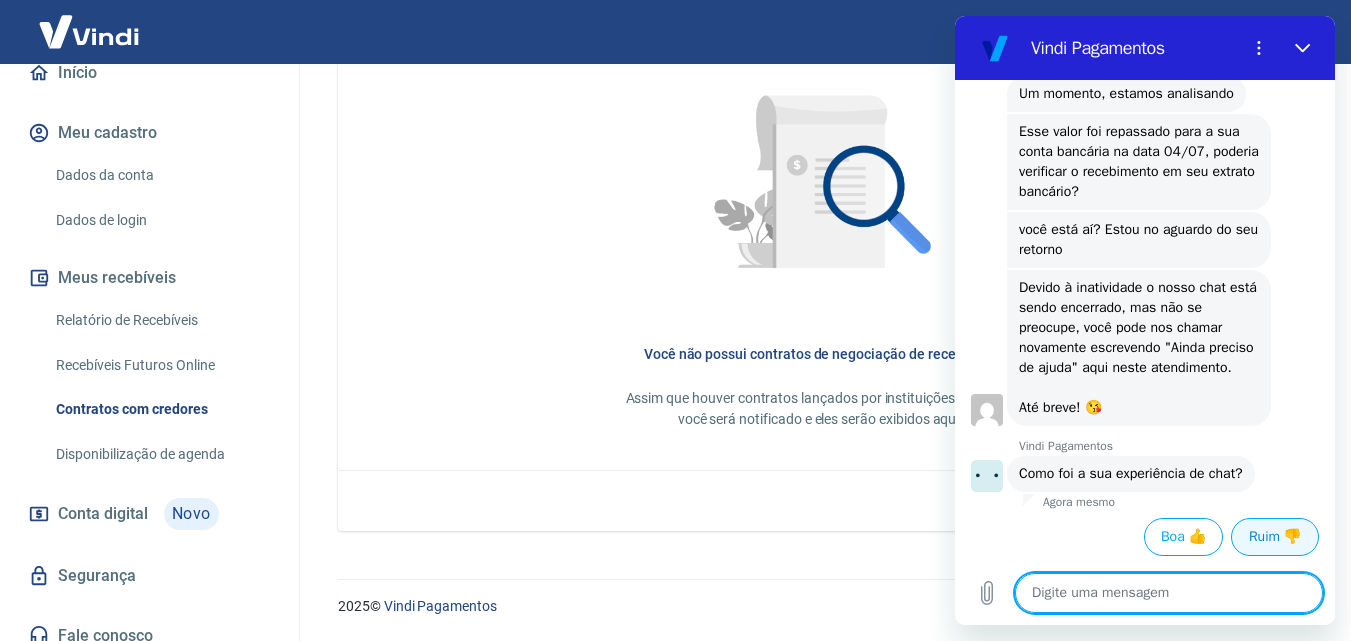 click on "Ruim 👎" at bounding box center [1275, 537] 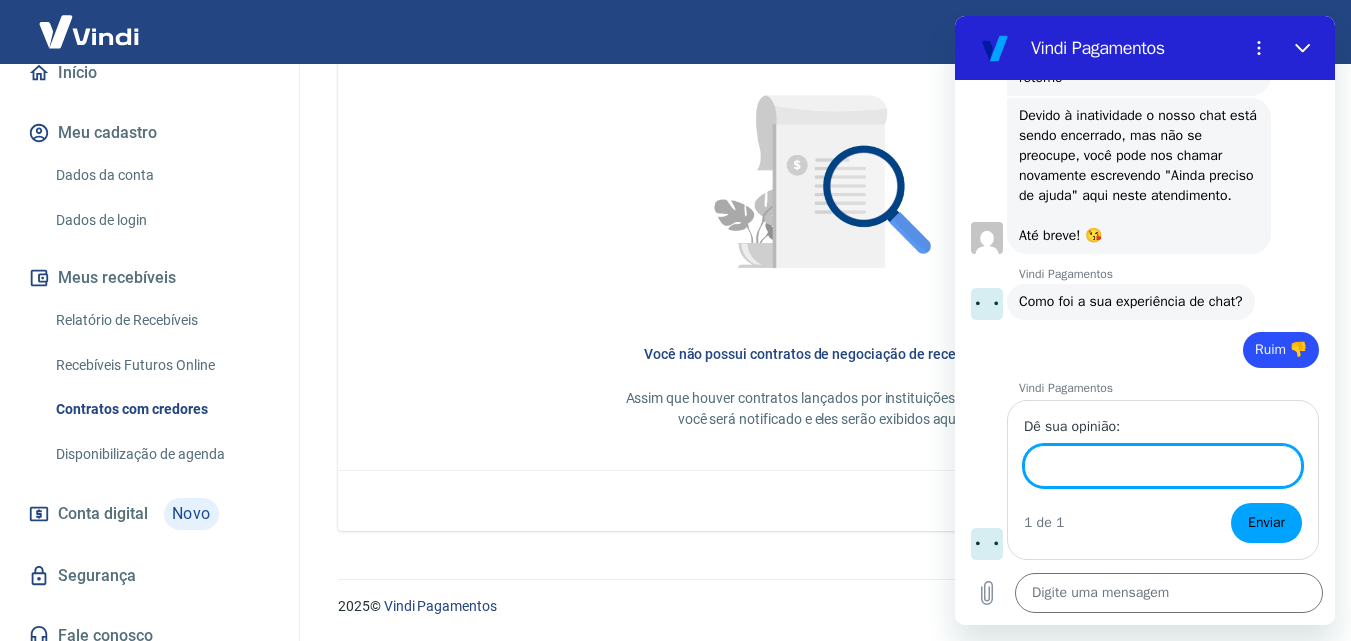 scroll, scrollTop: 2910, scrollLeft: 0, axis: vertical 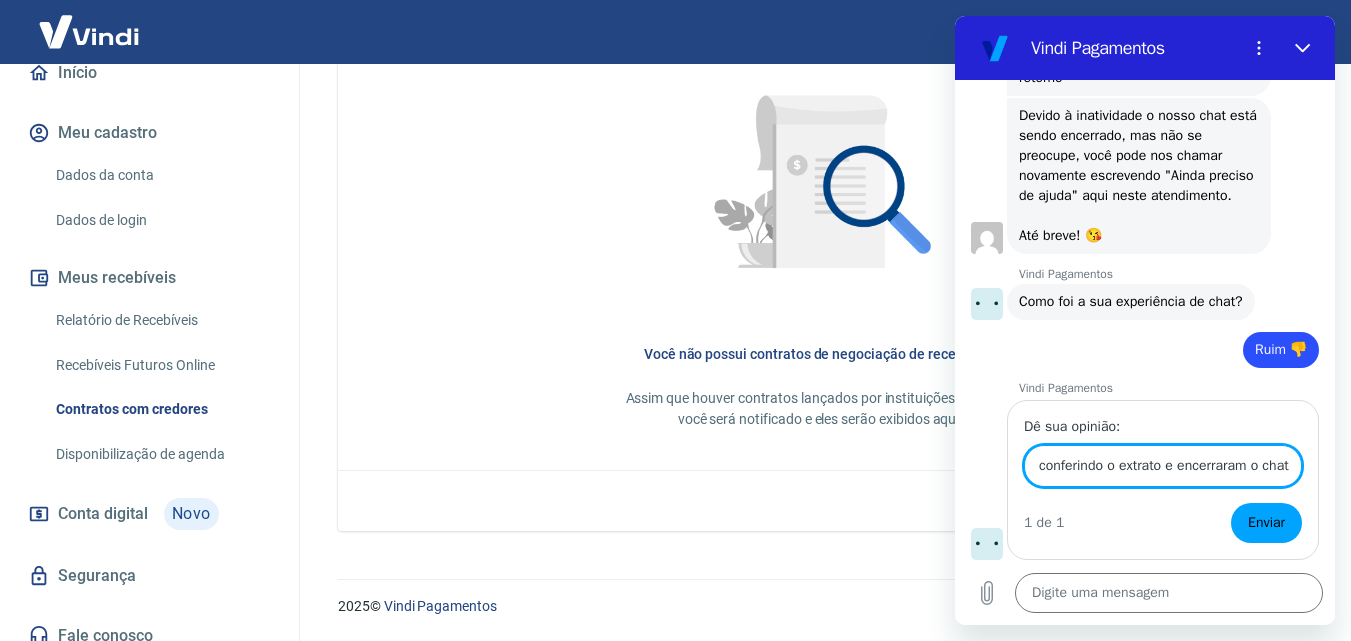 click on "Enviar" at bounding box center (1266, 523) 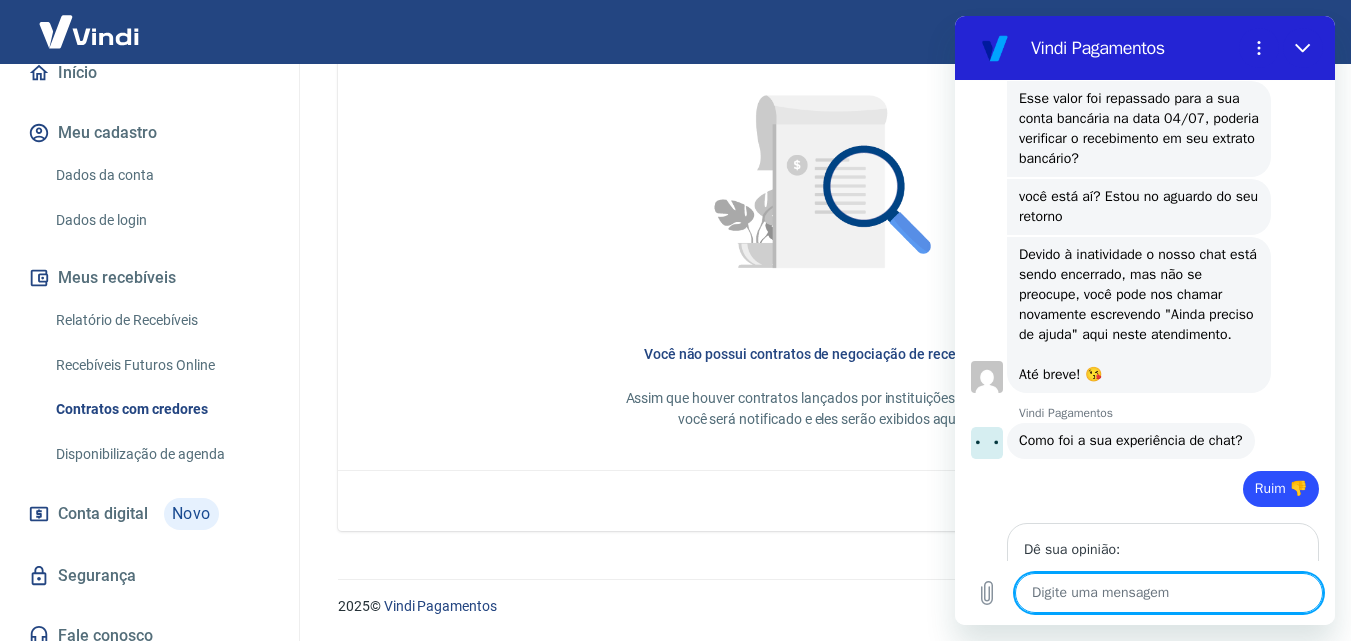 scroll, scrollTop: 2676, scrollLeft: 0, axis: vertical 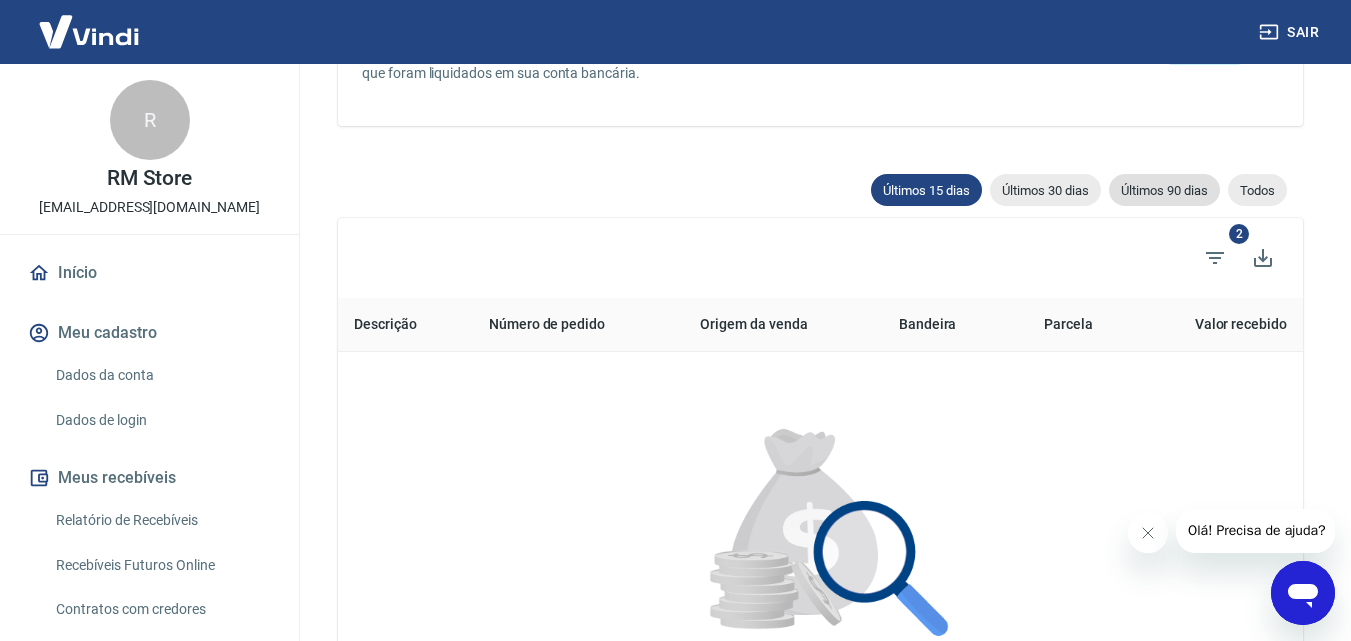 click on "Últimos 90 dias" at bounding box center [1164, 190] 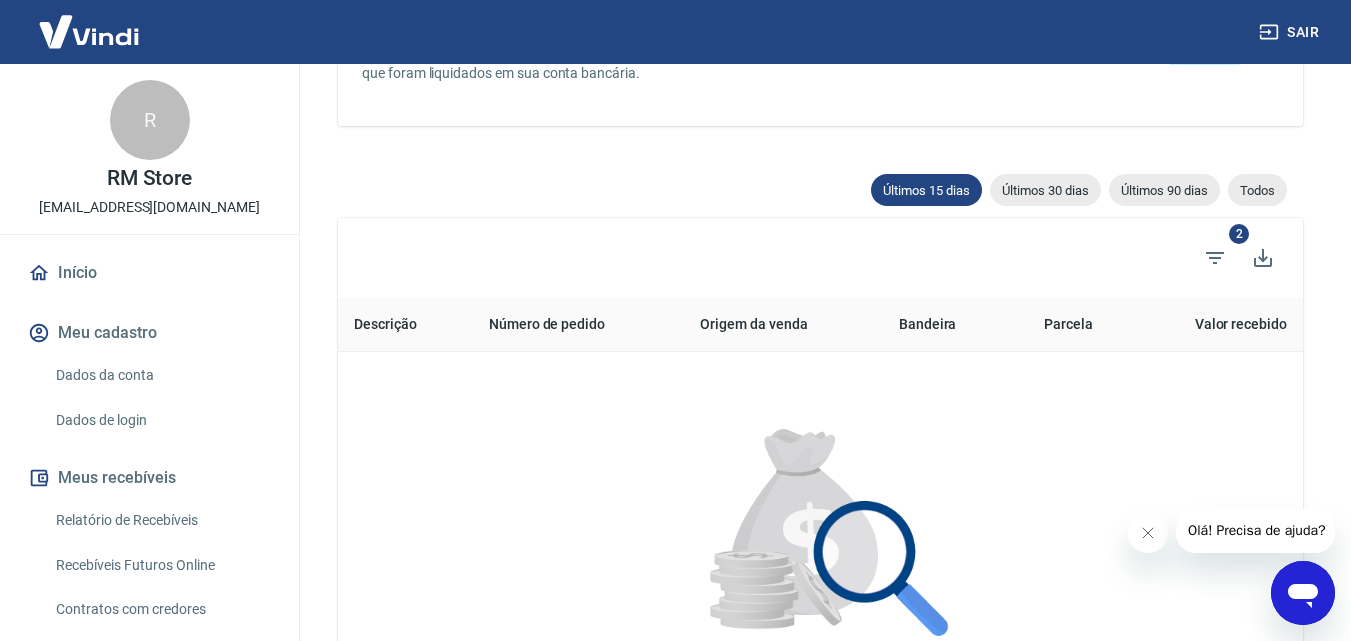 type on "11/04/2025" 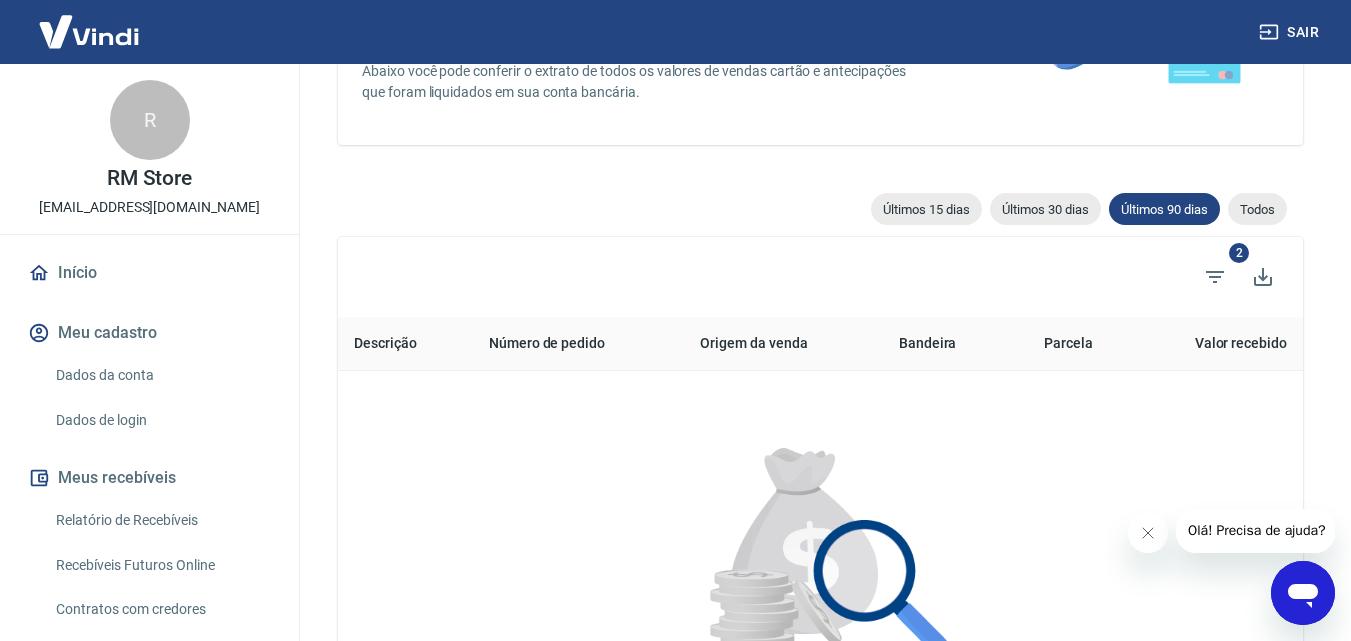 scroll, scrollTop: 300, scrollLeft: 0, axis: vertical 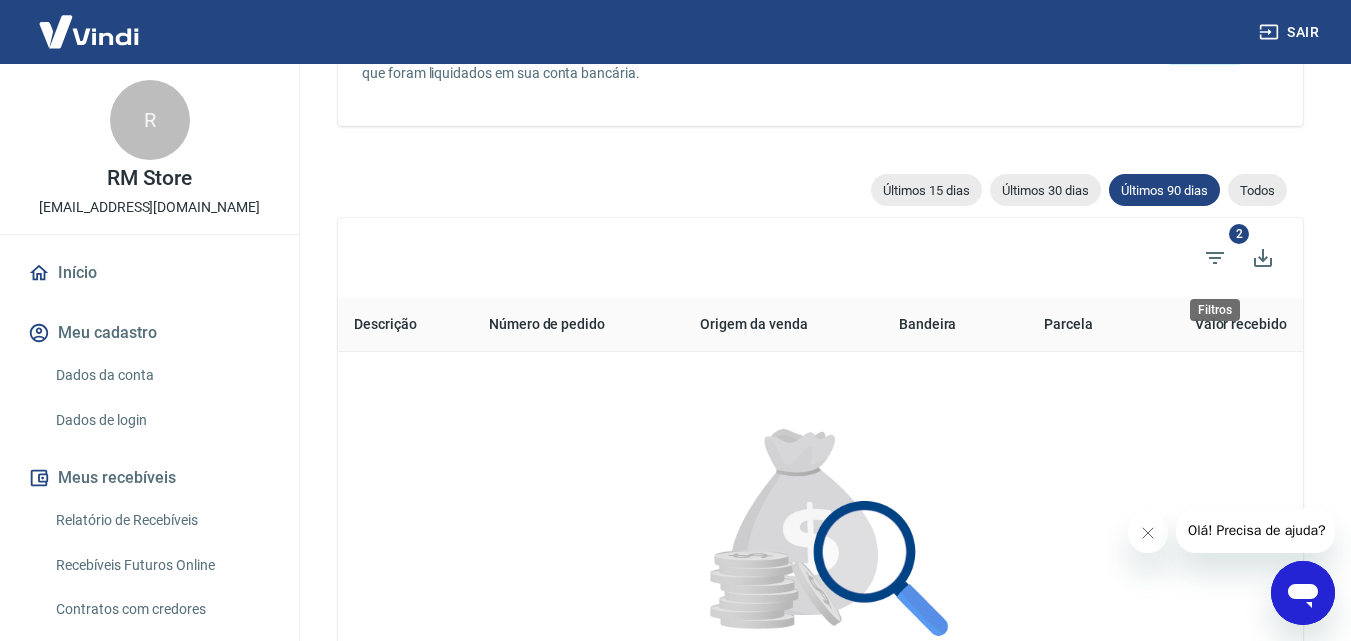 click on "2" at bounding box center [1239, 234] 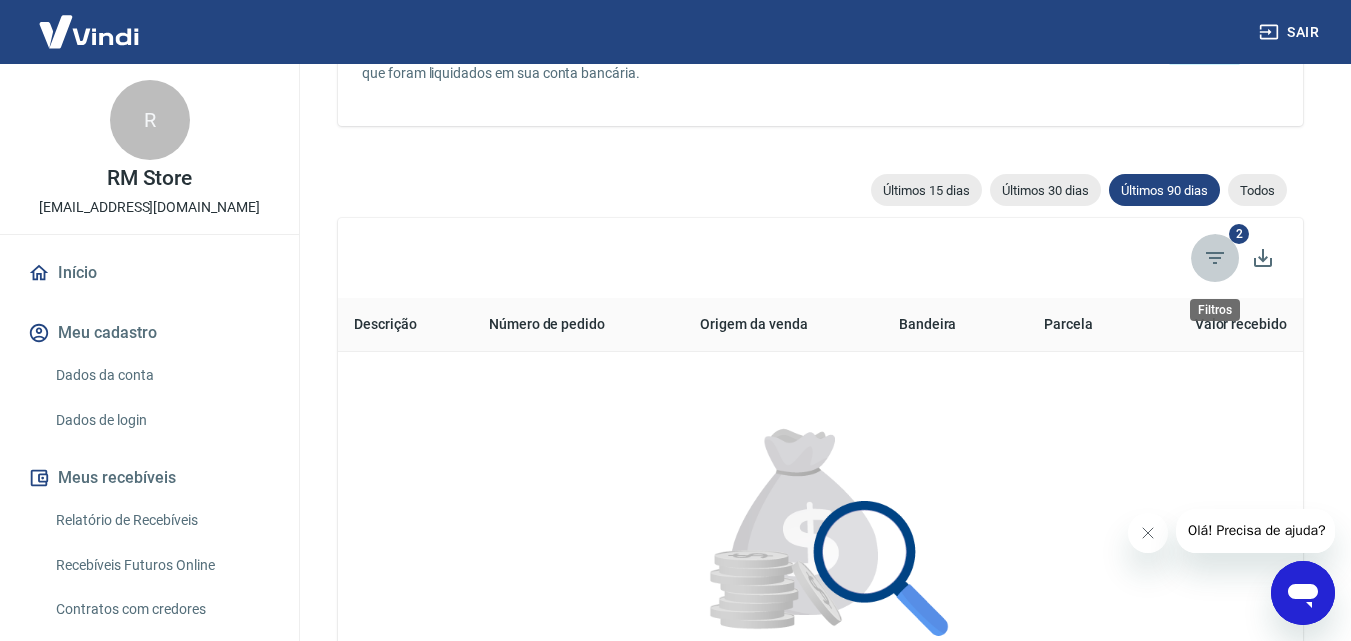click 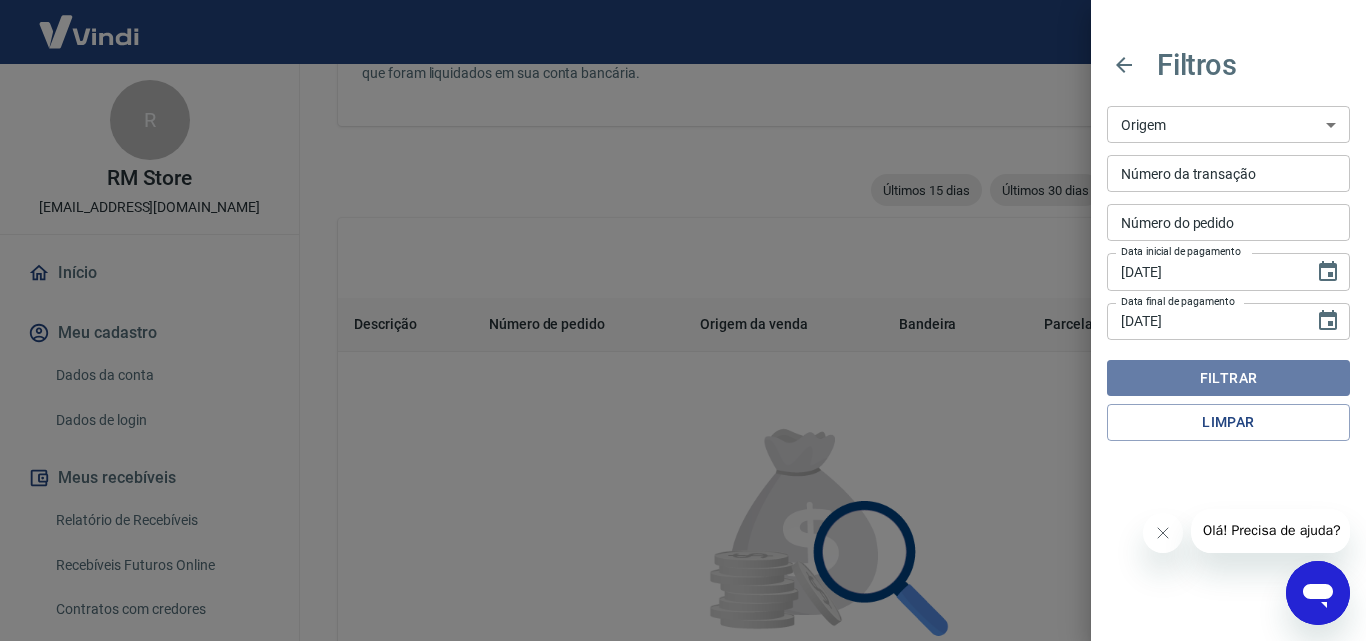 click on "Filtrar" at bounding box center [1228, 378] 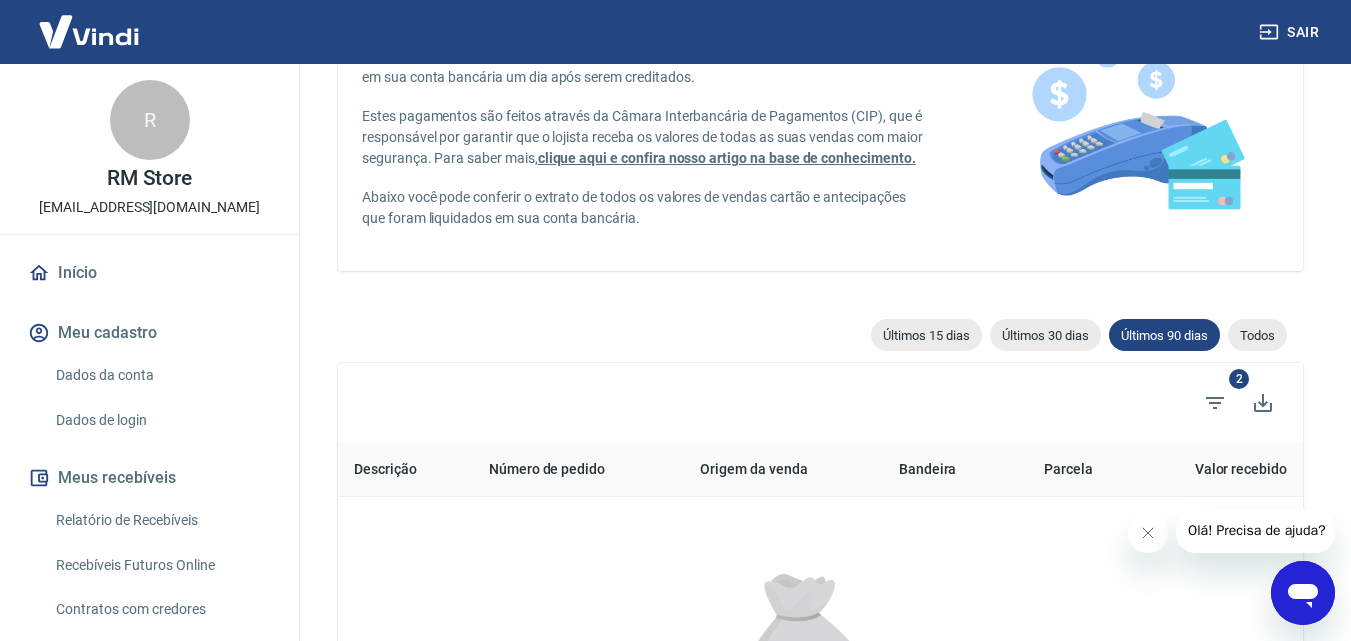 scroll, scrollTop: 0, scrollLeft: 0, axis: both 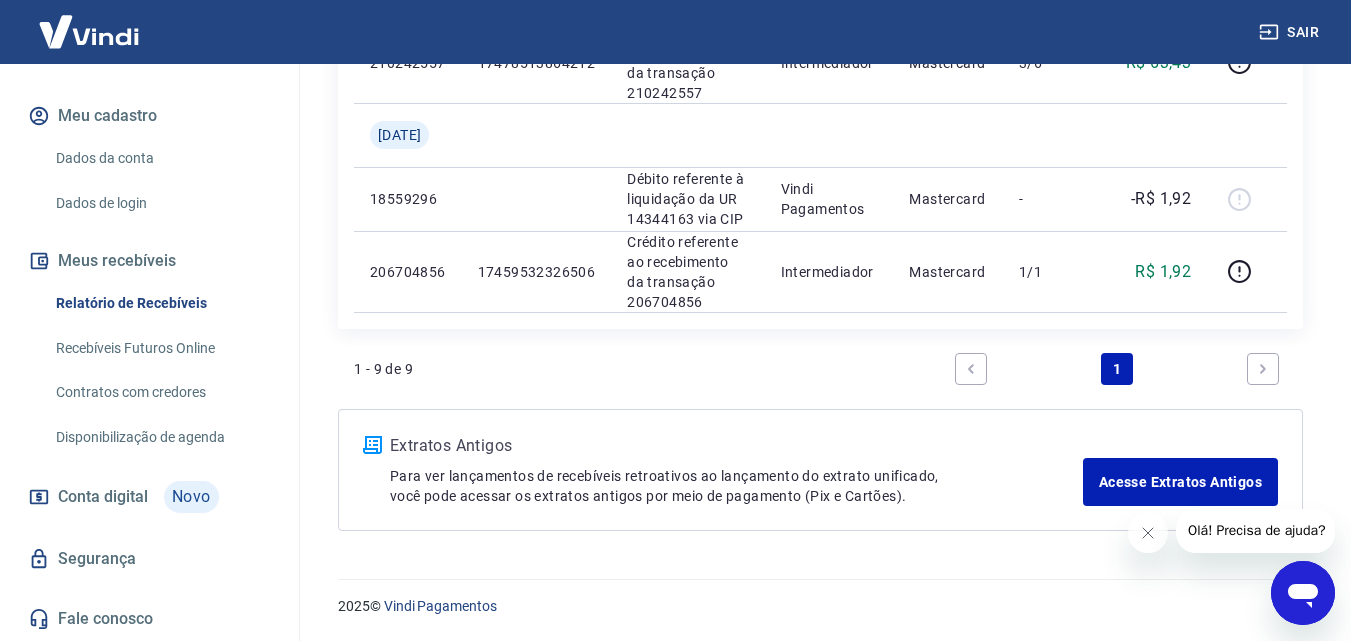 click on "Disponibilização de agenda" at bounding box center [161, 437] 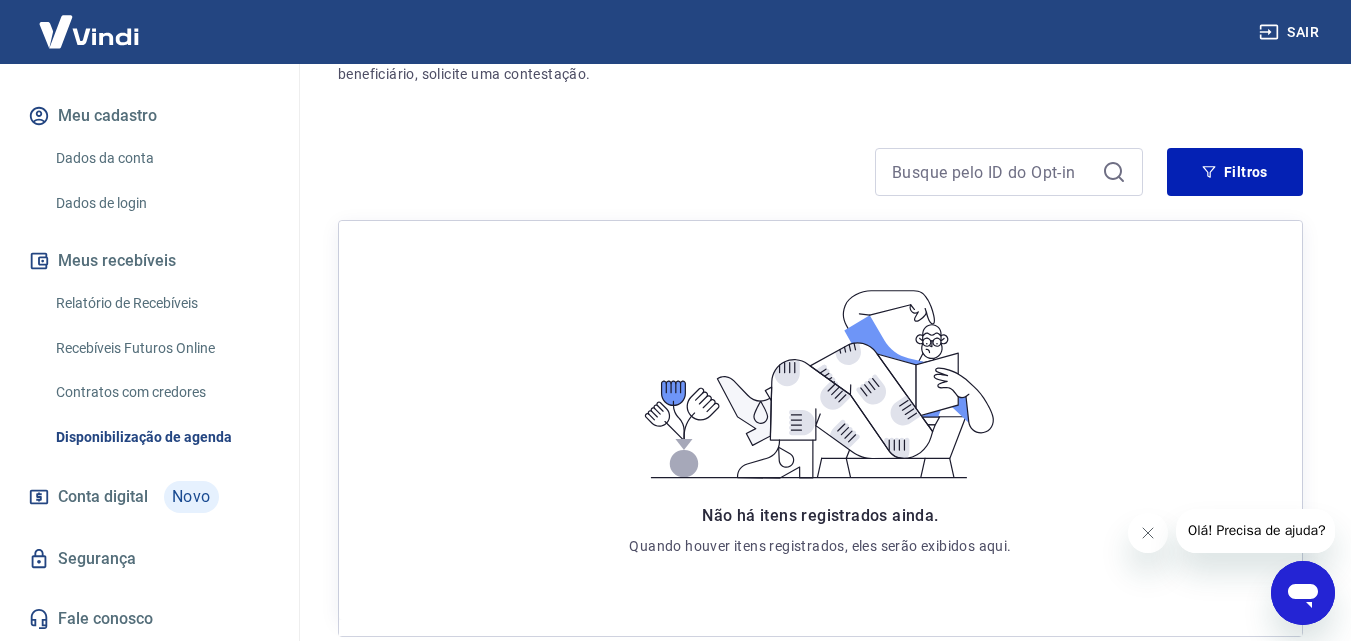 scroll, scrollTop: 0, scrollLeft: 0, axis: both 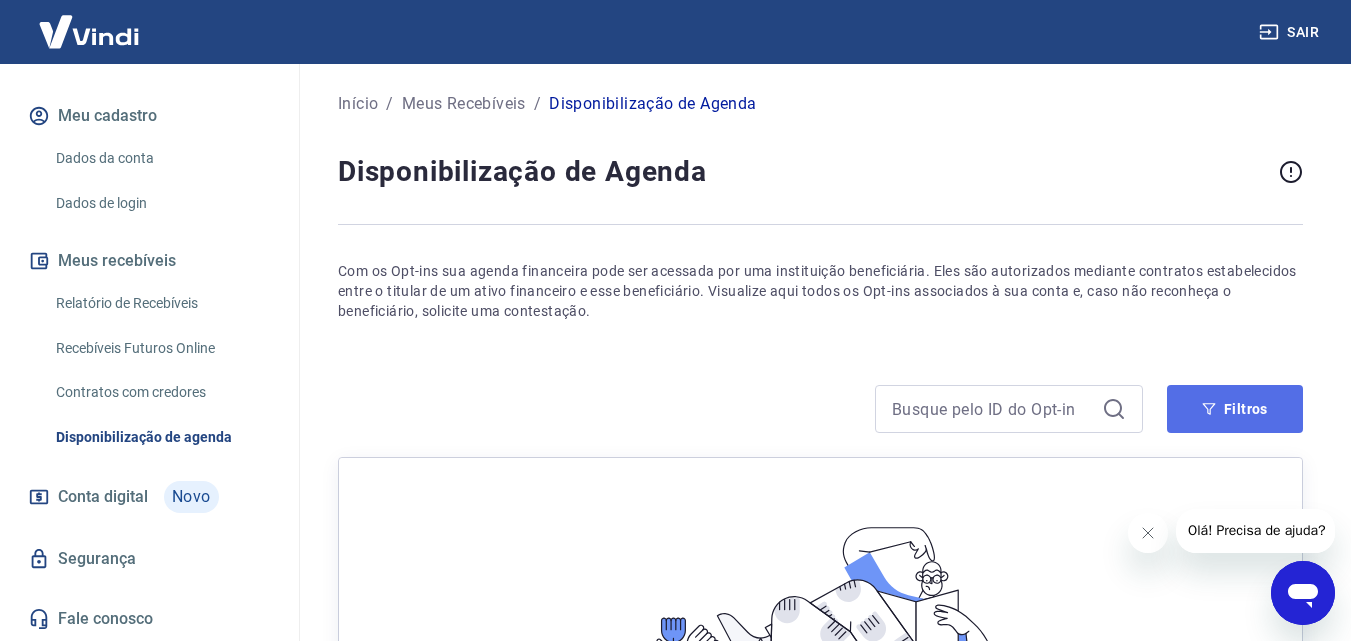 click on "Filtros" at bounding box center [1235, 409] 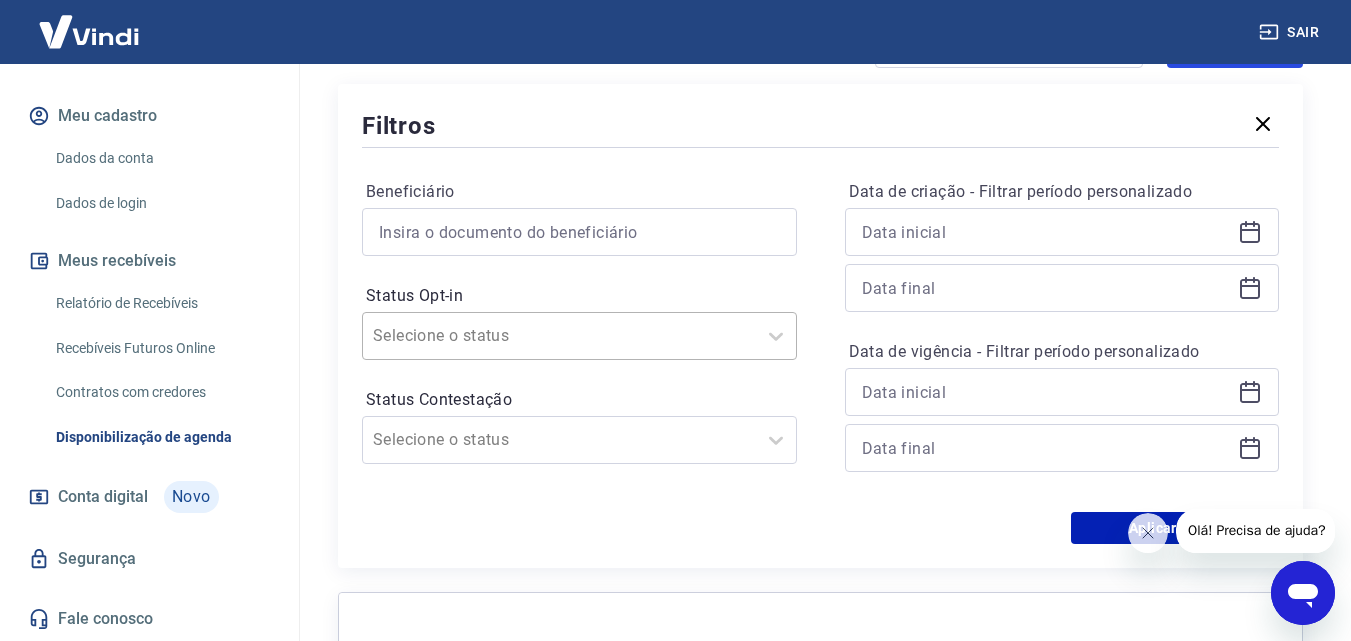 scroll, scrollTop: 400, scrollLeft: 0, axis: vertical 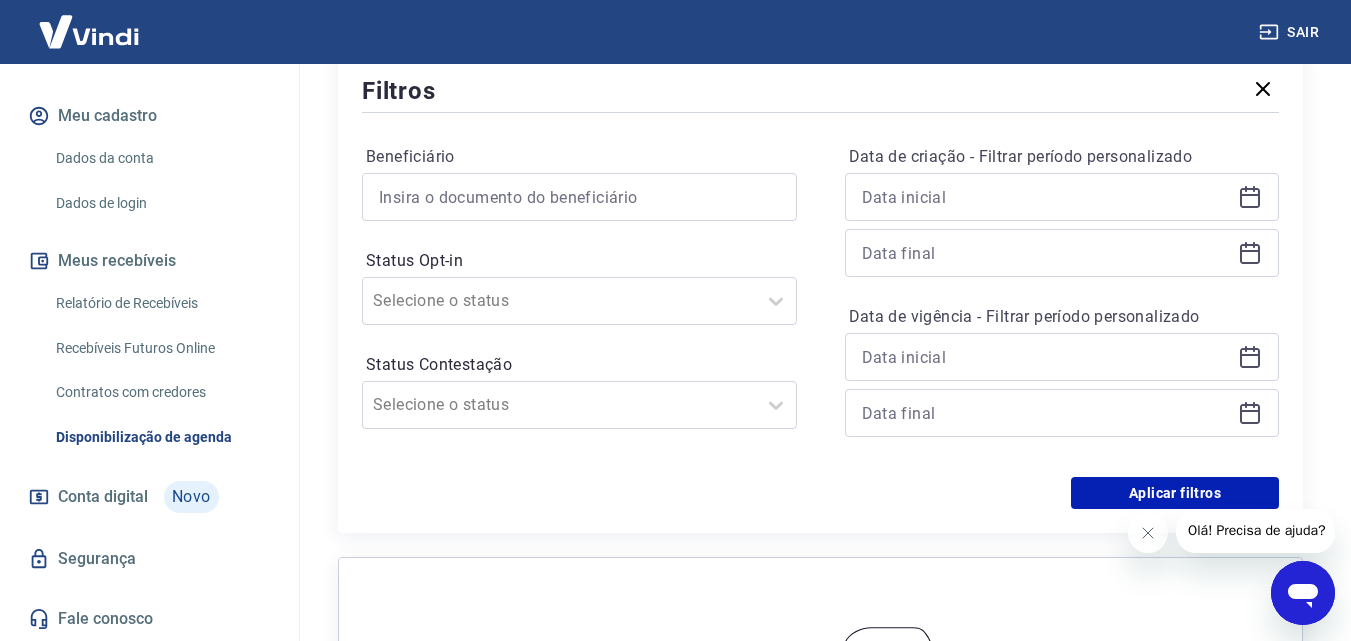 click on "Contratos com credores" at bounding box center (161, 392) 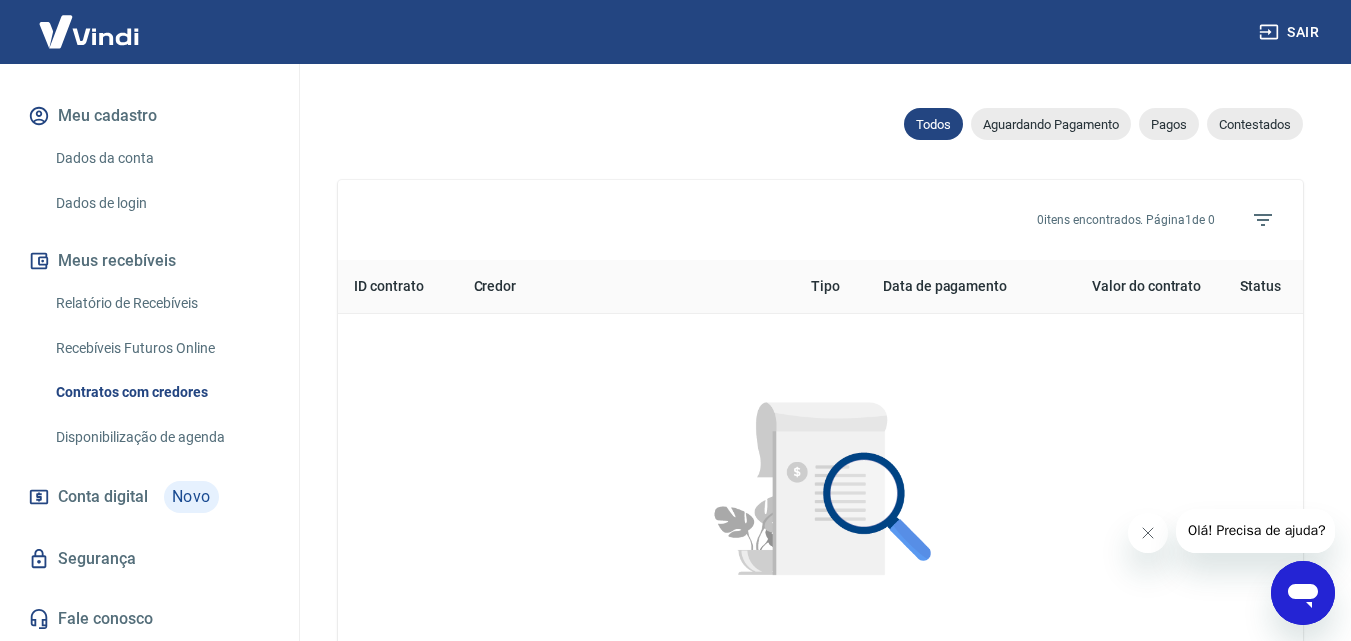 scroll, scrollTop: 600, scrollLeft: 0, axis: vertical 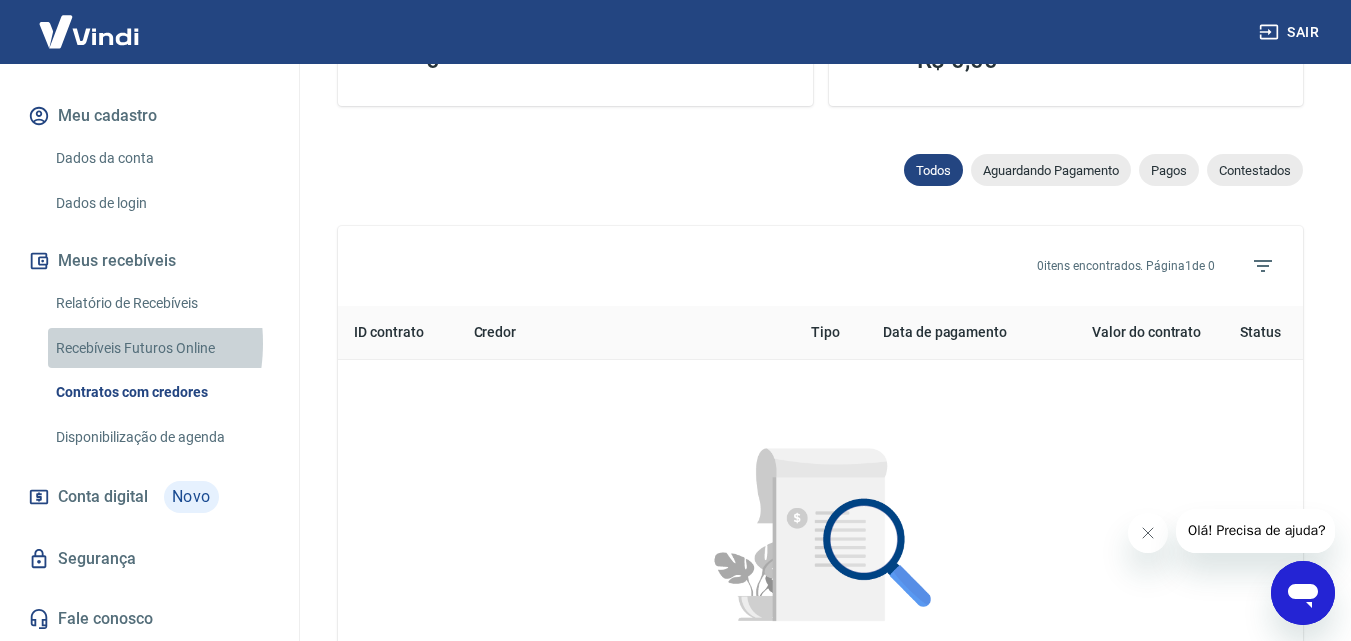 click on "Recebíveis Futuros Online" at bounding box center (161, 348) 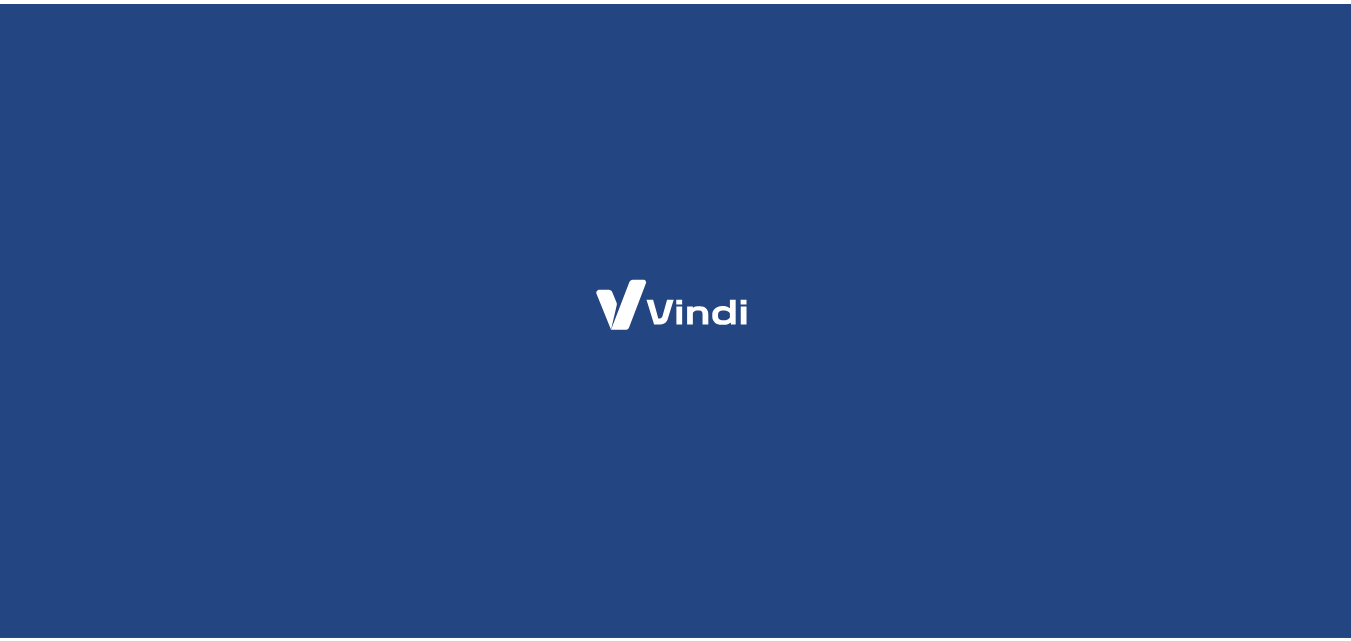 scroll, scrollTop: 0, scrollLeft: 0, axis: both 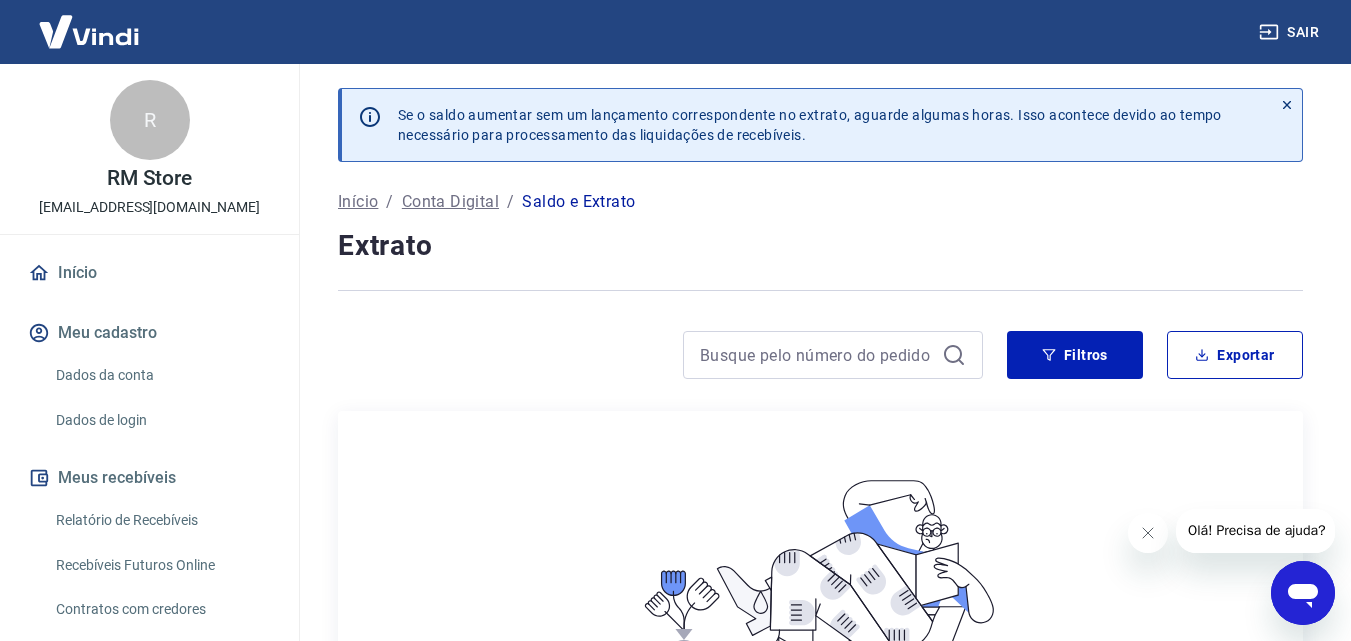 click on "Início" at bounding box center [358, 202] 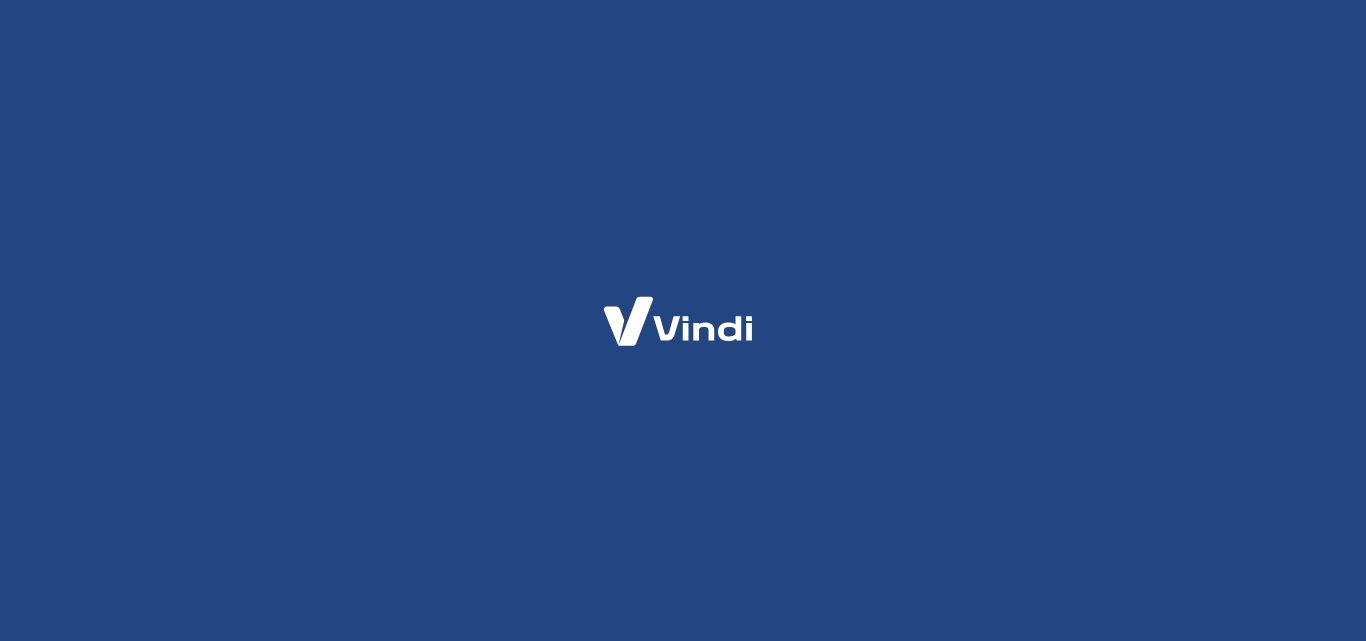 scroll, scrollTop: 0, scrollLeft: 0, axis: both 